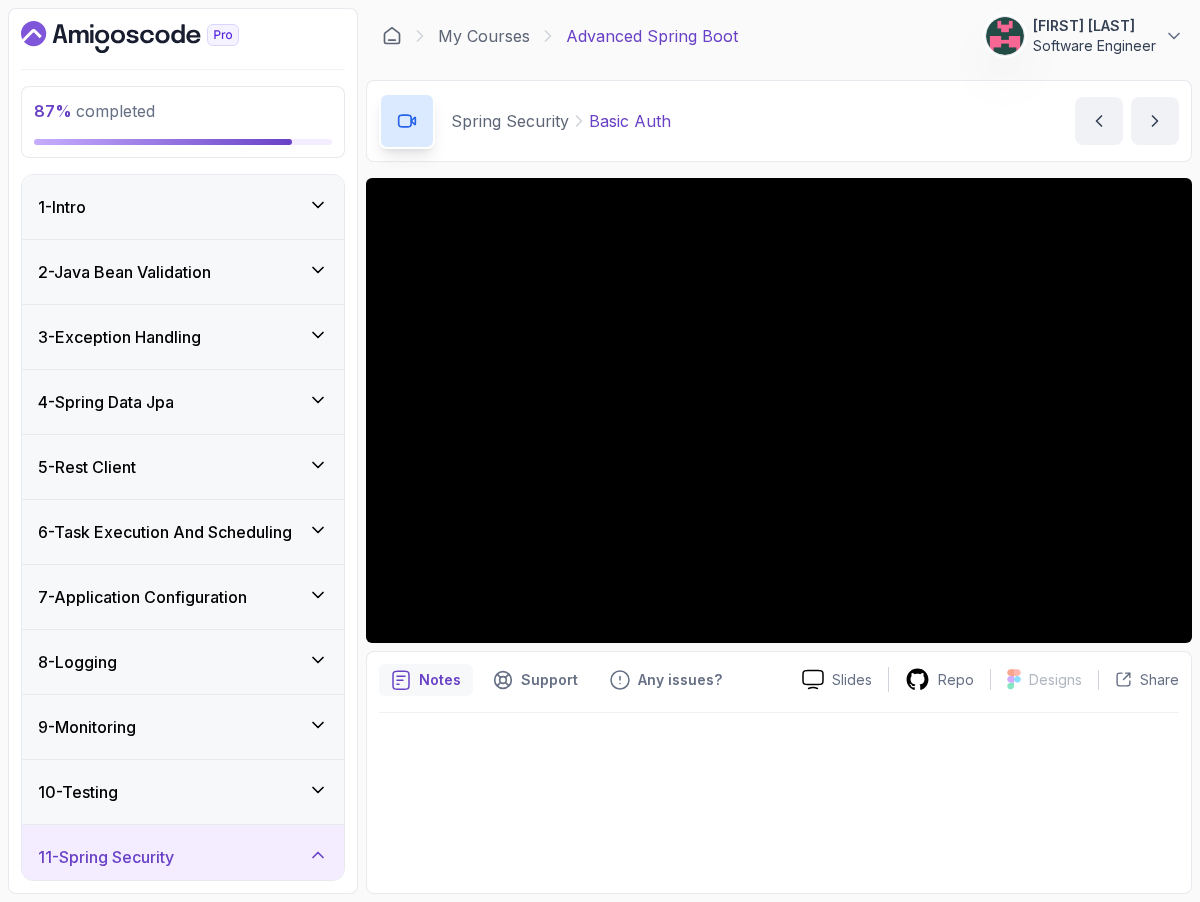 scroll, scrollTop: 0, scrollLeft: 0, axis: both 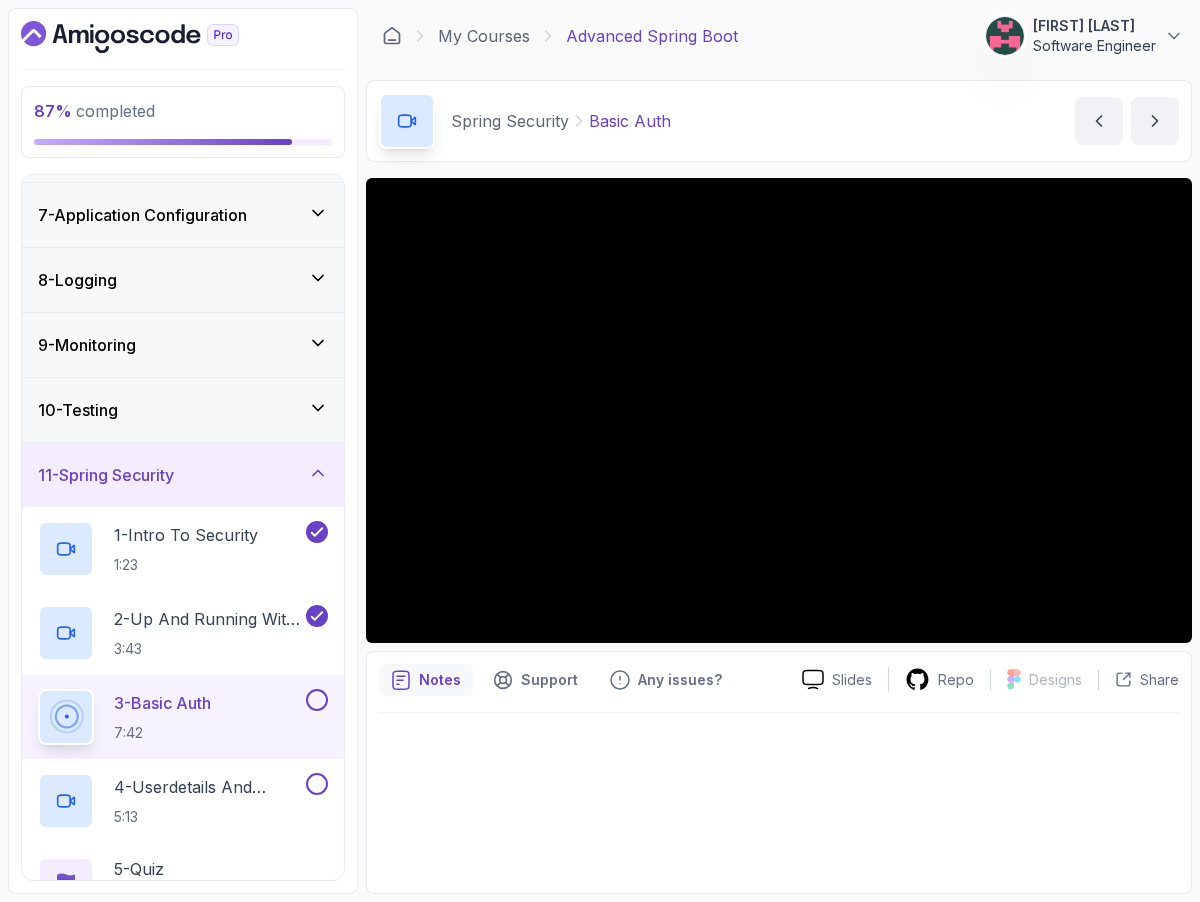 click at bounding box center (317, 700) 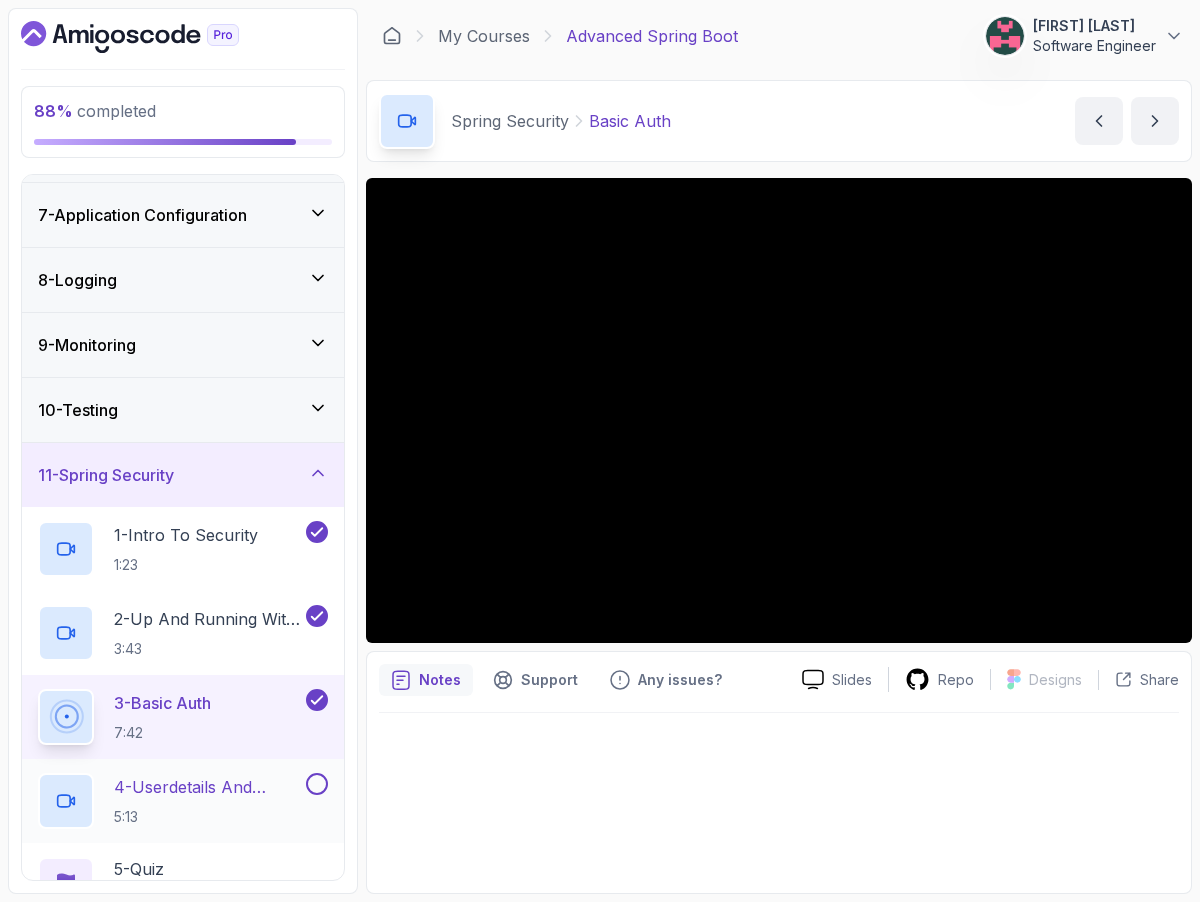 click on "5:13" at bounding box center [208, 817] 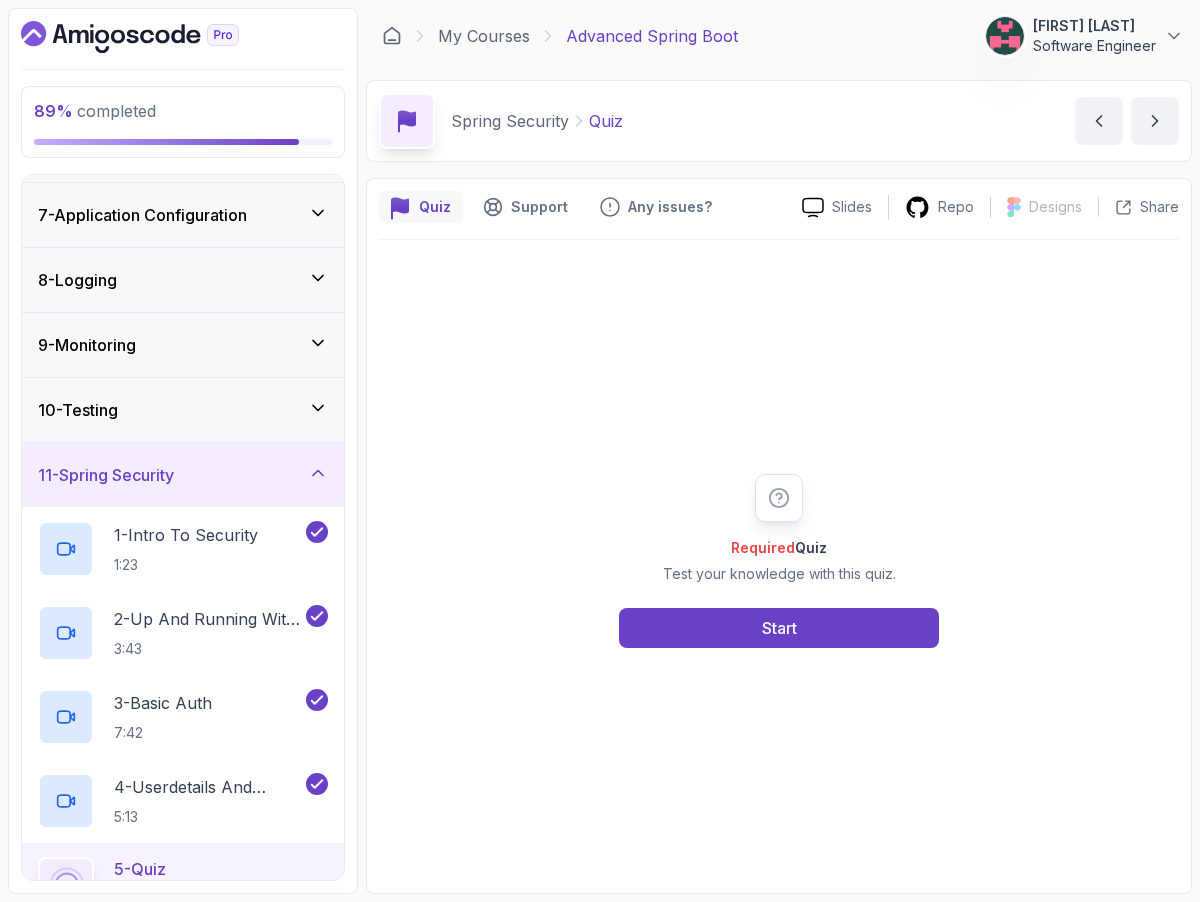 click on "Required   Quiz Test your knowledge with this quiz. Start" at bounding box center [779, 560] 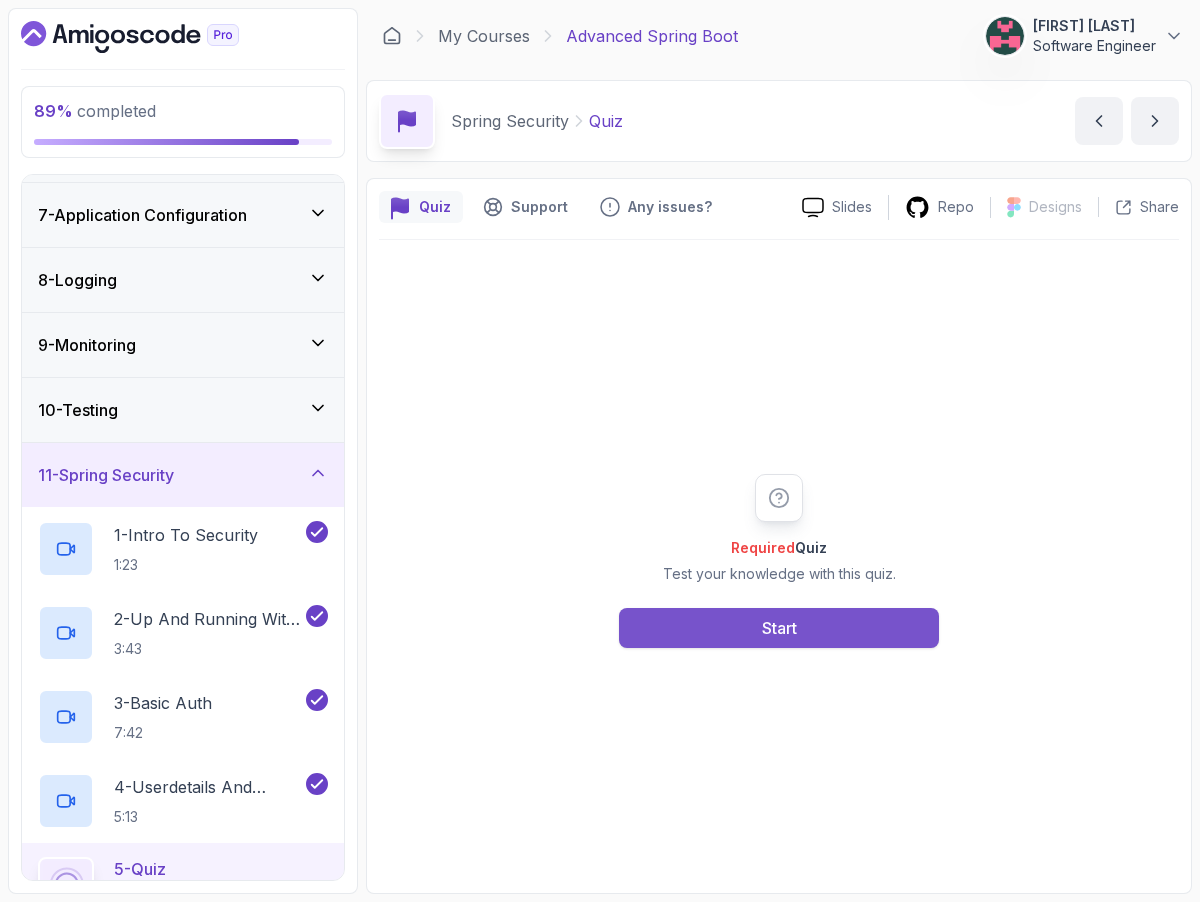 click on "Start" at bounding box center (779, 628) 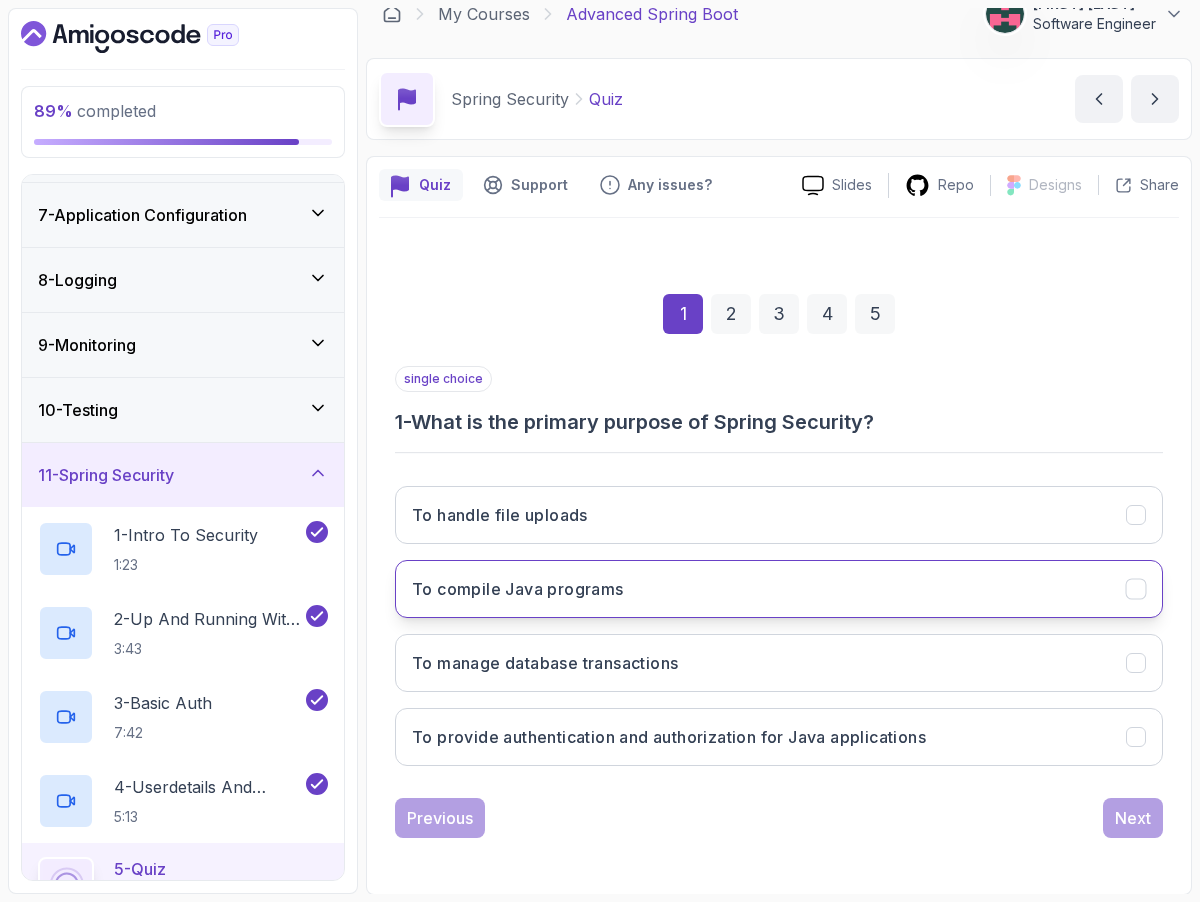 scroll, scrollTop: 23, scrollLeft: 0, axis: vertical 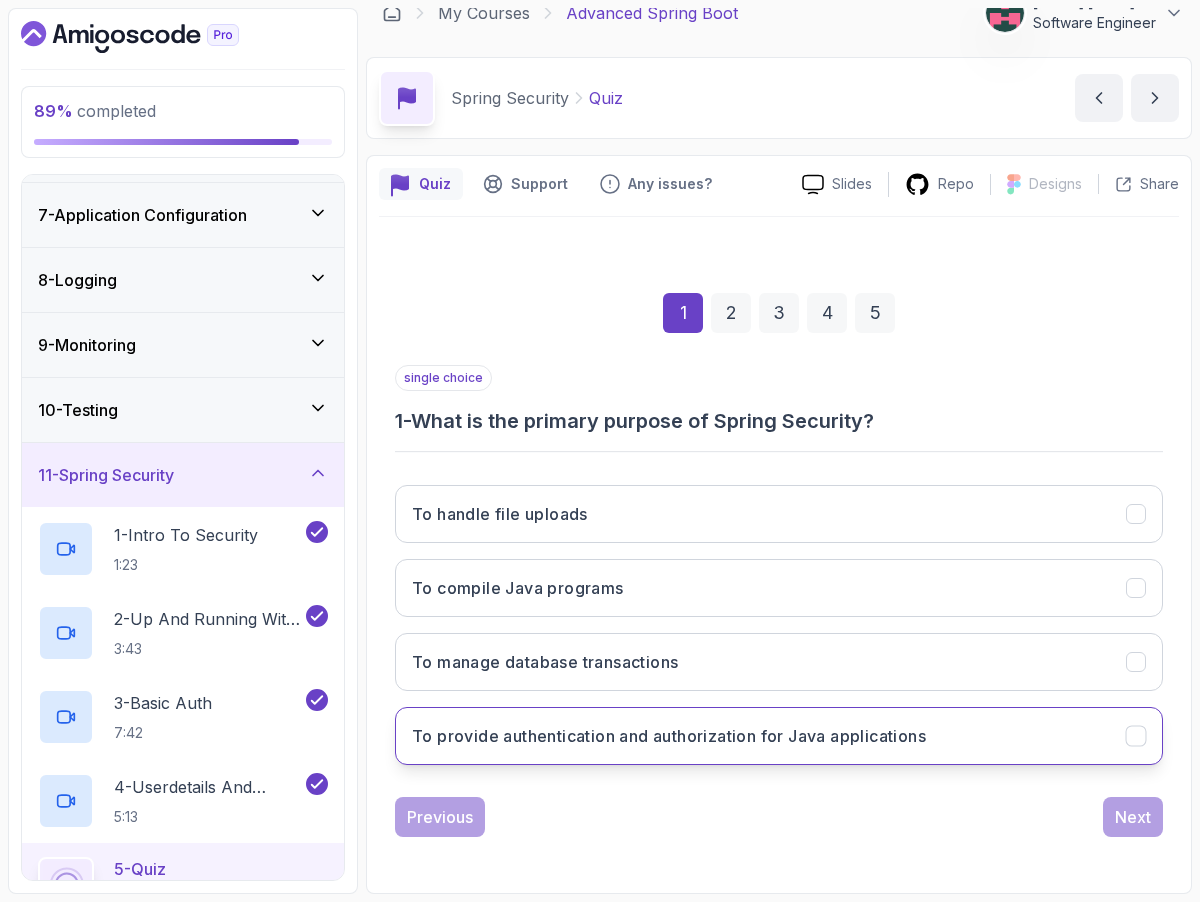 click on "To provide authentication and authorization for Java applications" at bounding box center [669, 736] 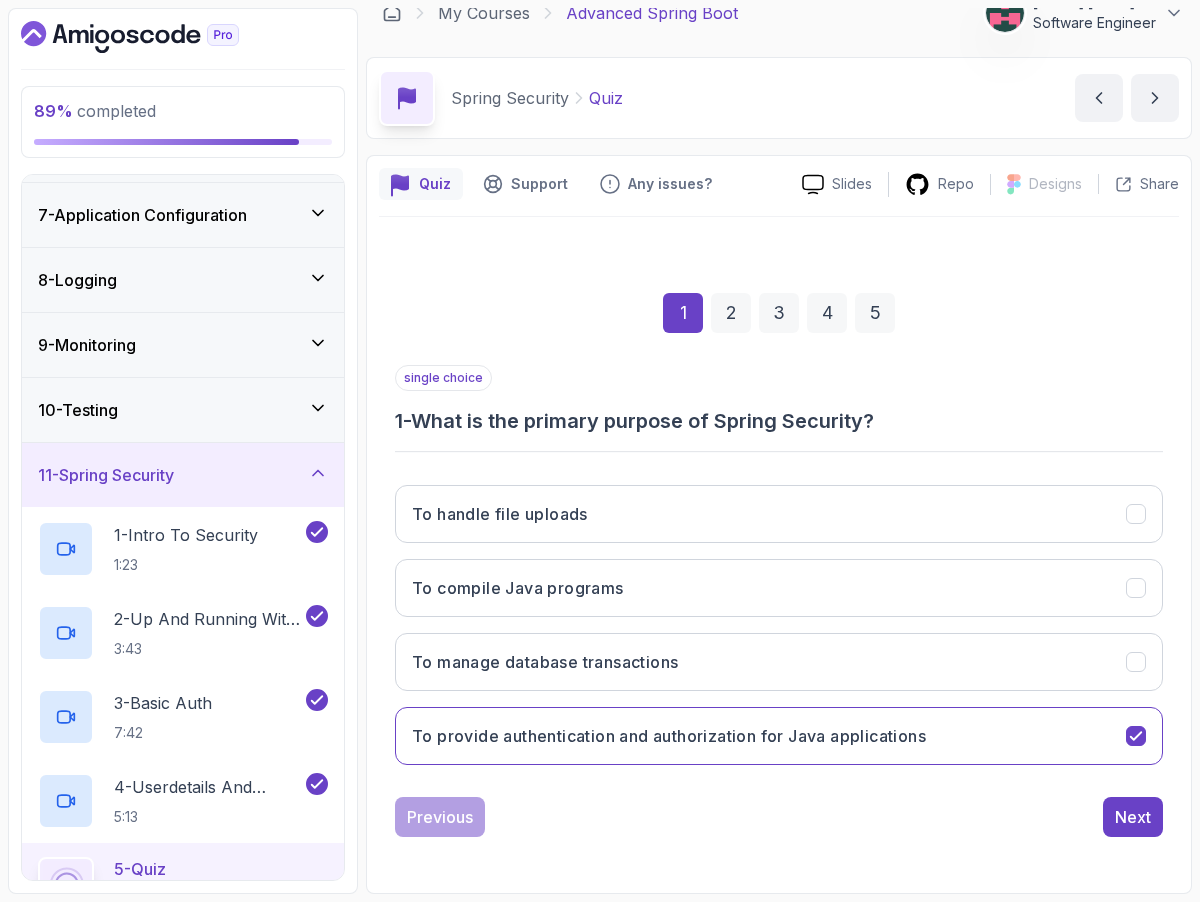 click on "Previous Next" at bounding box center [779, 817] 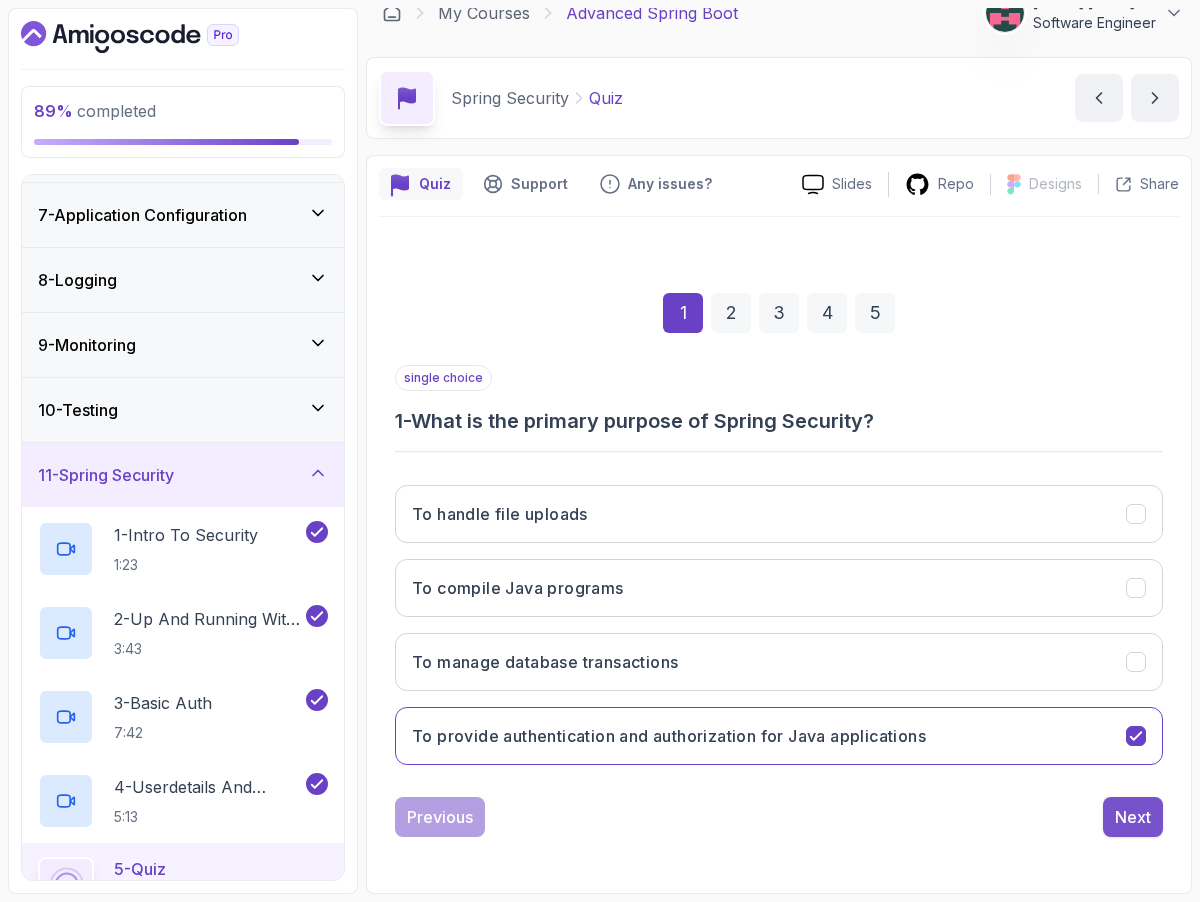 click on "Next" at bounding box center [1133, 817] 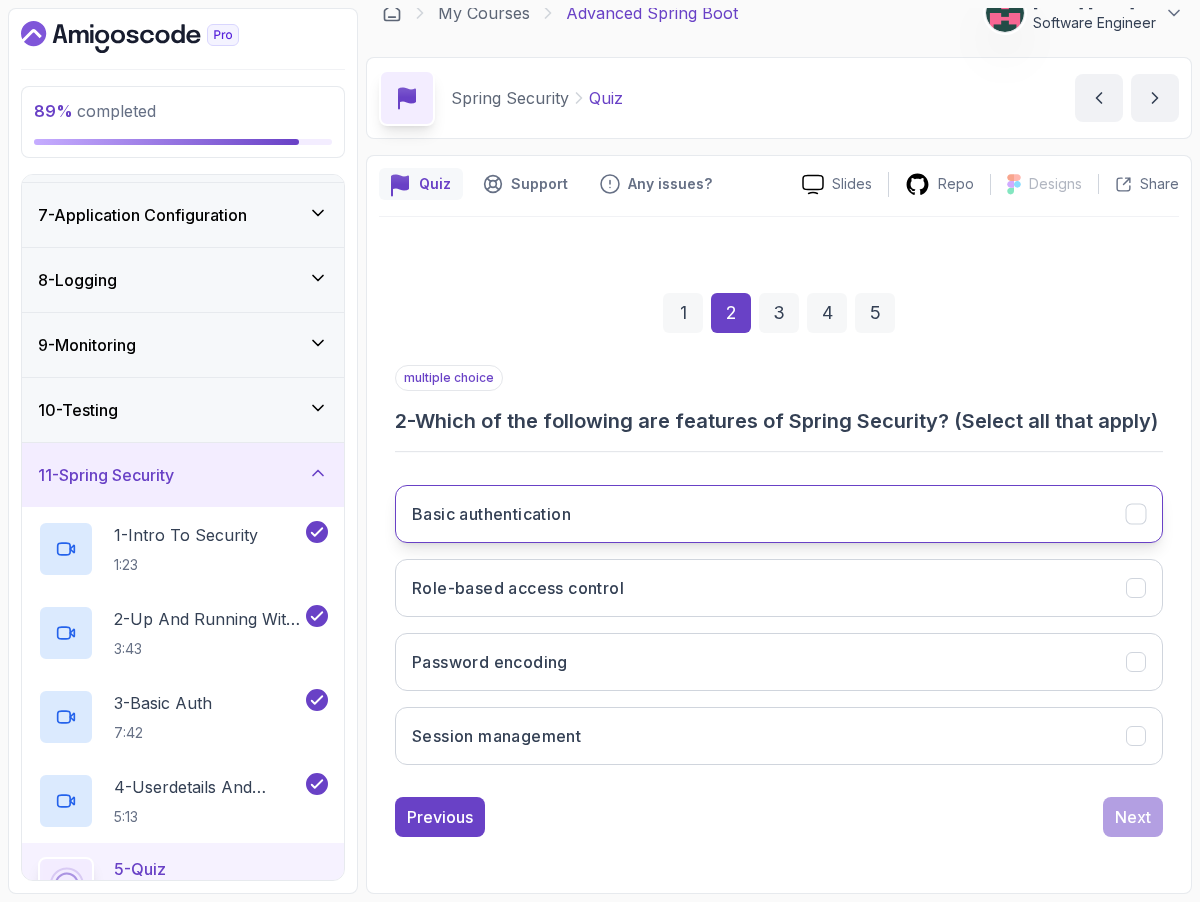click on "Basic authentication" at bounding box center [779, 514] 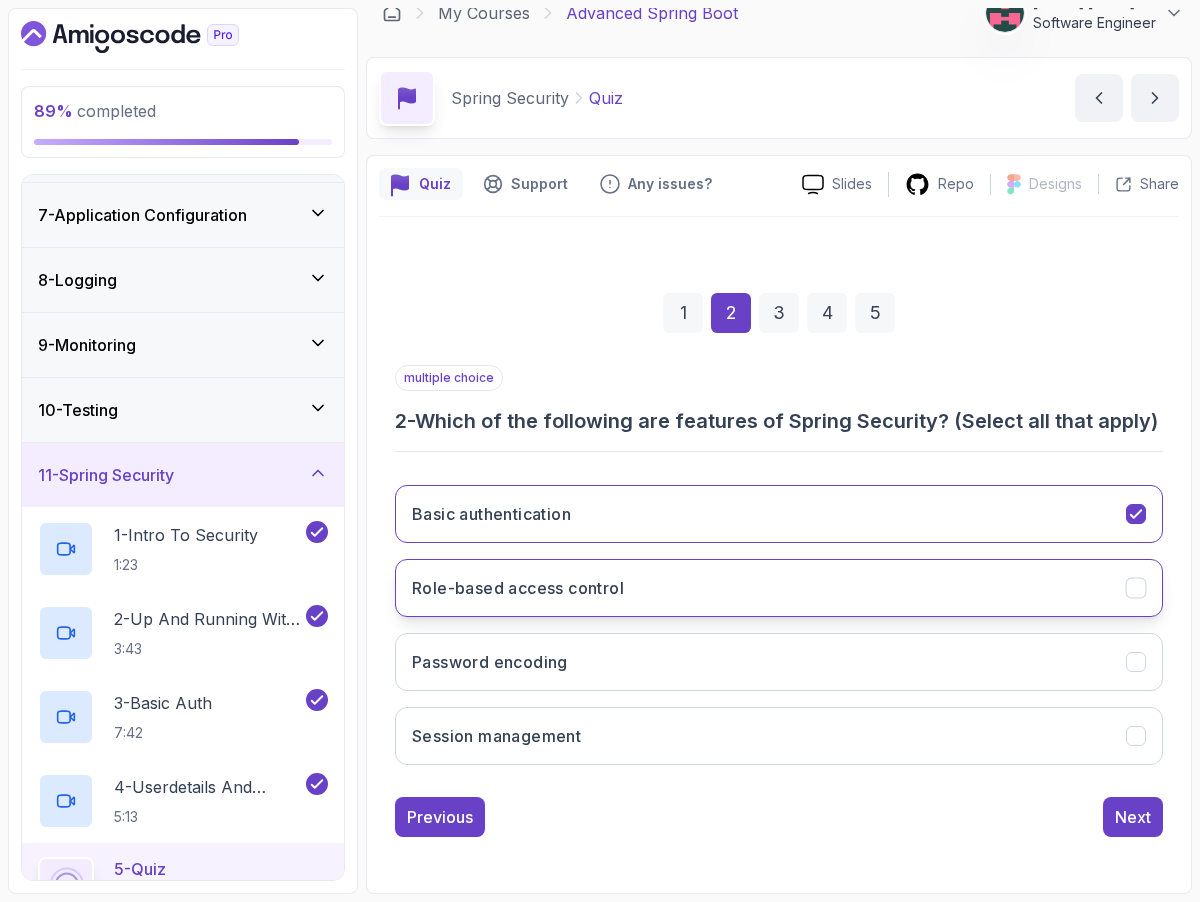 click on "Role-based access control" at bounding box center (779, 588) 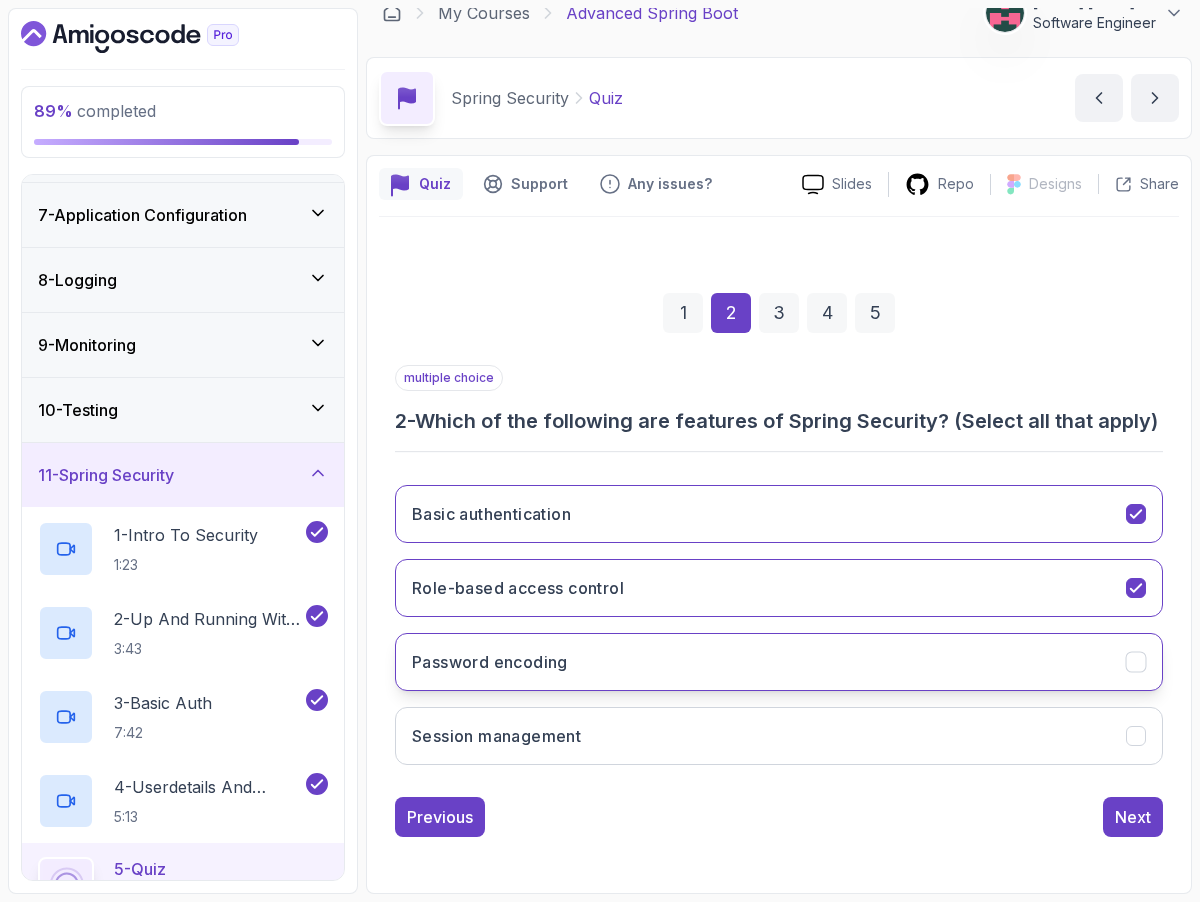 click on "Password encoding" at bounding box center (779, 662) 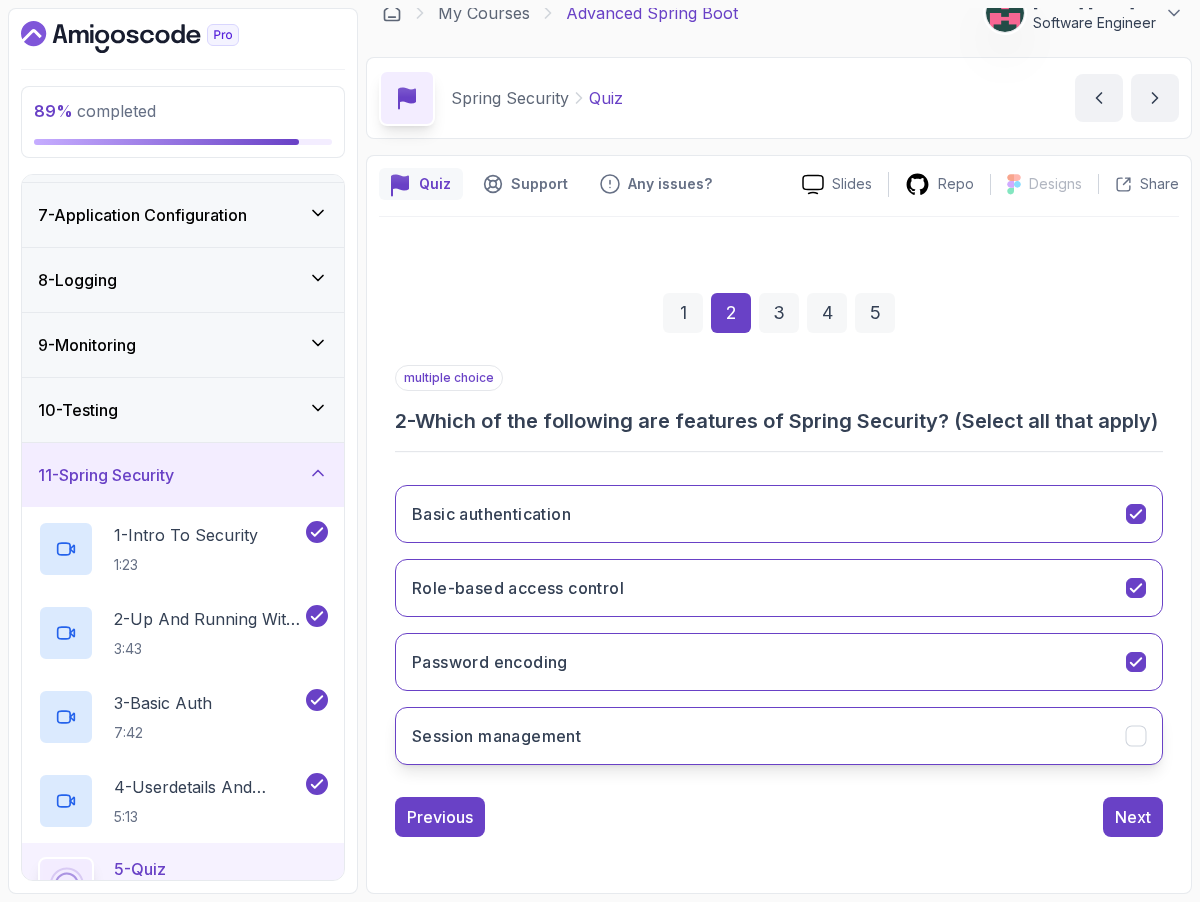 click on "Session management" at bounding box center [779, 736] 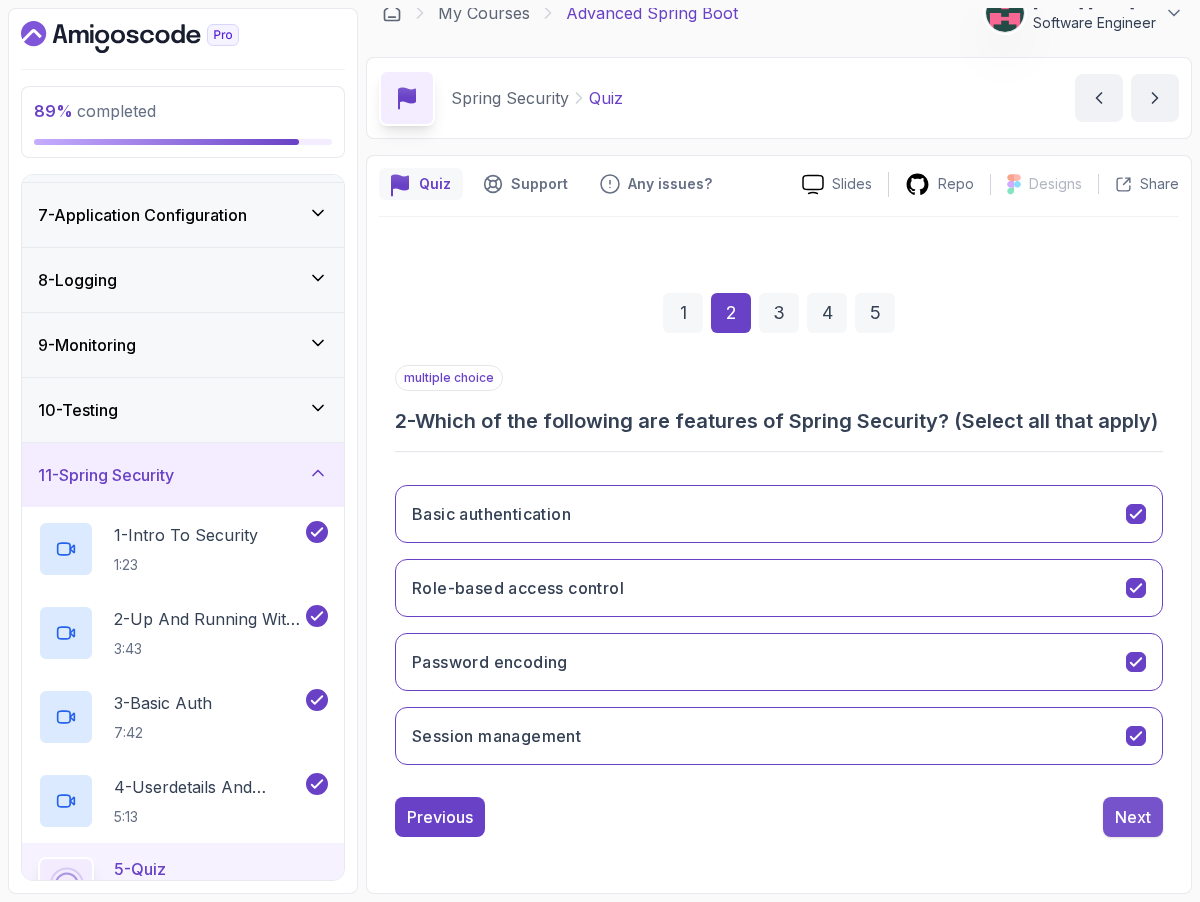 click on "Next" at bounding box center [1133, 817] 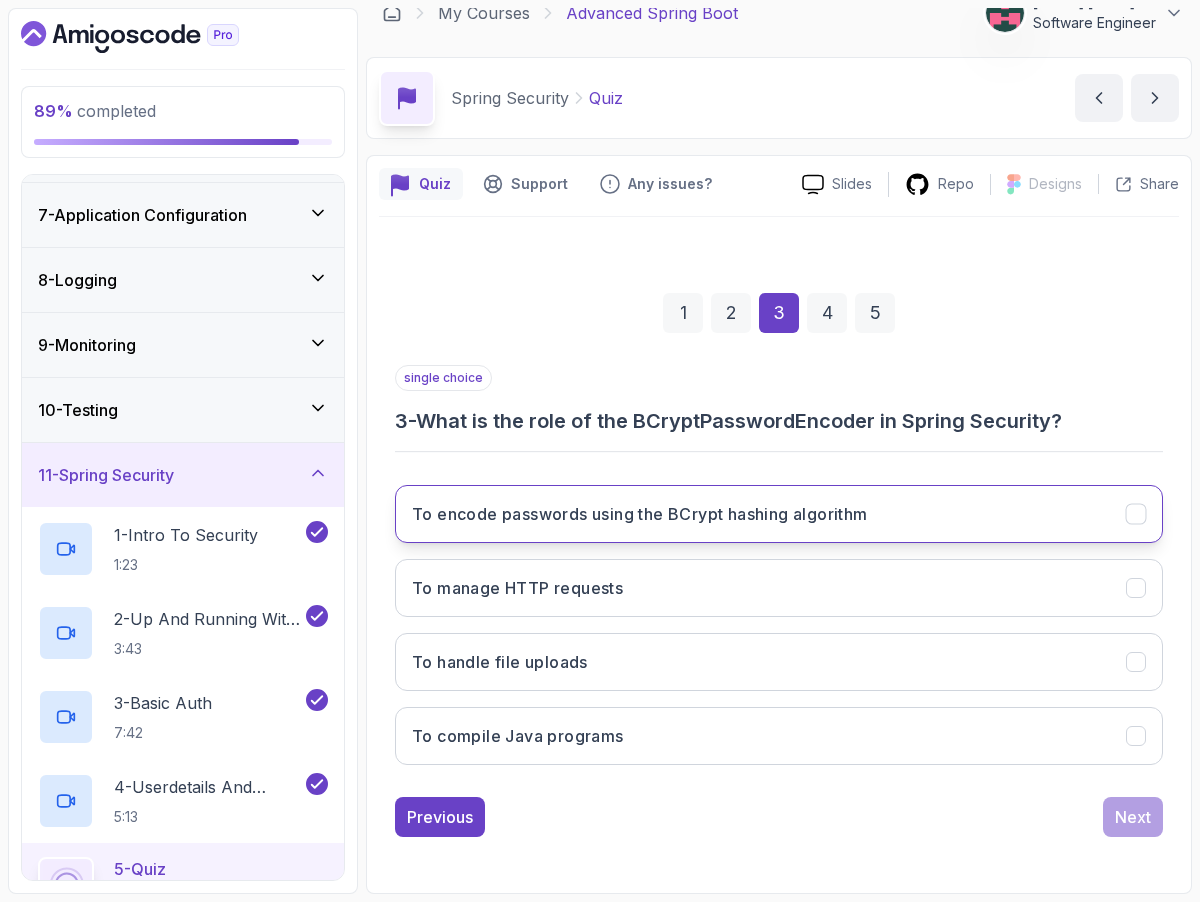 click on "To encode passwords using the BCrypt hashing algorithm" at bounding box center [640, 514] 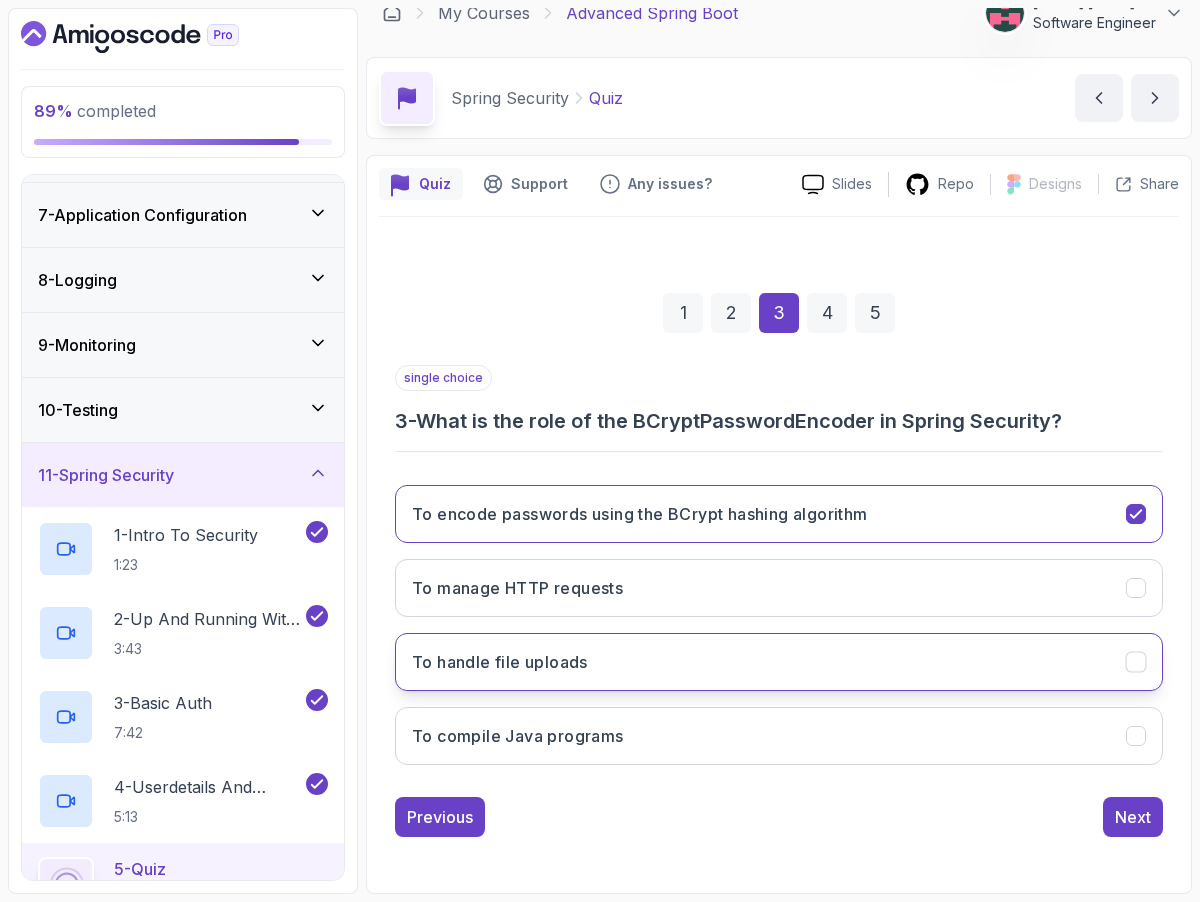 click on "To handle file uploads" at bounding box center [779, 662] 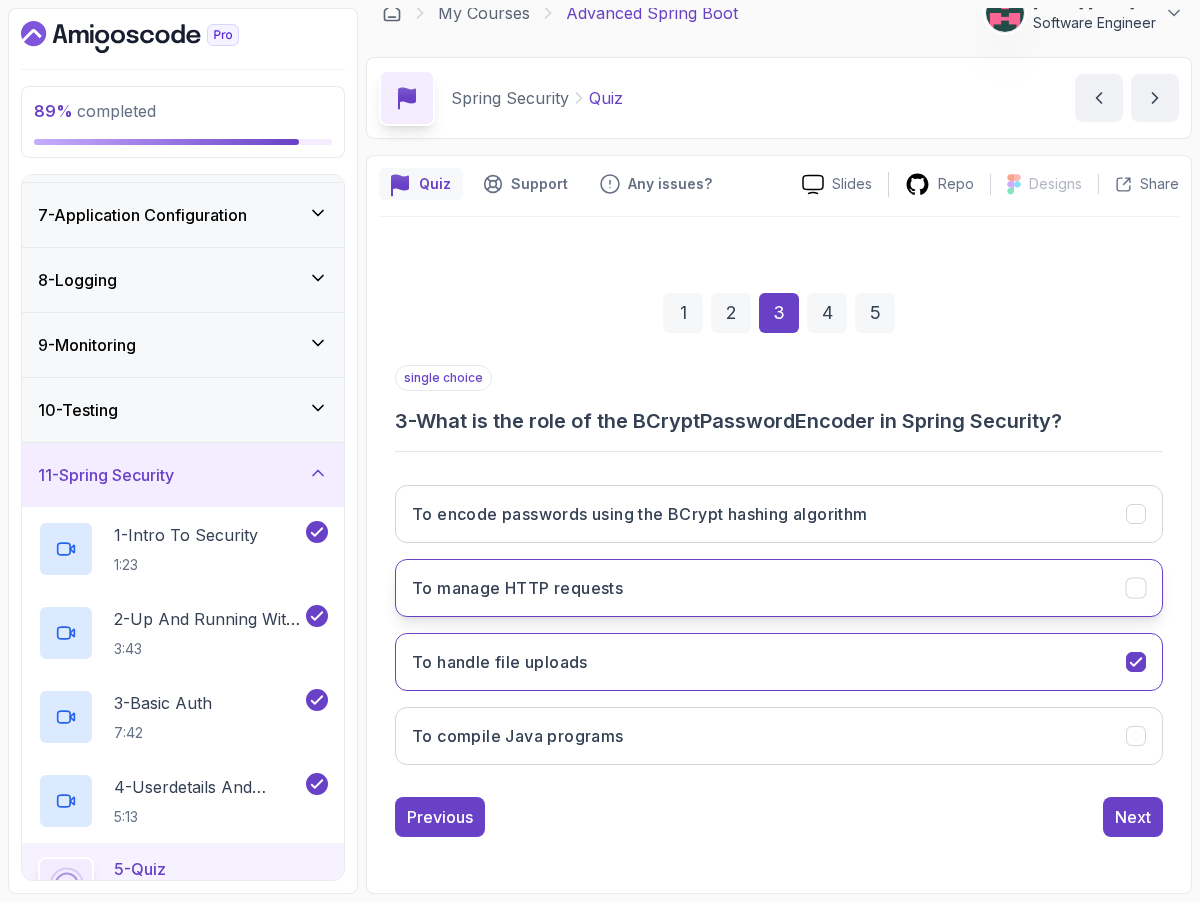 click on "To manage HTTP requests" at bounding box center (779, 588) 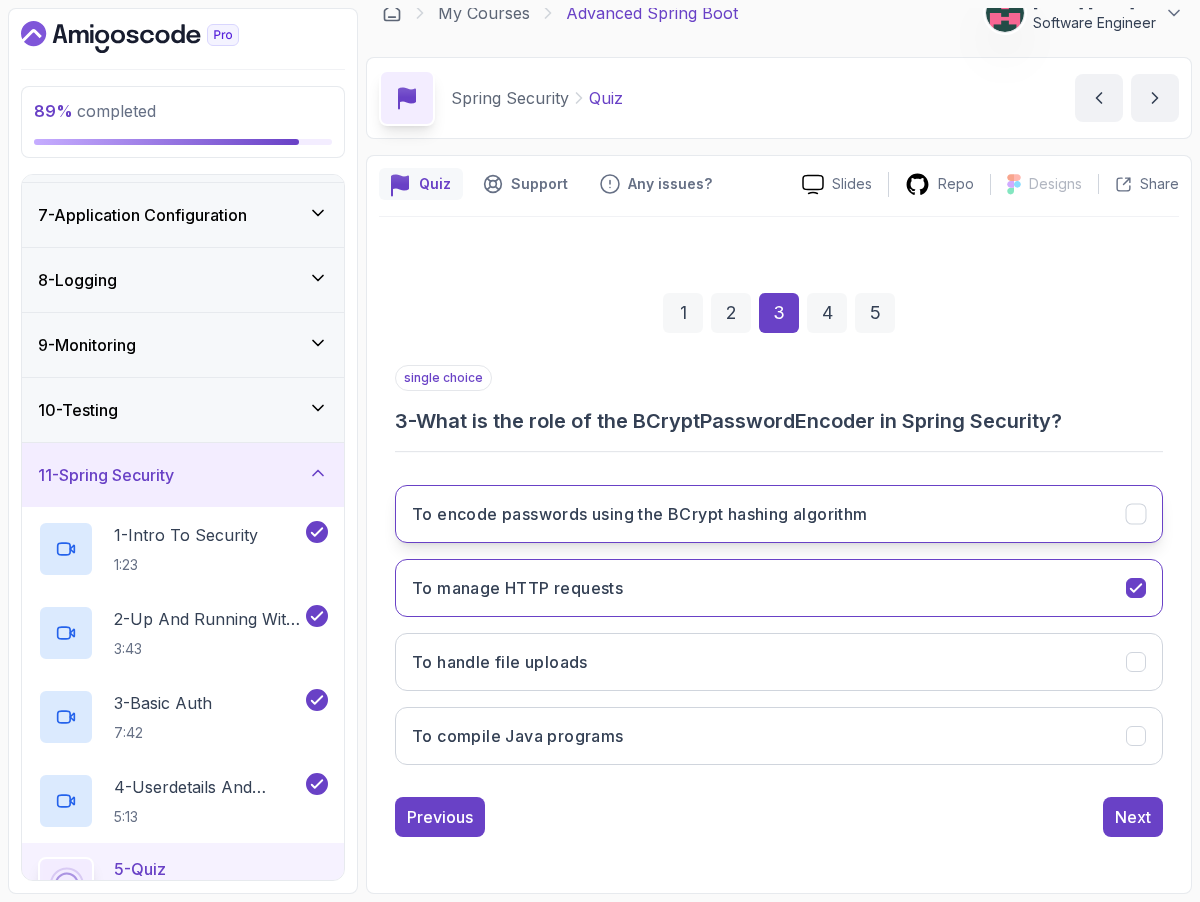 click on "To encode passwords using the BCrypt hashing algorithm" at bounding box center (640, 514) 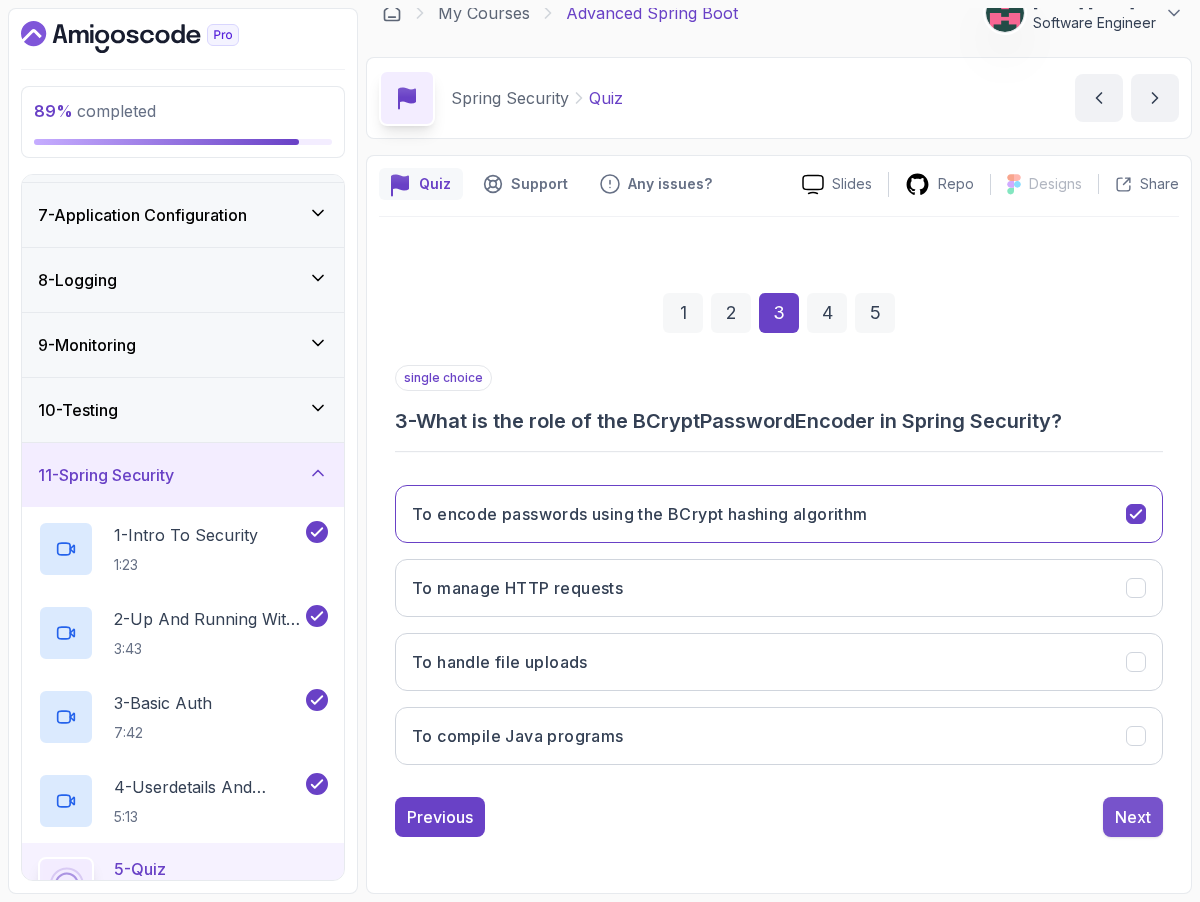 click on "Next" at bounding box center (1133, 817) 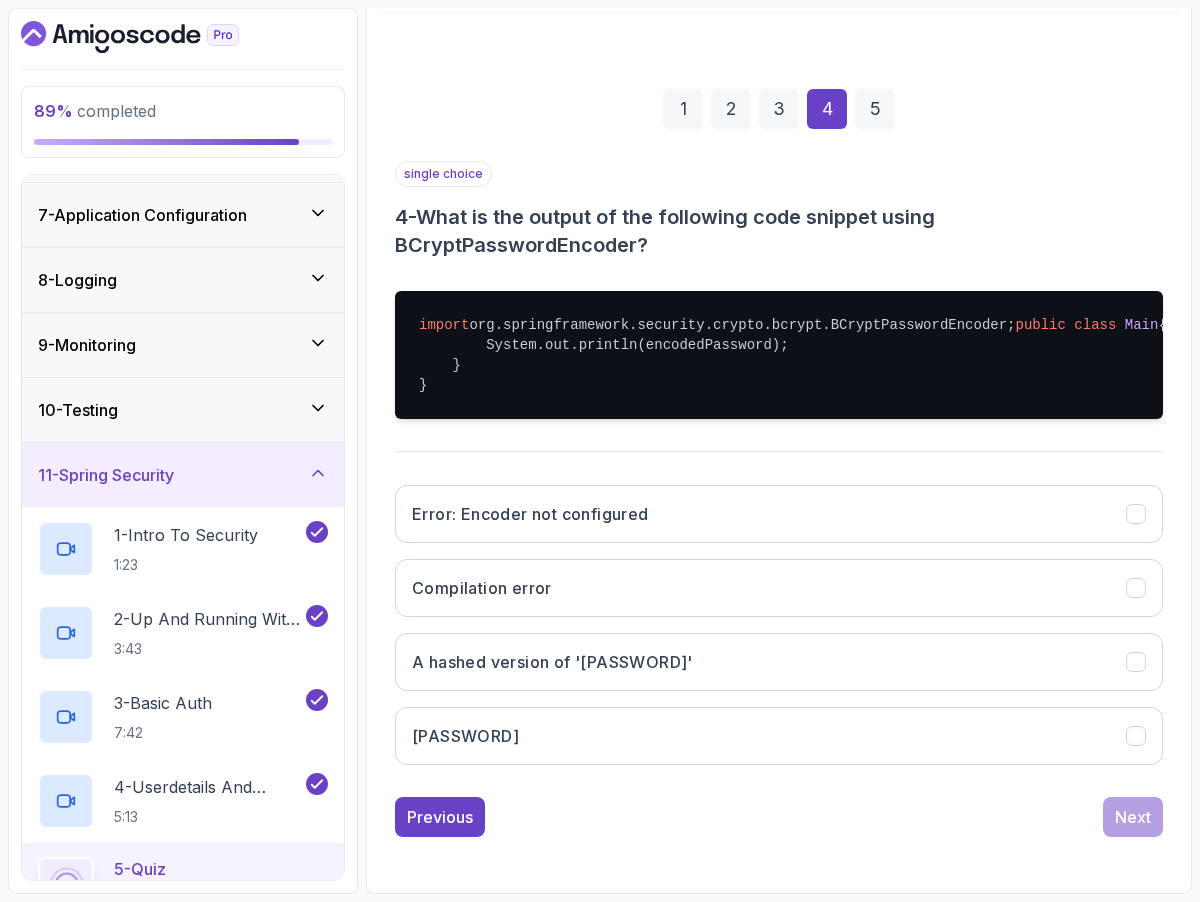 scroll, scrollTop: 326, scrollLeft: 0, axis: vertical 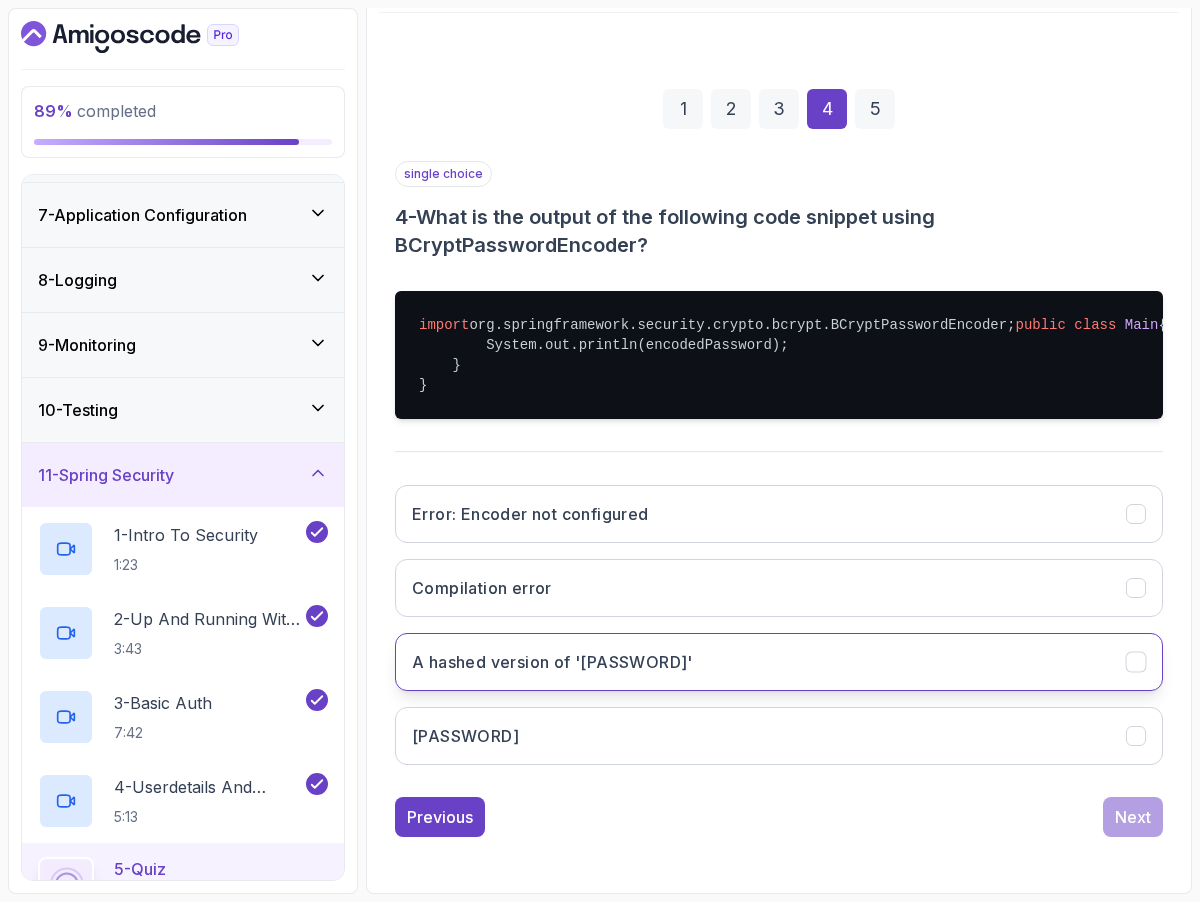 click on "A hashed version of 'password123'" at bounding box center [552, 662] 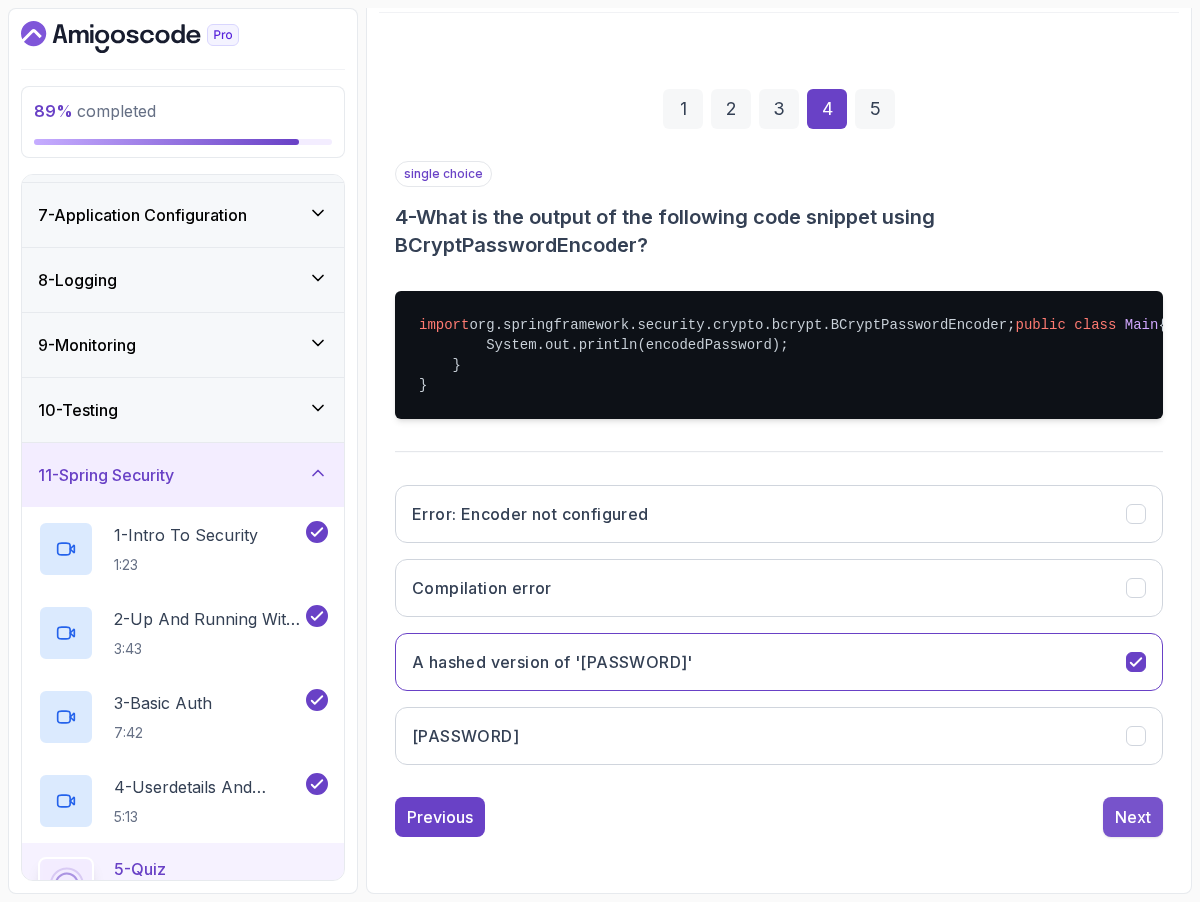 click on "Next" at bounding box center (1133, 817) 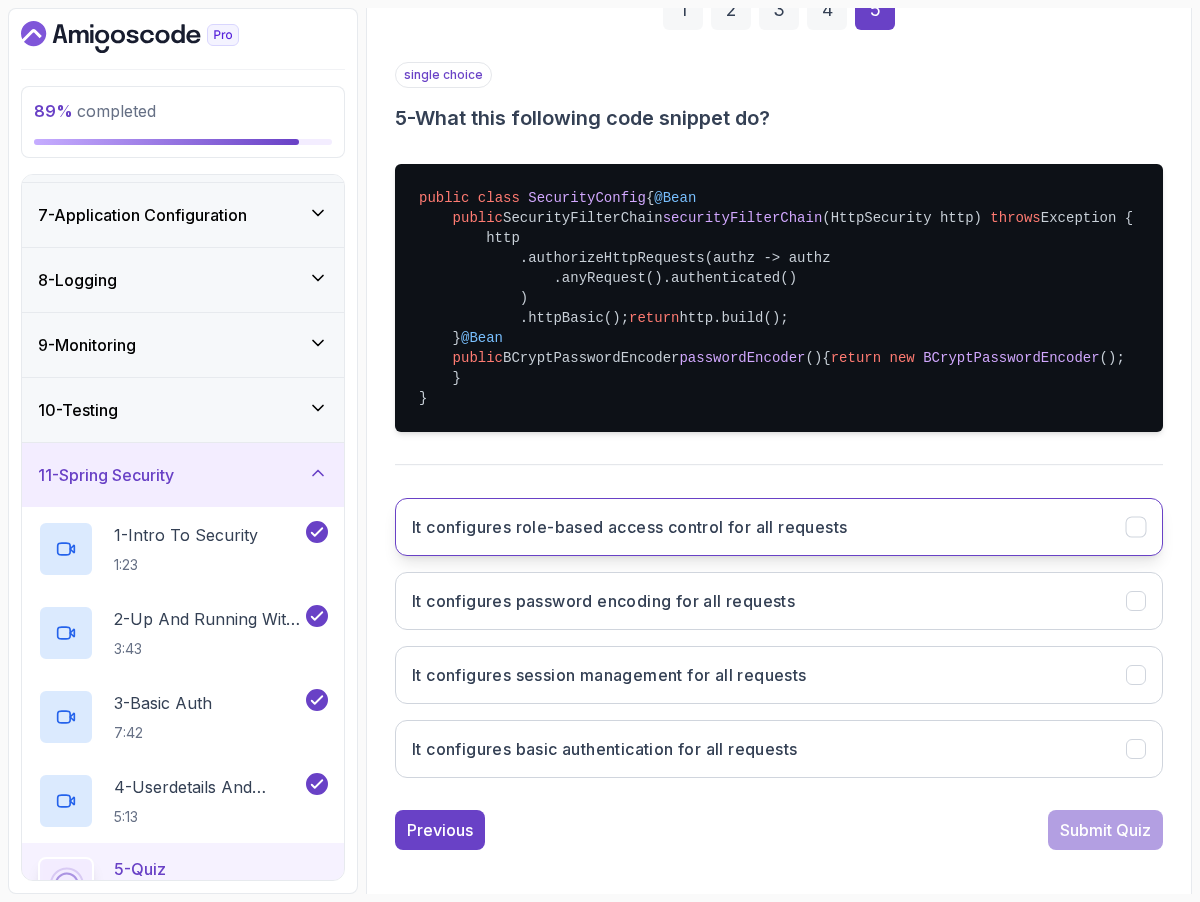 click on "It configures role-based access control for all requests" at bounding box center [779, 527] 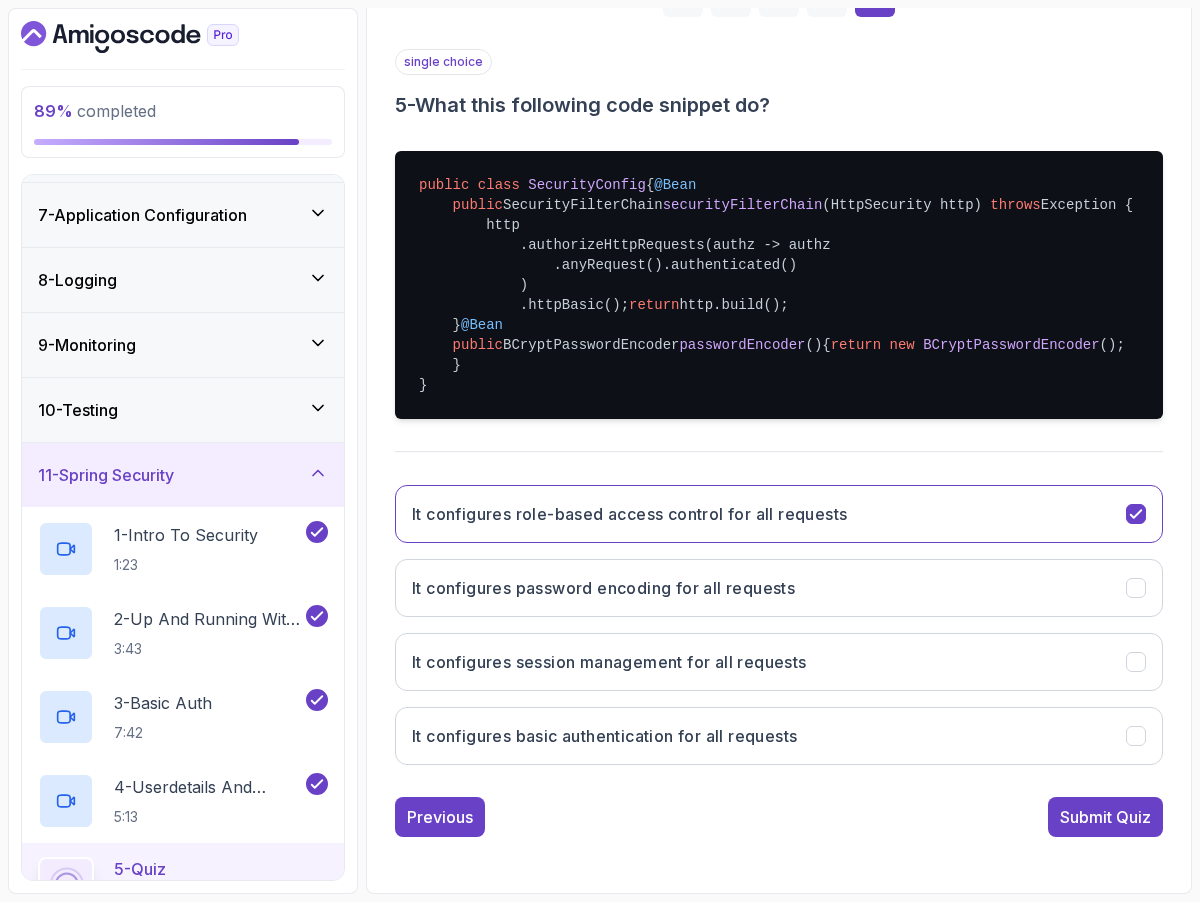 scroll, scrollTop: 405, scrollLeft: 0, axis: vertical 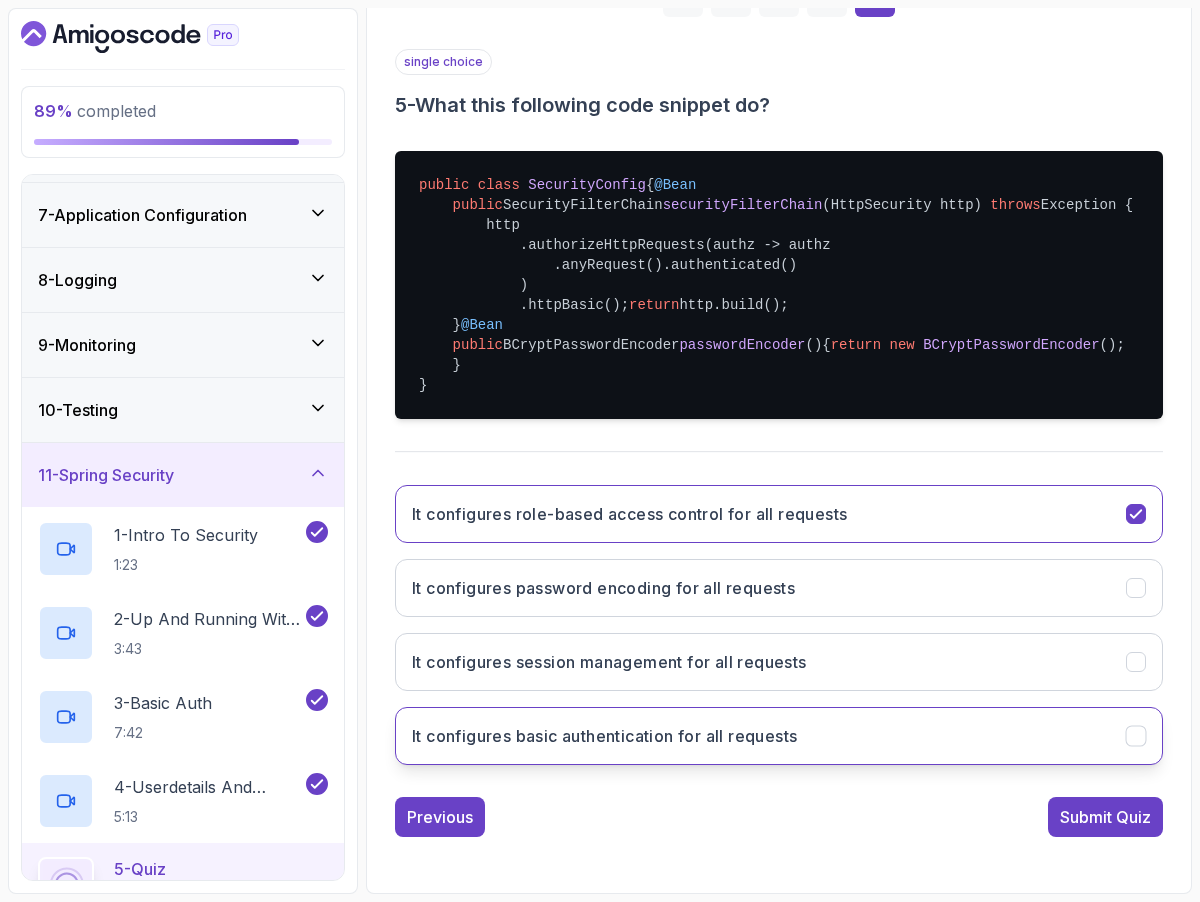 click on "It configures basic authentication for all requests" at bounding box center (779, 736) 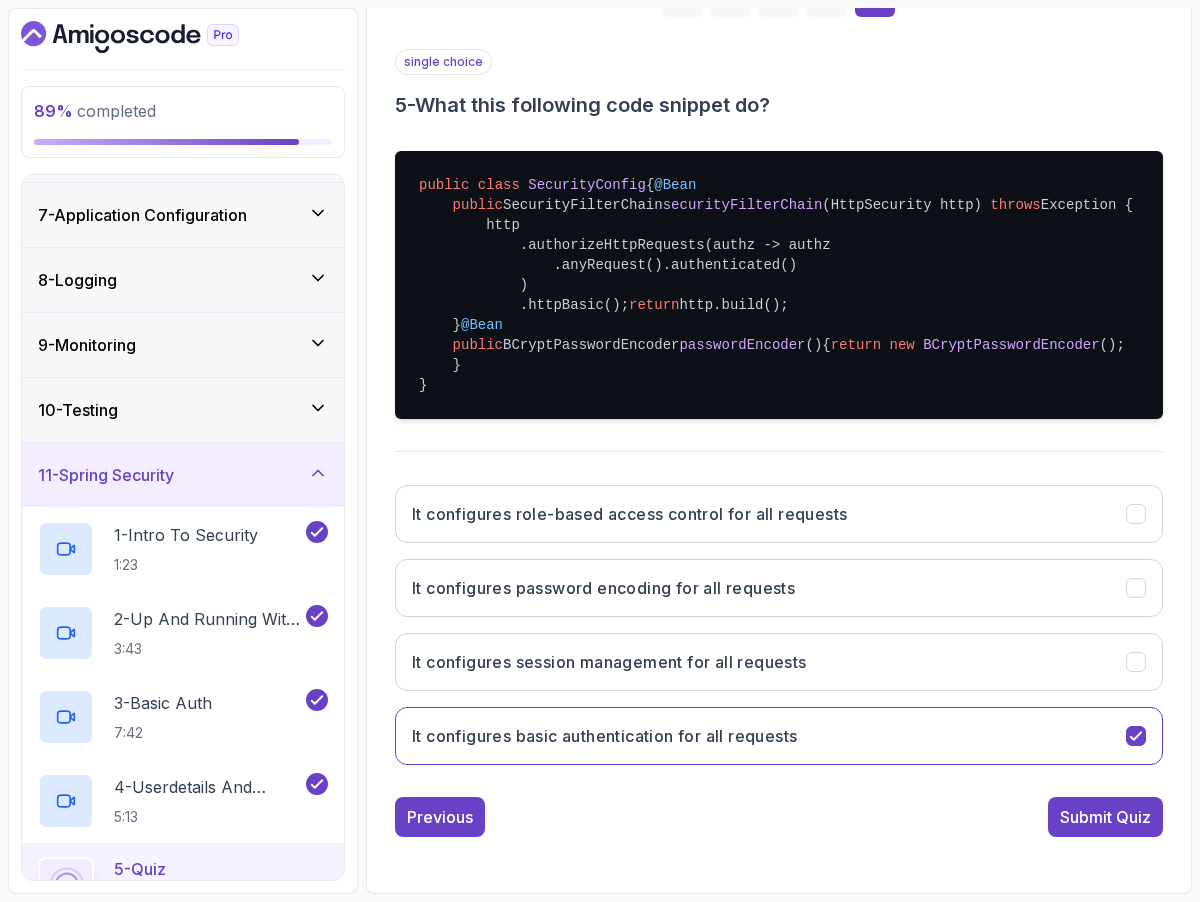 click on "It configures role-based access control for all requests It configures password encoding for all requests It configures session management for all requests It configures basic authentication for all requests" at bounding box center [779, 625] 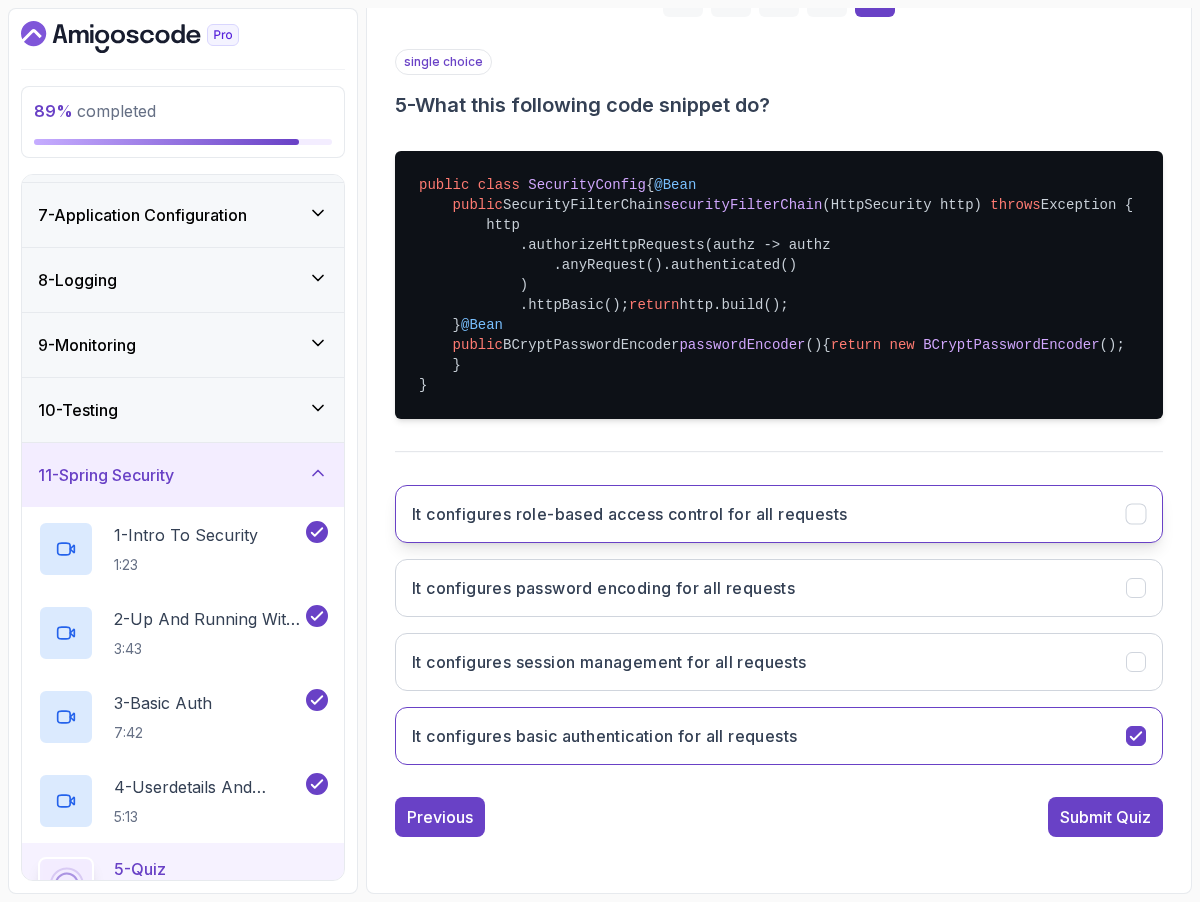 click on "It configures role-based access control for all requests" at bounding box center [779, 514] 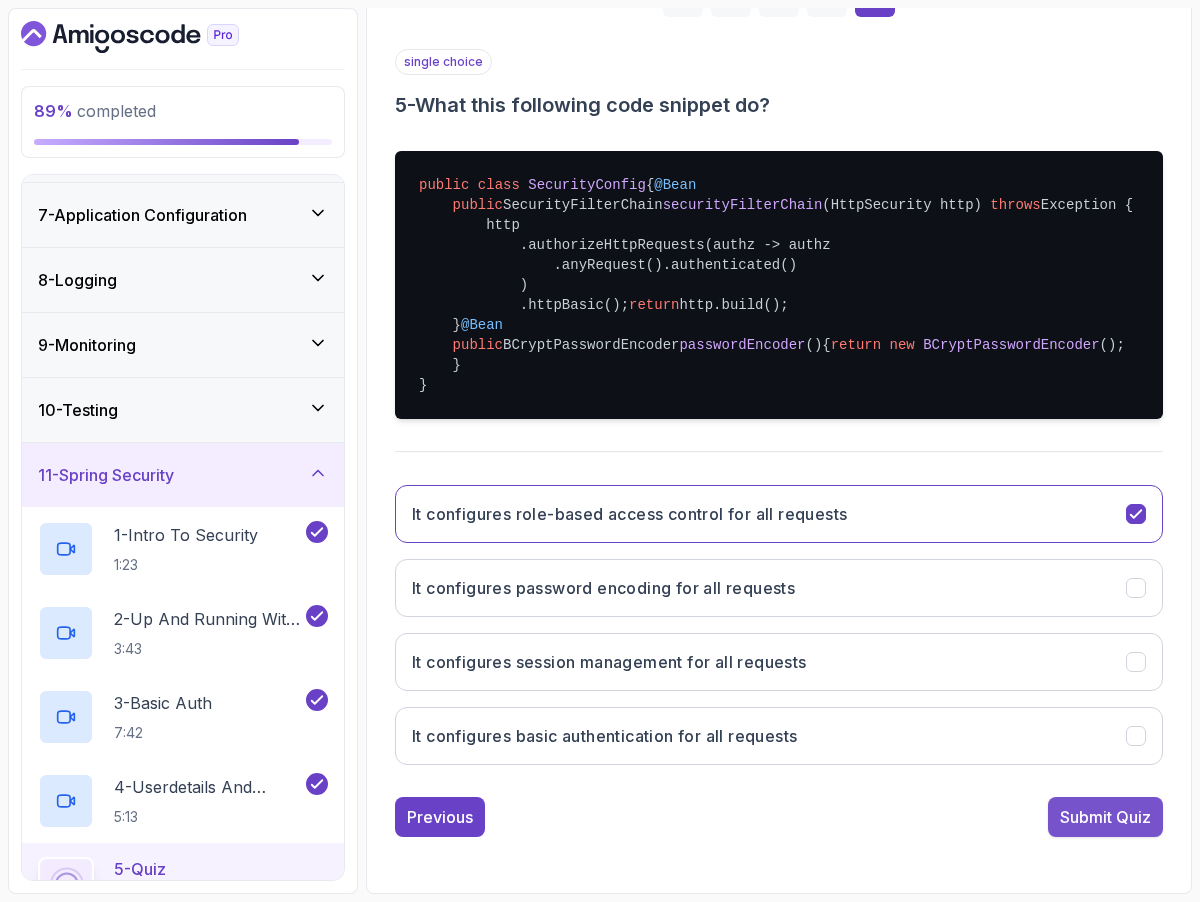 click on "Submit Quiz" at bounding box center [1105, 817] 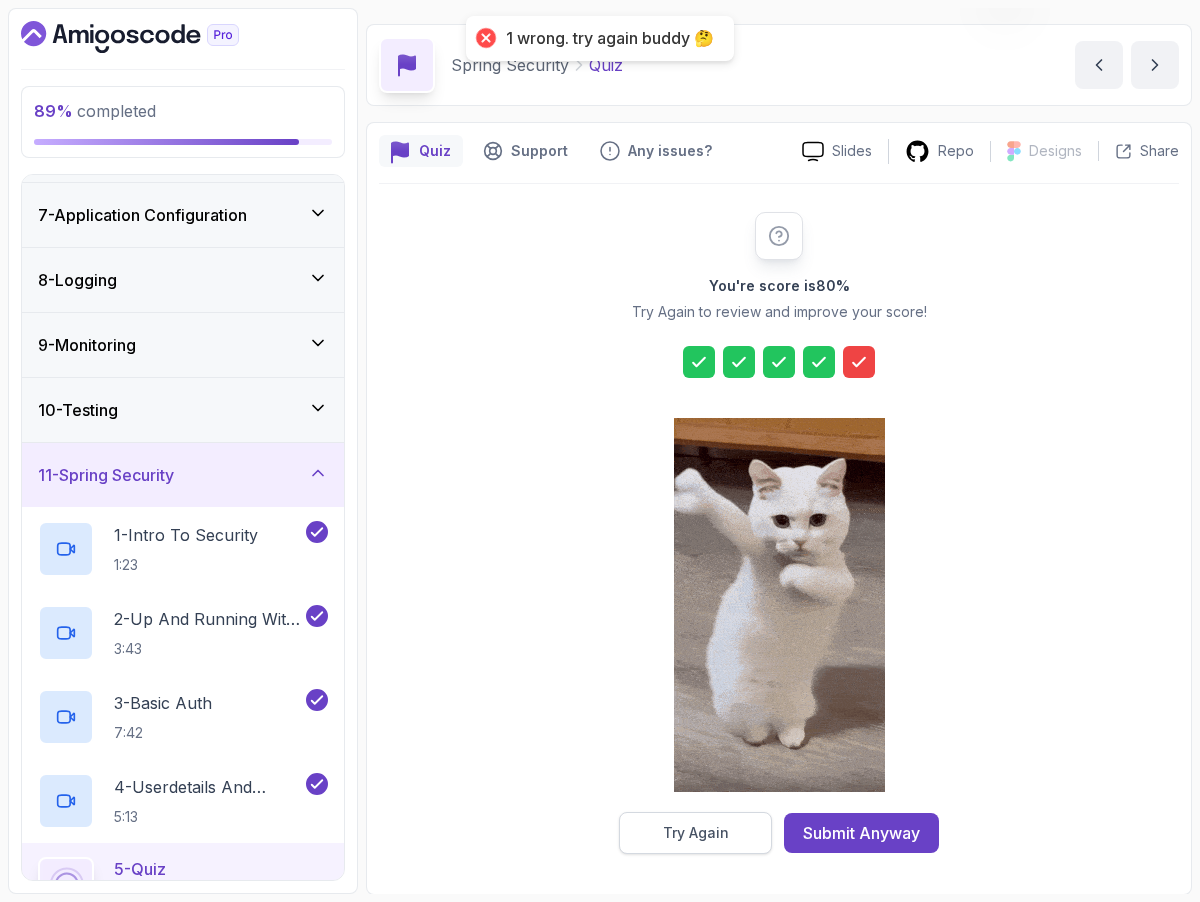 click on "Try Again" at bounding box center [696, 833] 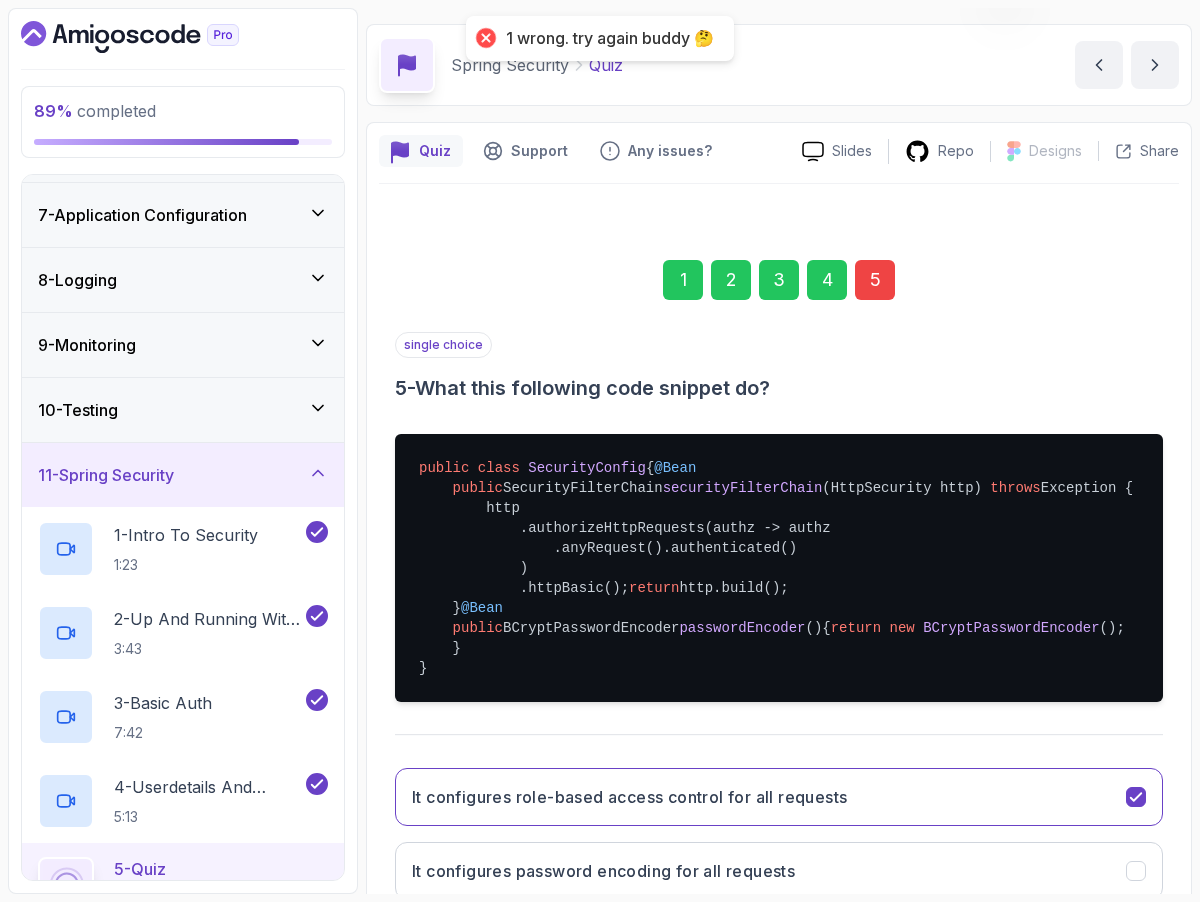 click on "5" at bounding box center (875, 280) 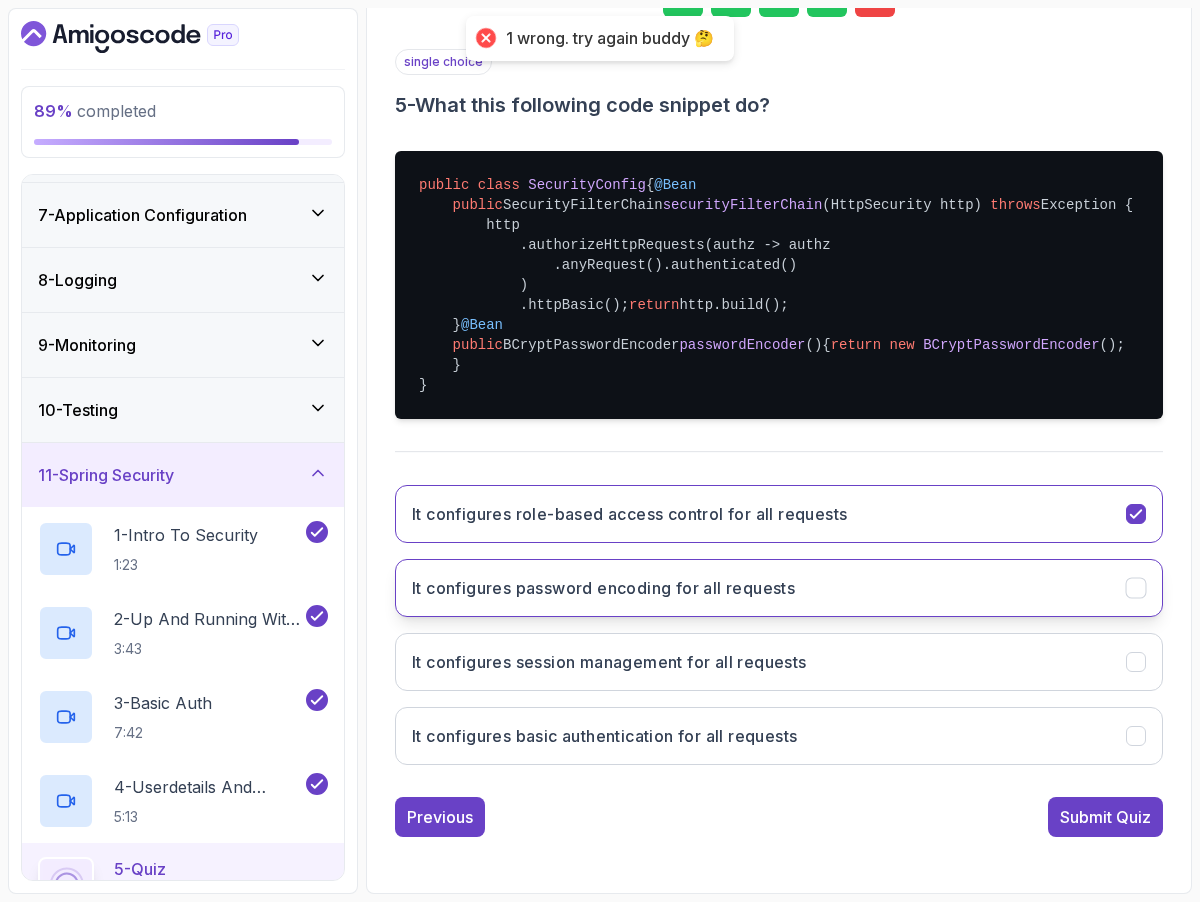 scroll, scrollTop: 475, scrollLeft: 0, axis: vertical 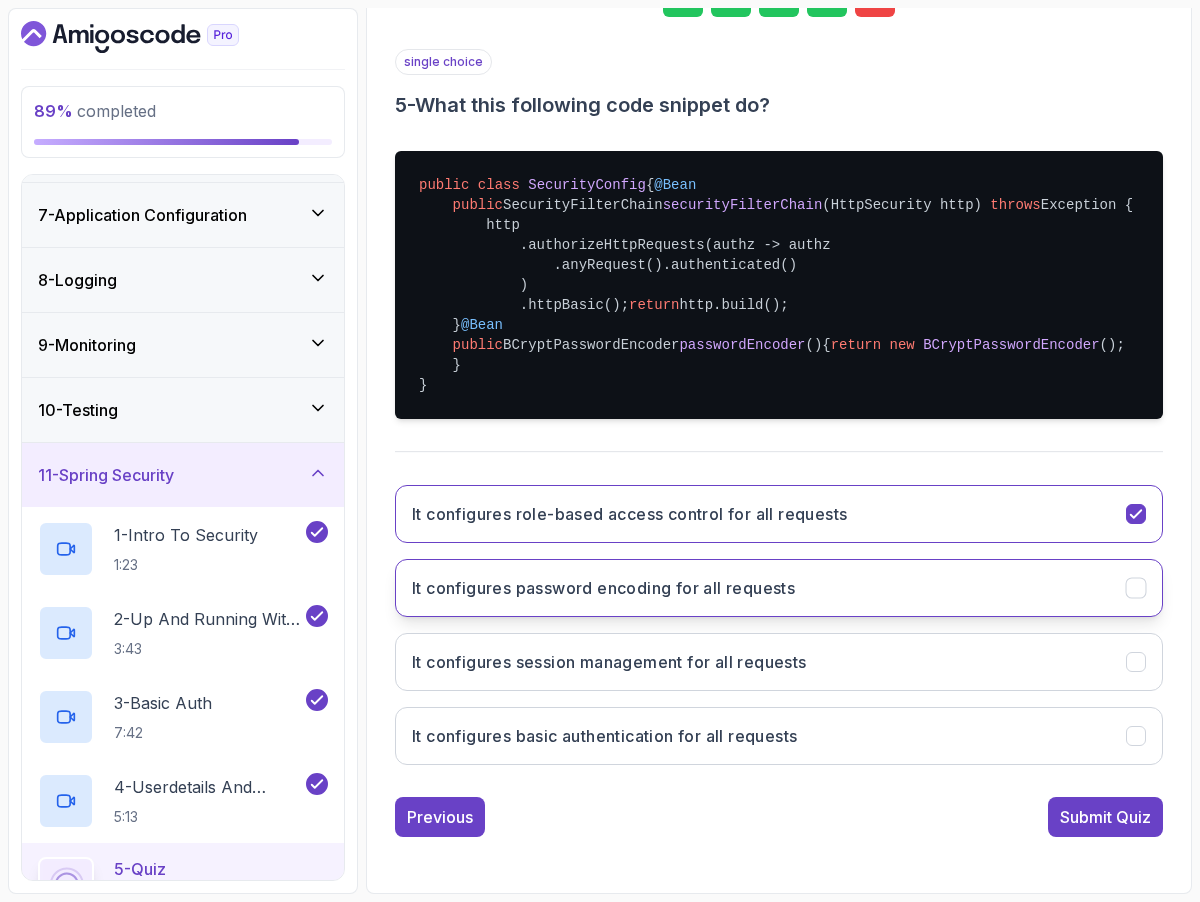 click on "It configures password encoding for all requests" at bounding box center (779, 588) 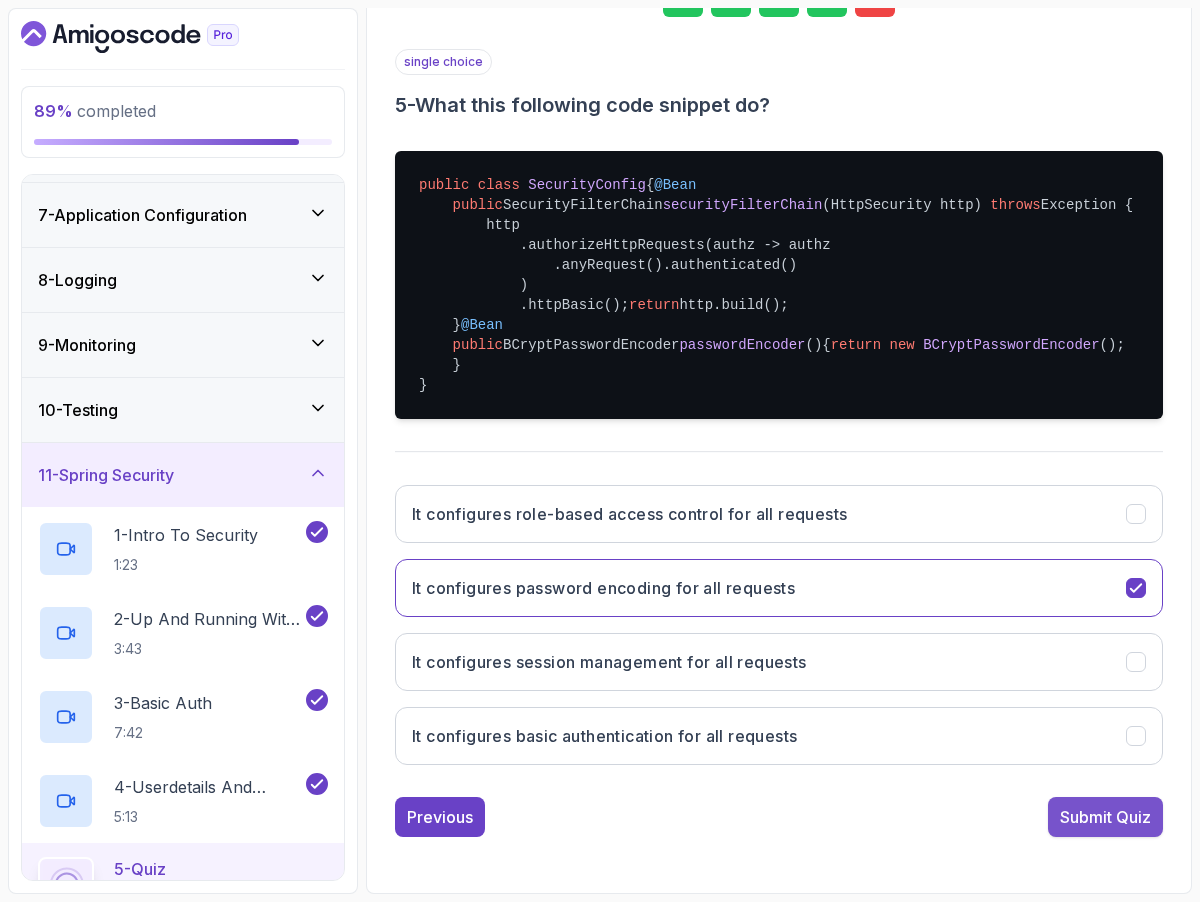 click on "Submit Quiz" at bounding box center [1105, 817] 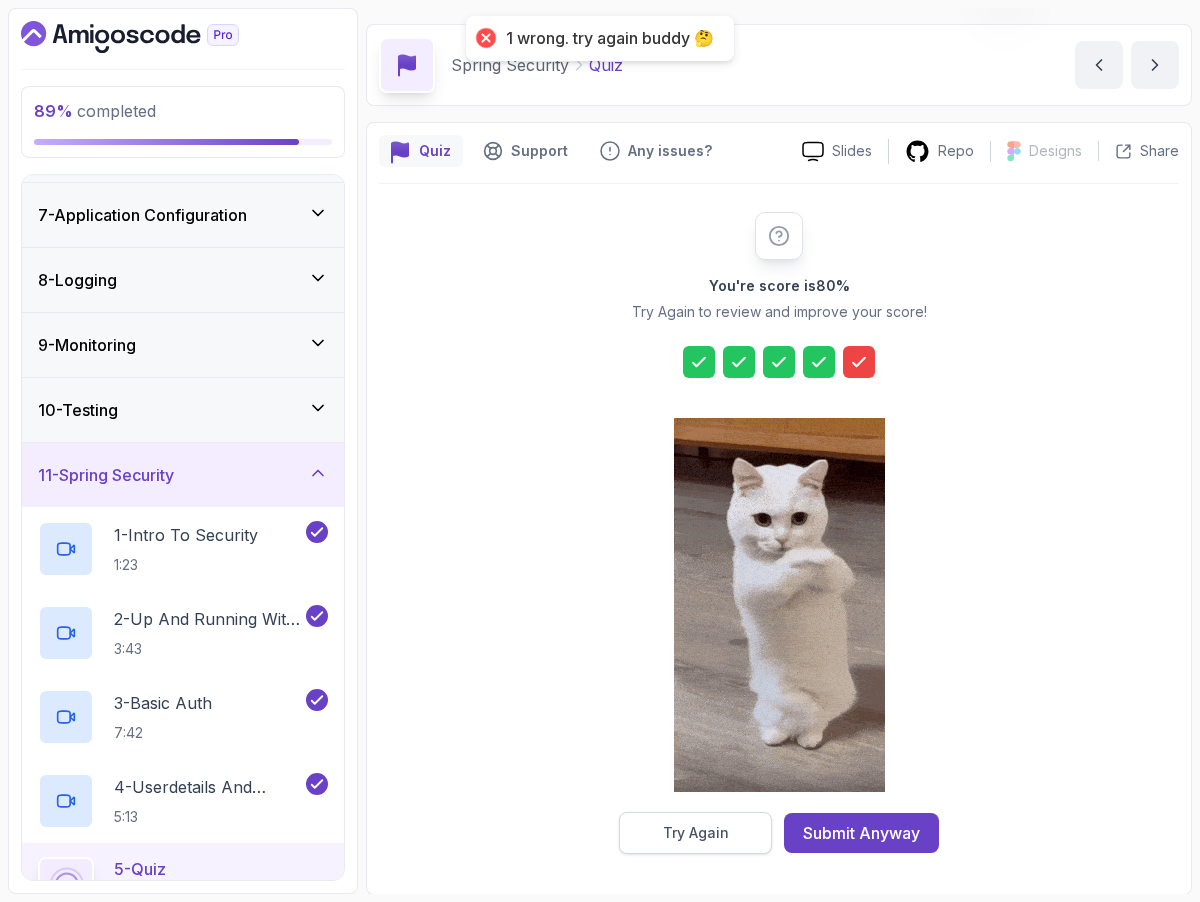 click on "Try Again" at bounding box center [696, 833] 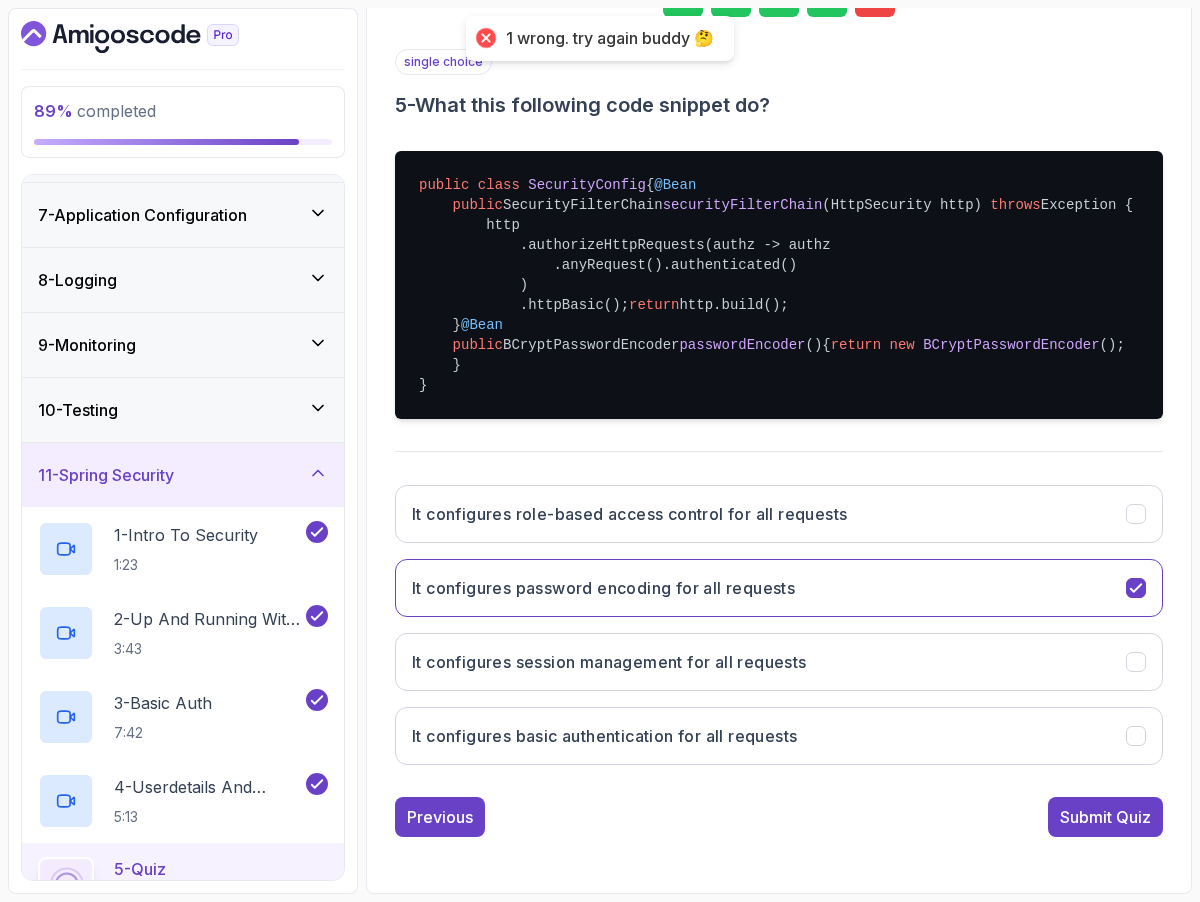 scroll, scrollTop: 475, scrollLeft: 0, axis: vertical 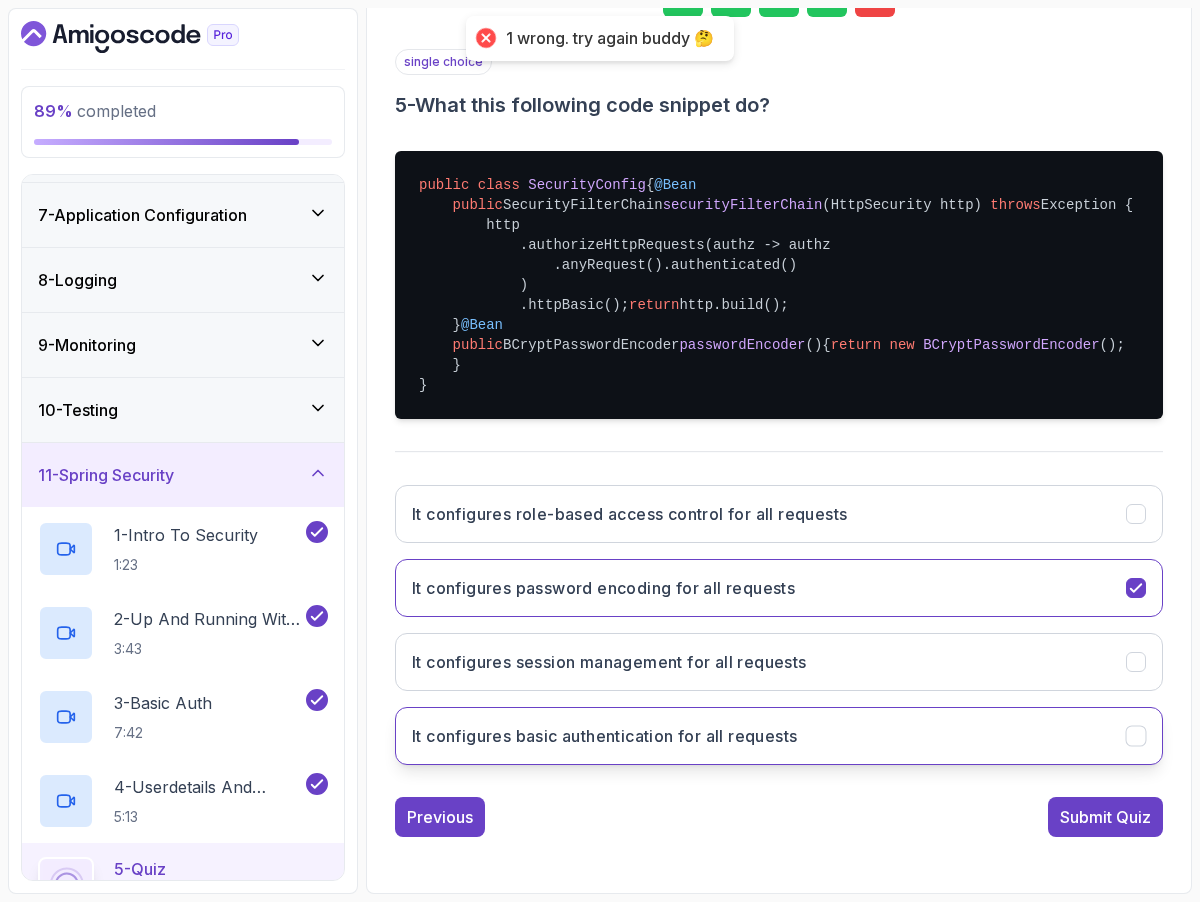 click on "It configures basic authentication for all requests" at bounding box center (779, 736) 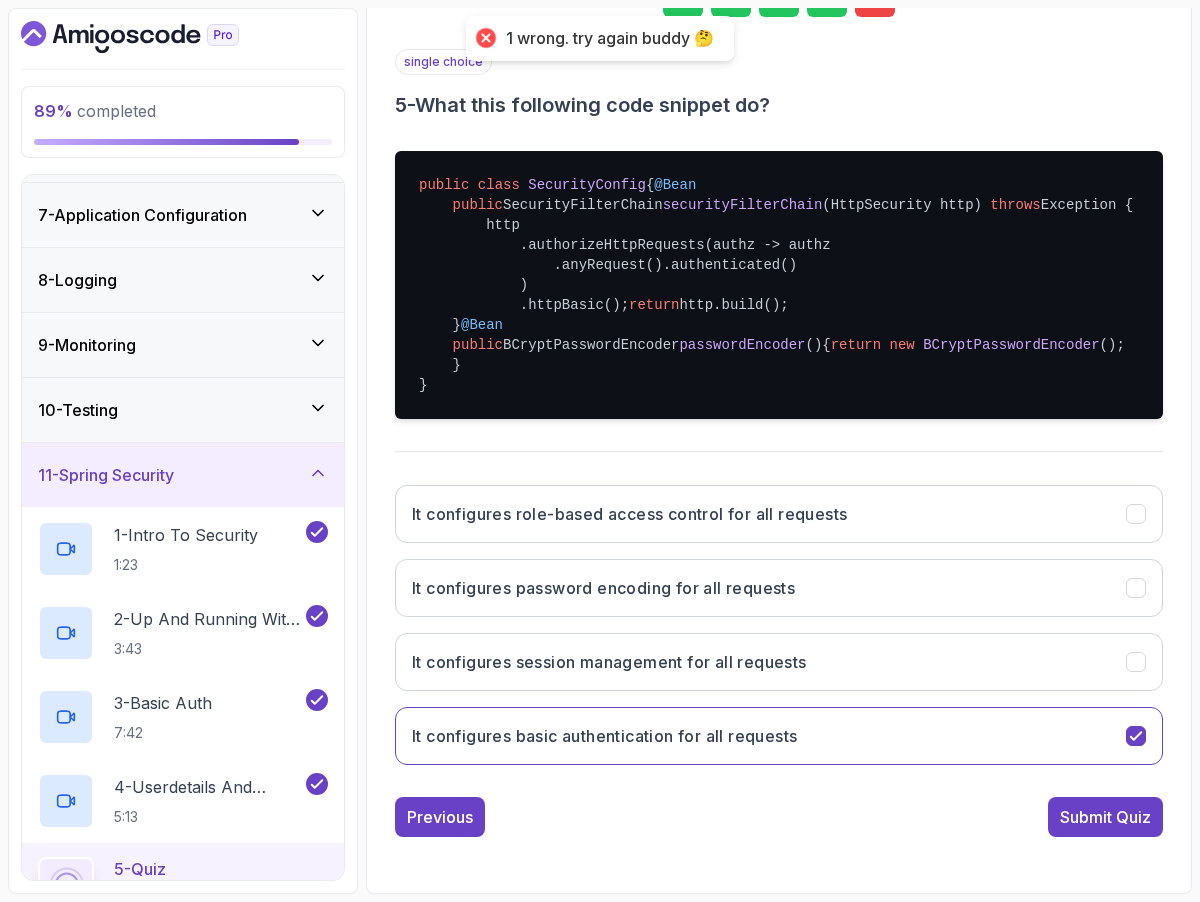 click on "1 2 3 4 5 single choice 5  -  What this following code snippet do? public   class   SecurityConfig  {
@Bean
public  SecurityFilterChain  securityFilterChain (HttpSecurity http)   throws  Exception {
http
.authorizeHttpRequests(authz -> authz
.anyRequest().authenticated()
)
.httpBasic();
return  http.build();
}
@Bean
public  BCryptPasswordEncoder  passwordEncoder ()  {
return   new   BCryptPasswordEncoder ();
}
}
It configures role-based access control for all requests It configures password encoding for all requests It configures session management for all requests It configures basic authentication for all requests Previous Submit Quiz" at bounding box center [779, 391] 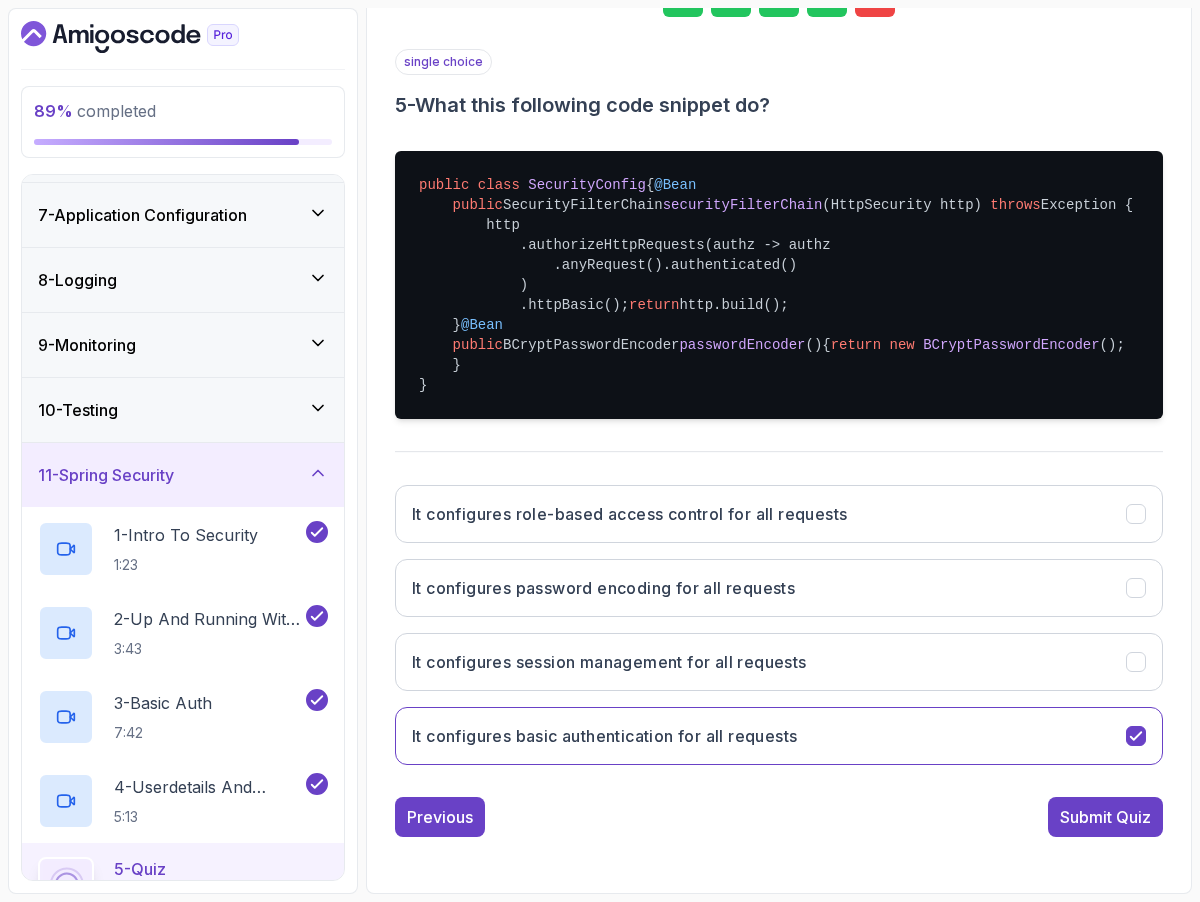 click on "Submit Quiz" at bounding box center (1105, 817) 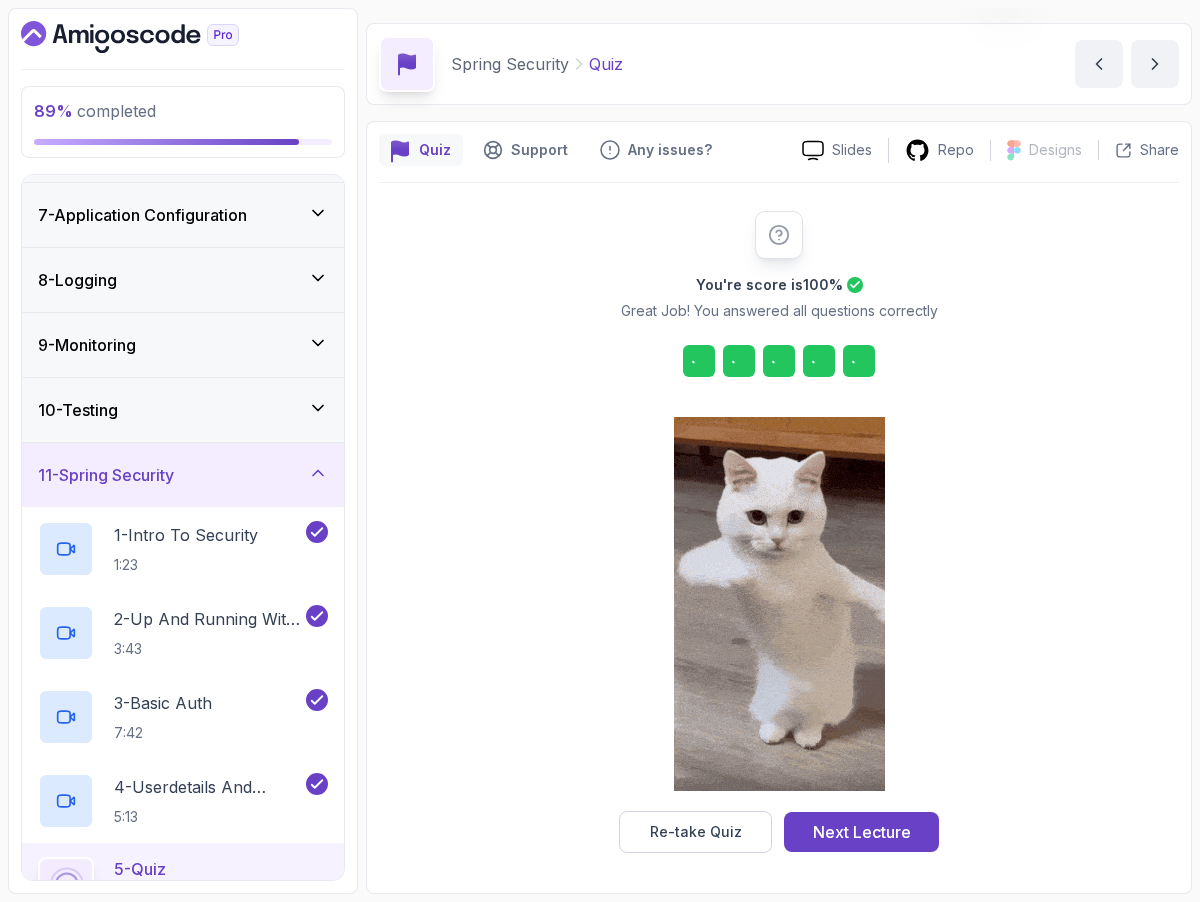 scroll, scrollTop: 56, scrollLeft: 0, axis: vertical 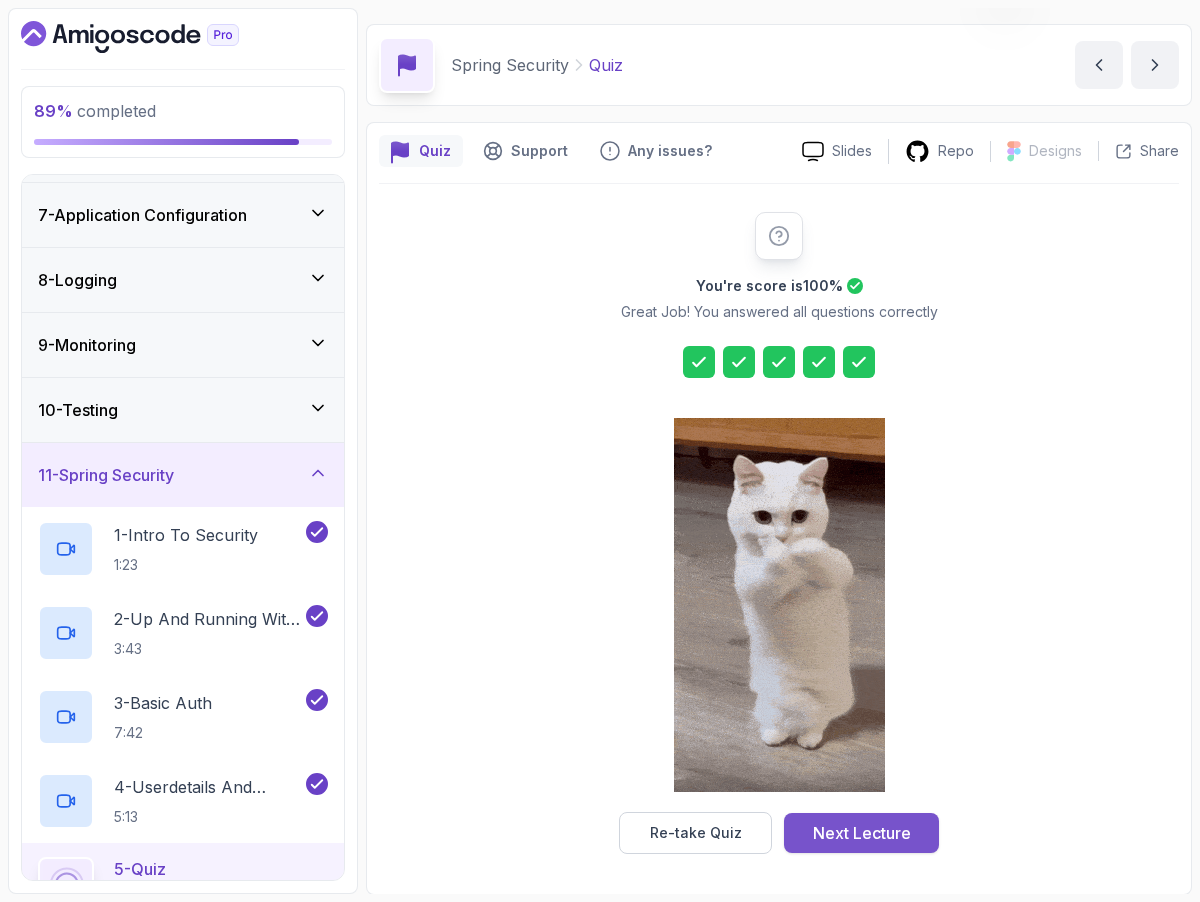 click on "Next Lecture" at bounding box center (862, 833) 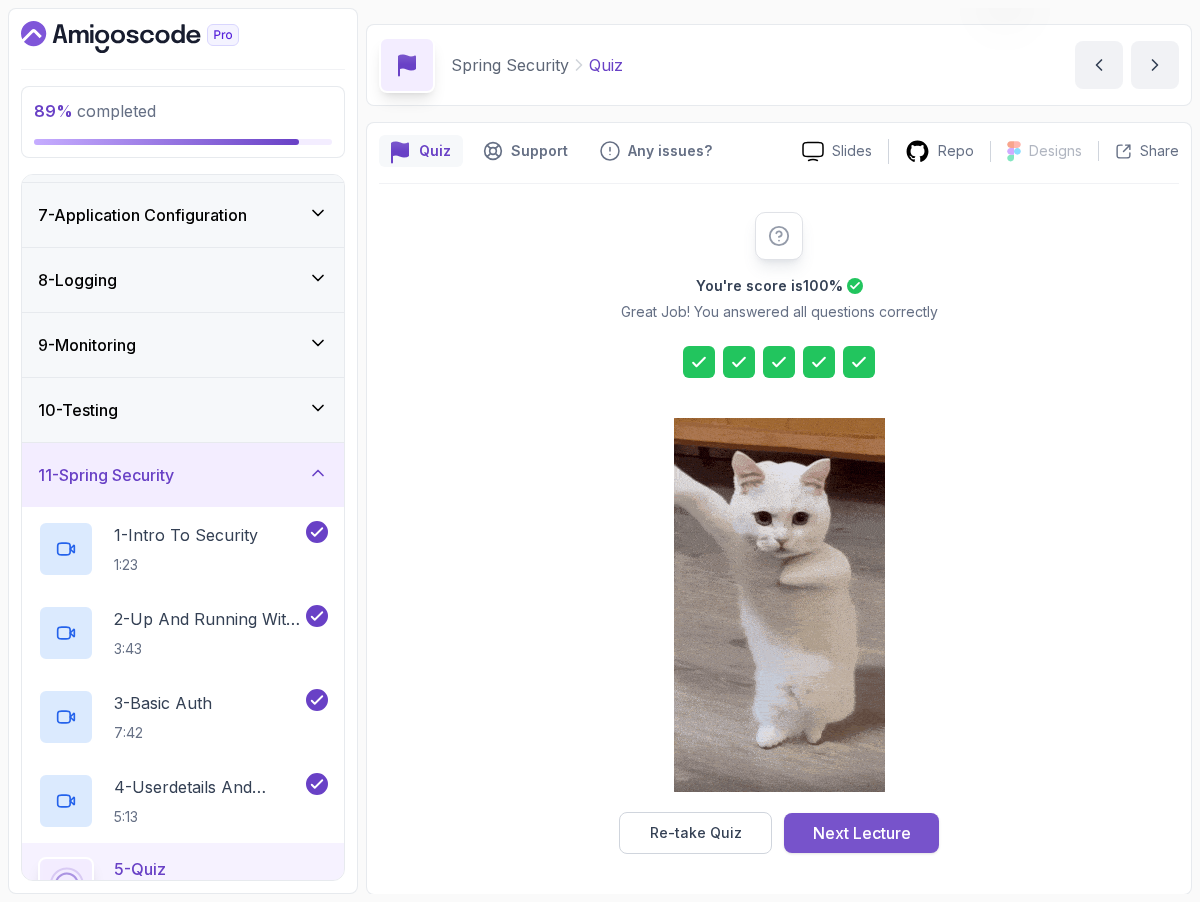 scroll, scrollTop: 0, scrollLeft: 0, axis: both 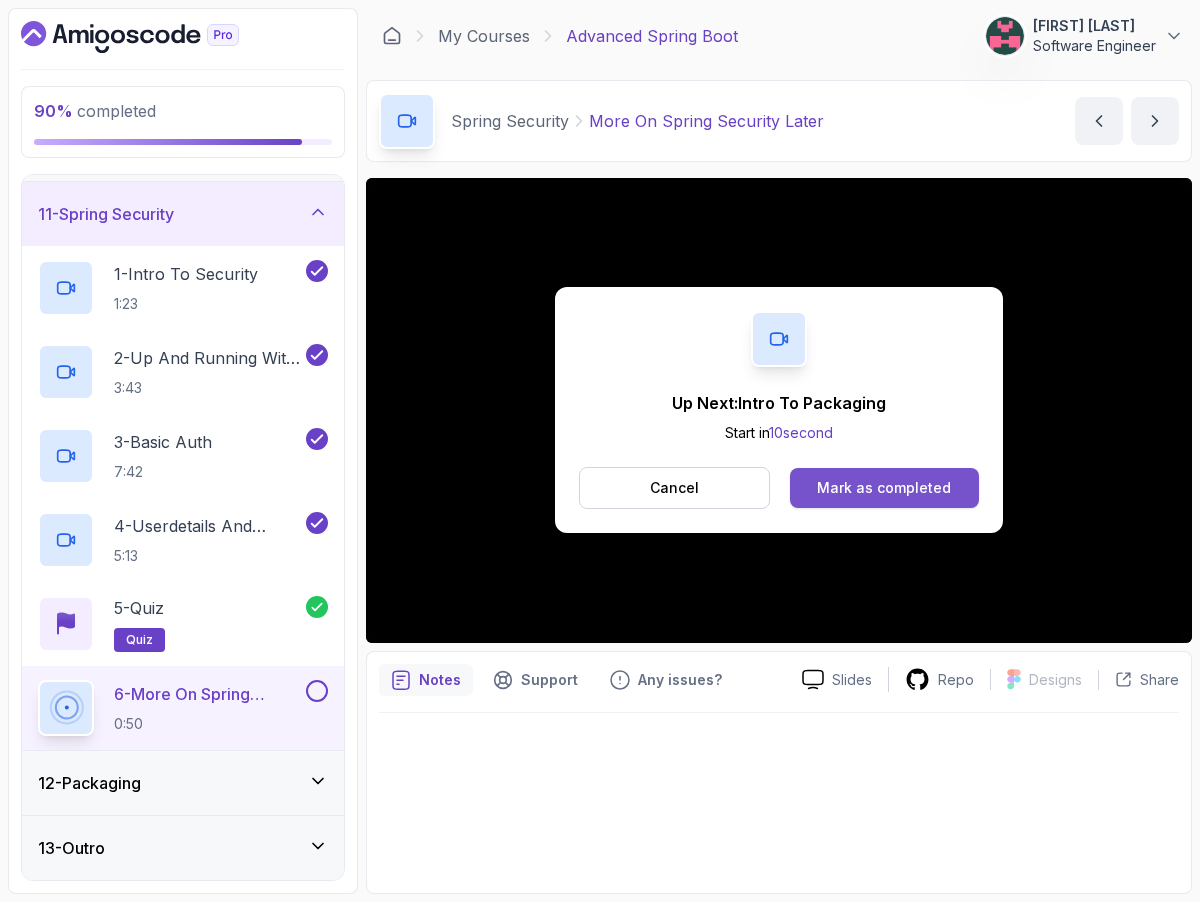 click on "Mark as completed" at bounding box center [884, 488] 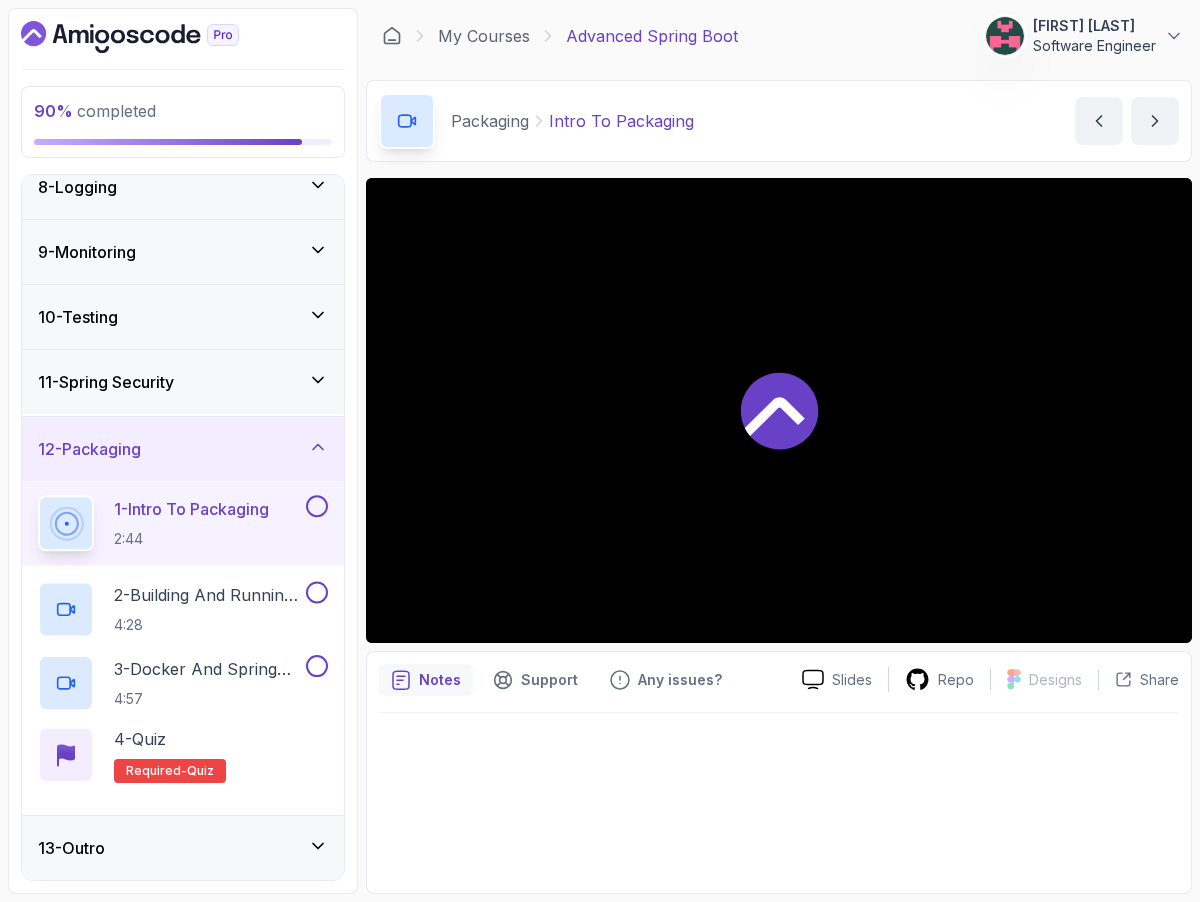 scroll, scrollTop: 475, scrollLeft: 0, axis: vertical 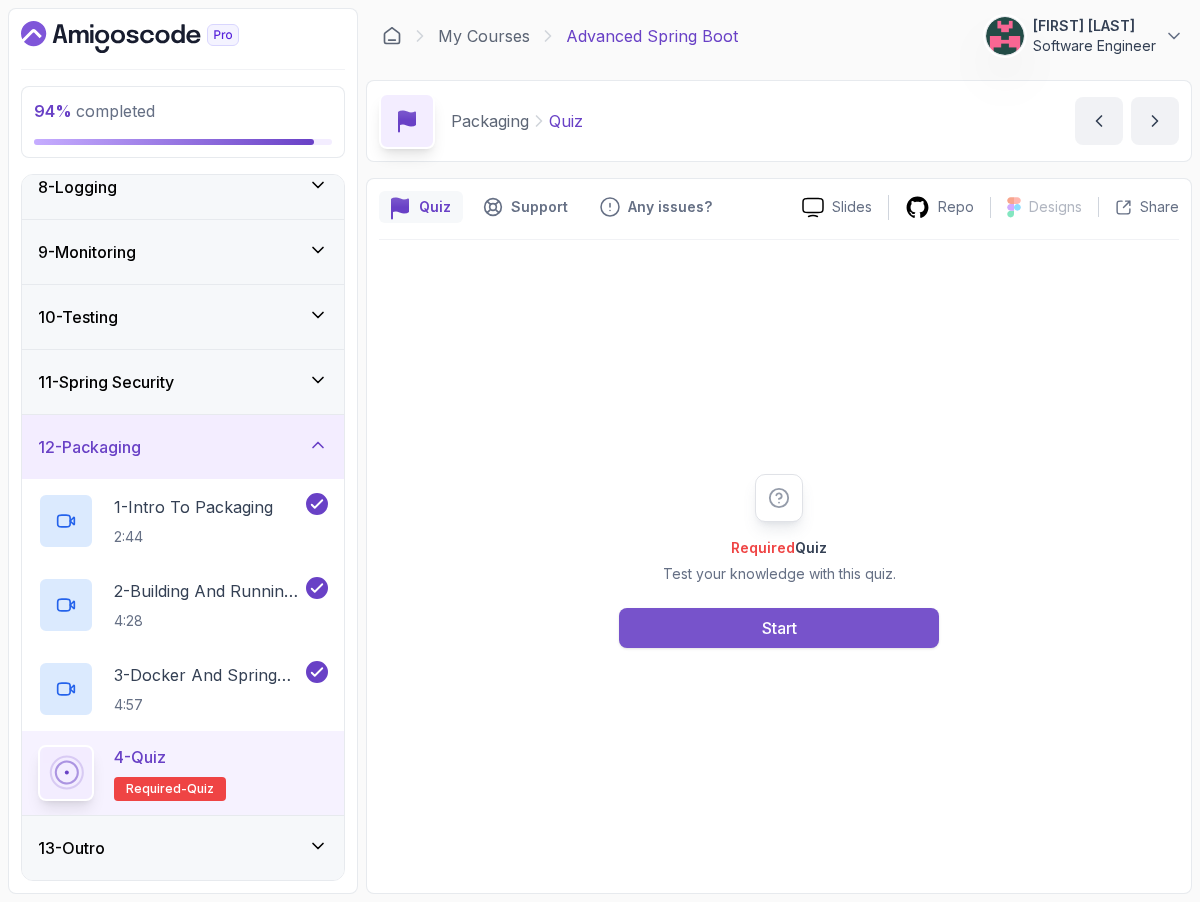 click on "Start" at bounding box center (779, 628) 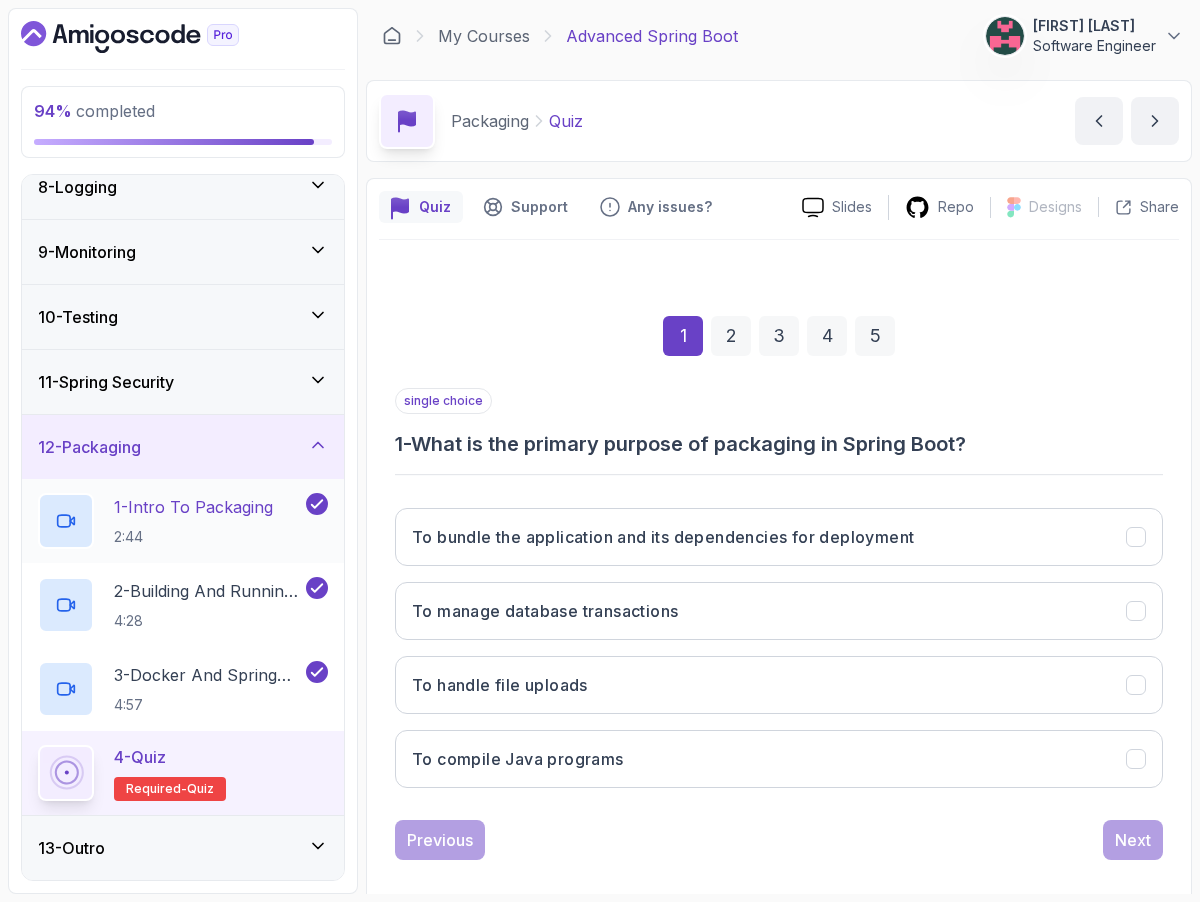 click on "1  -  Intro To Packaging" at bounding box center [193, 507] 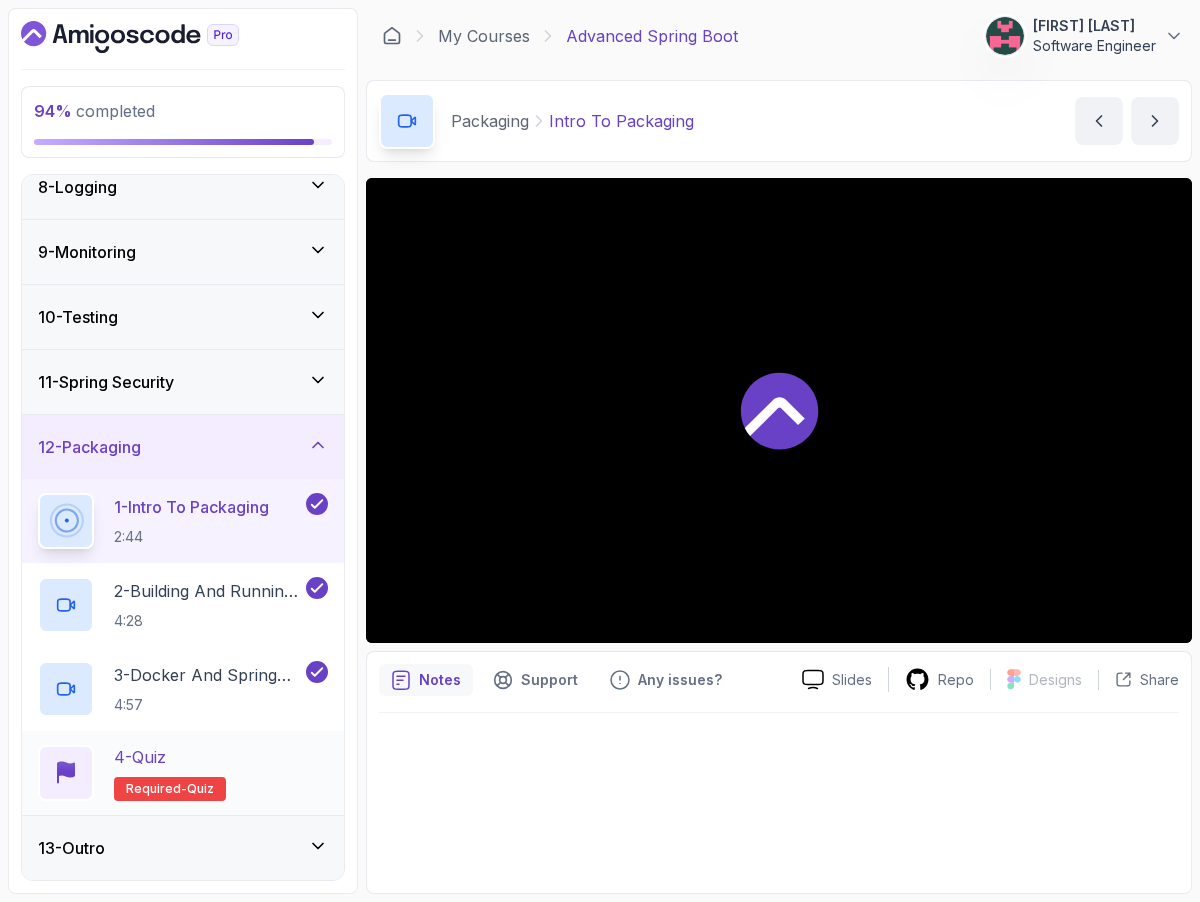 click on "4  -  Quiz Required- quiz" at bounding box center (183, 773) 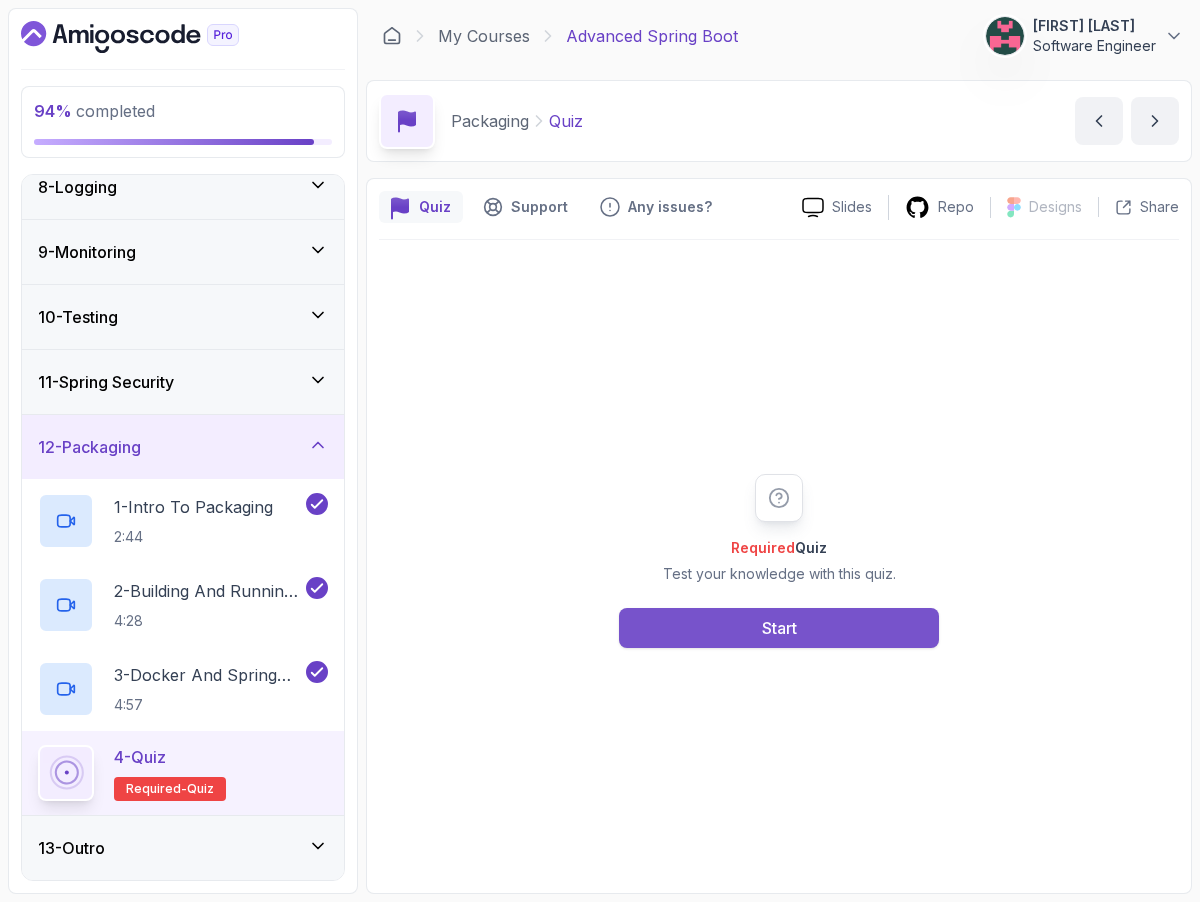 click on "Start" at bounding box center (779, 628) 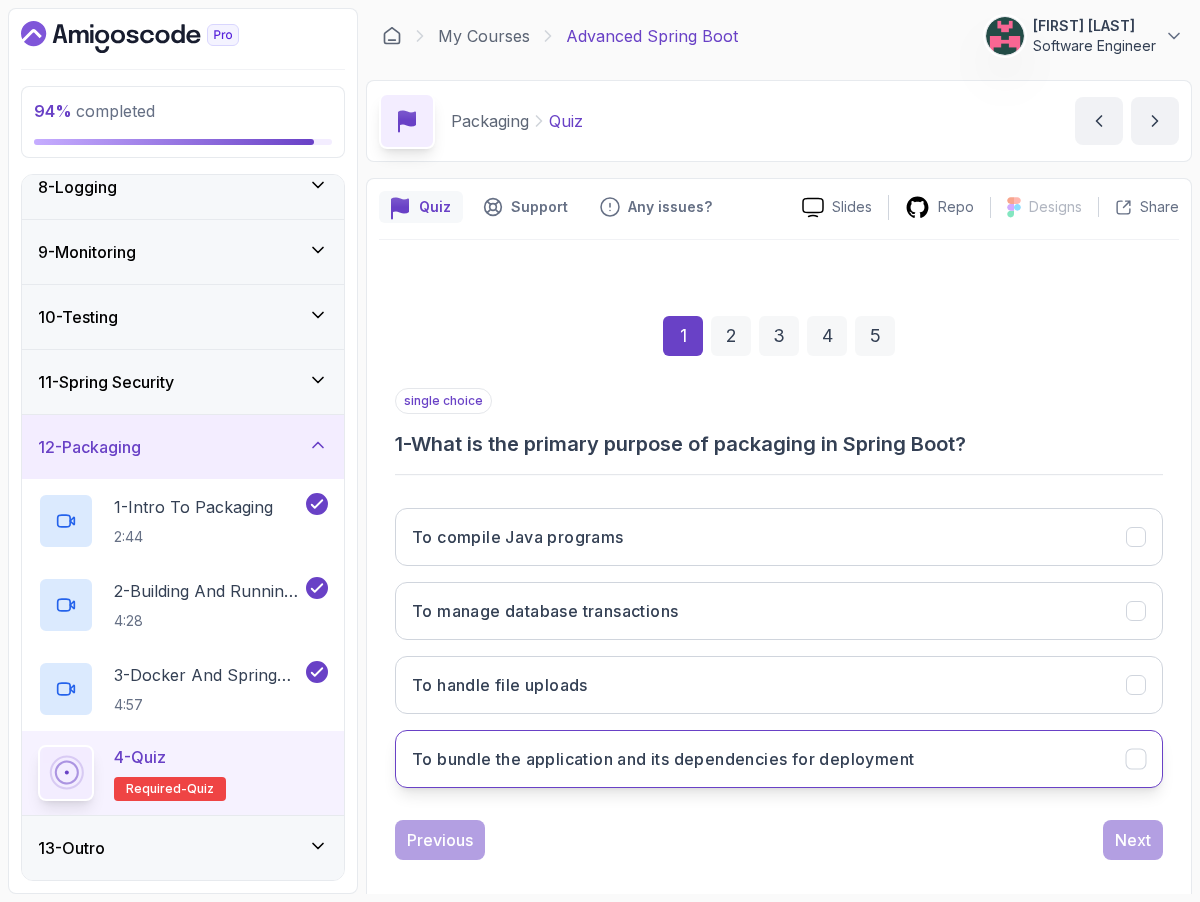 click on "To bundle the application and its dependencies for deployment" at bounding box center [663, 759] 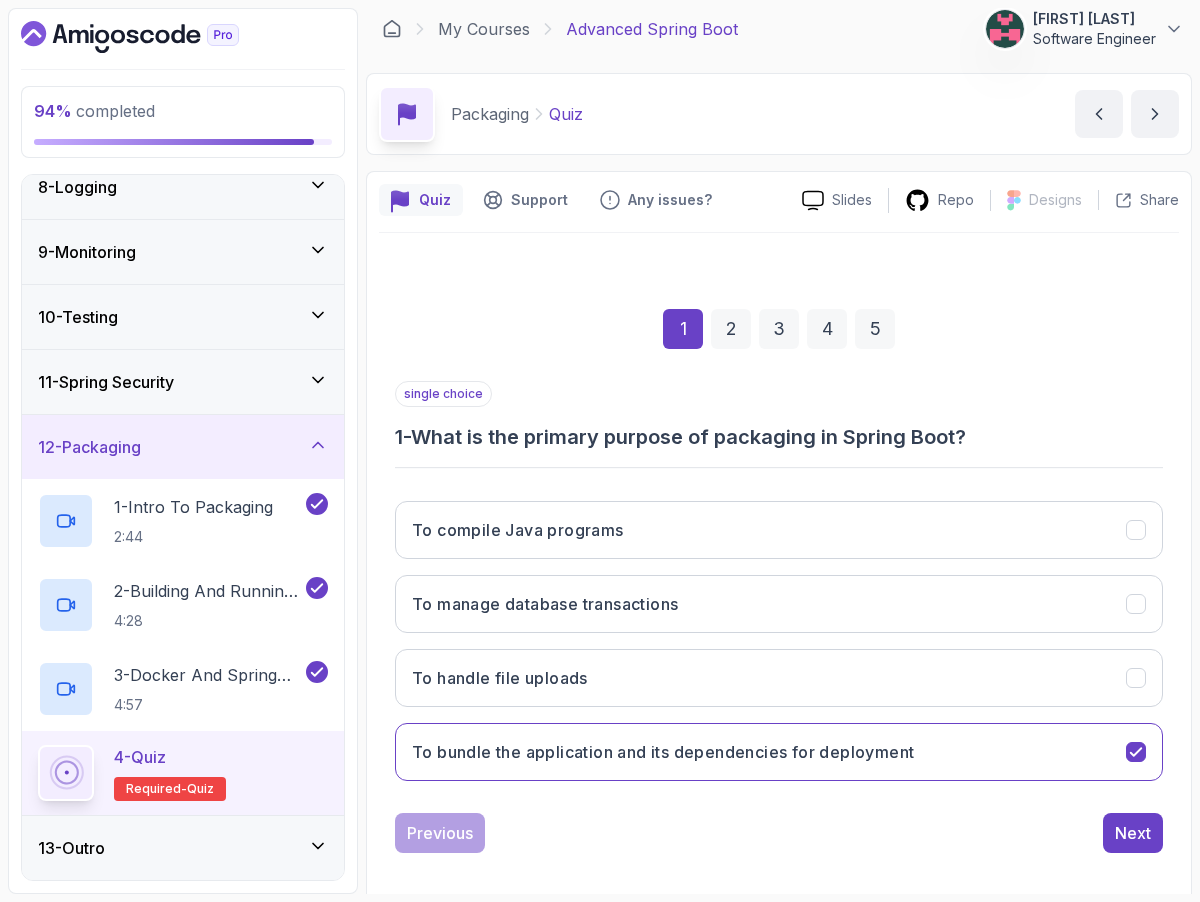 scroll, scrollTop: 23, scrollLeft: 0, axis: vertical 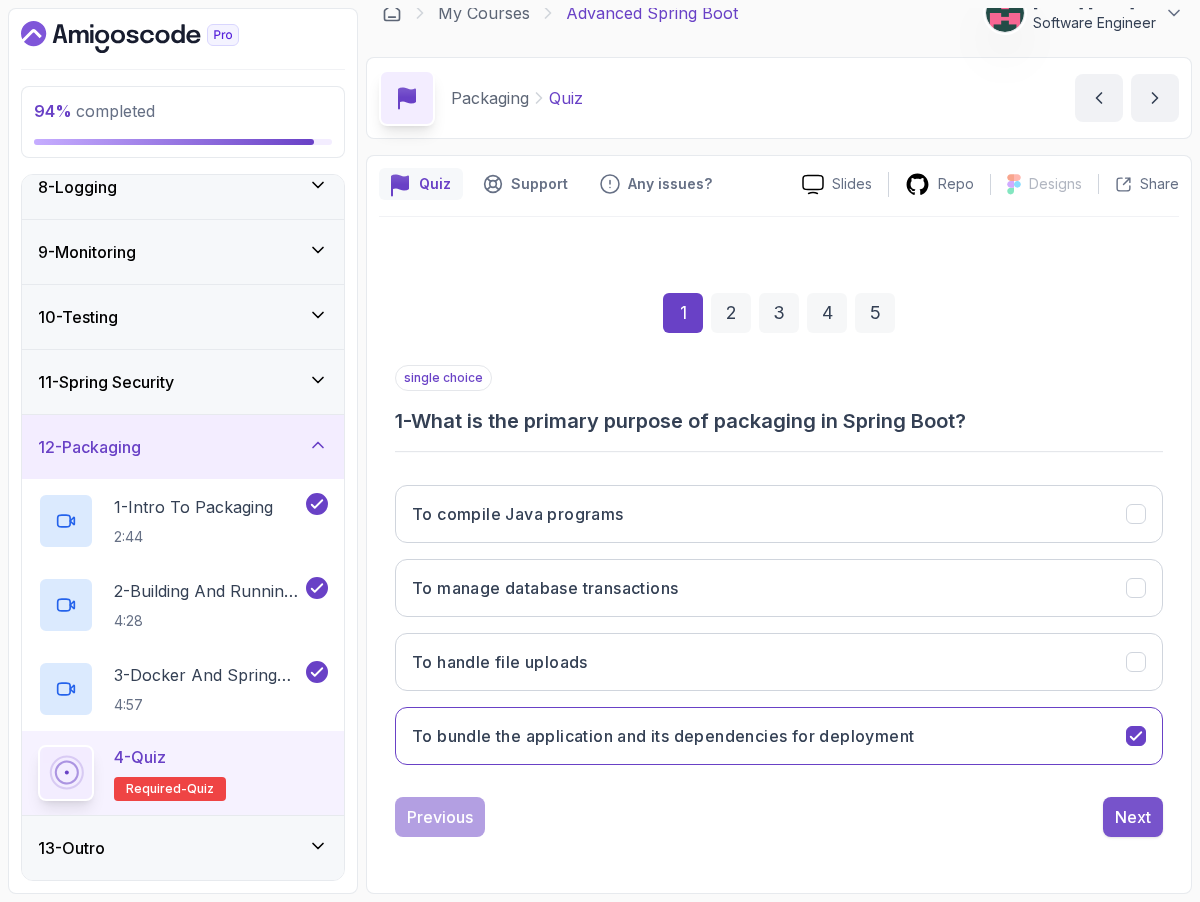 click on "Next" at bounding box center [1133, 817] 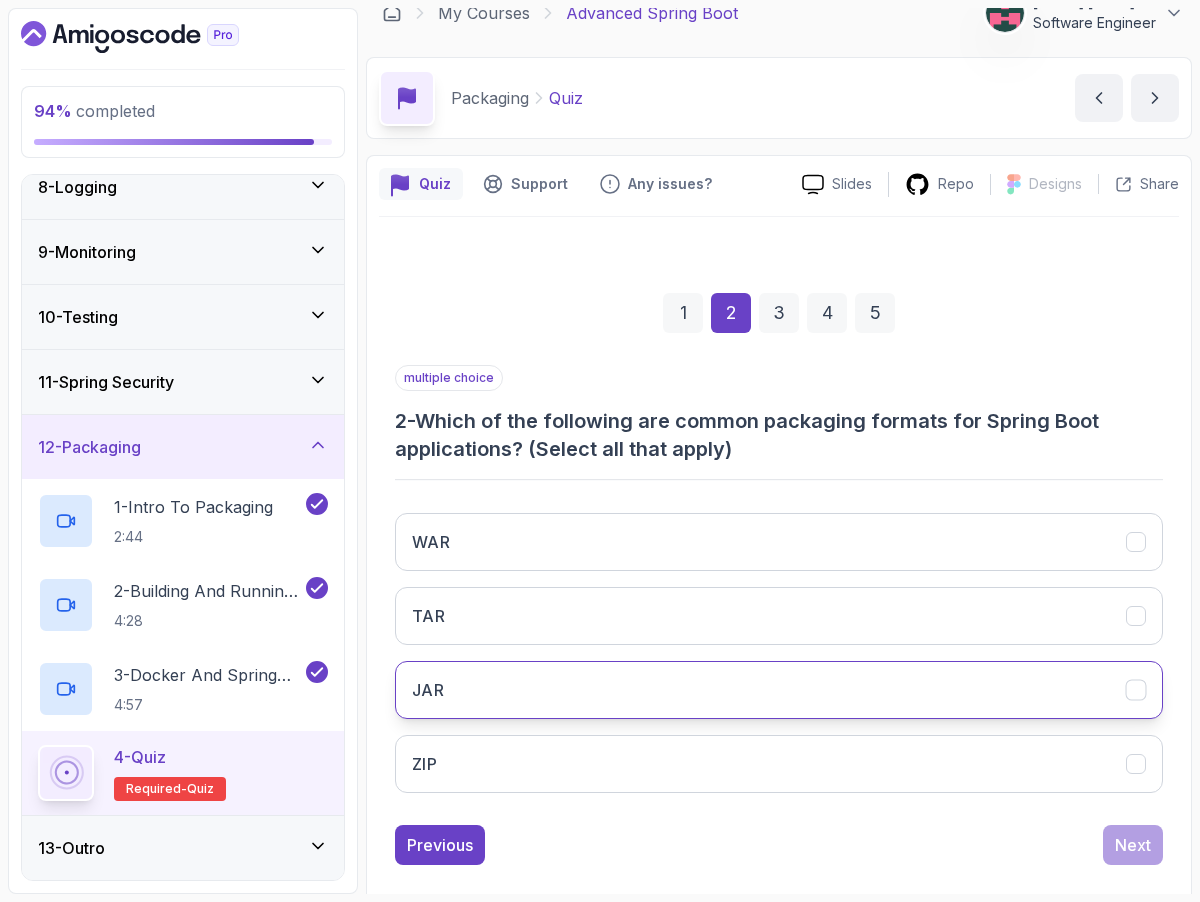 click on "JAR" at bounding box center [779, 690] 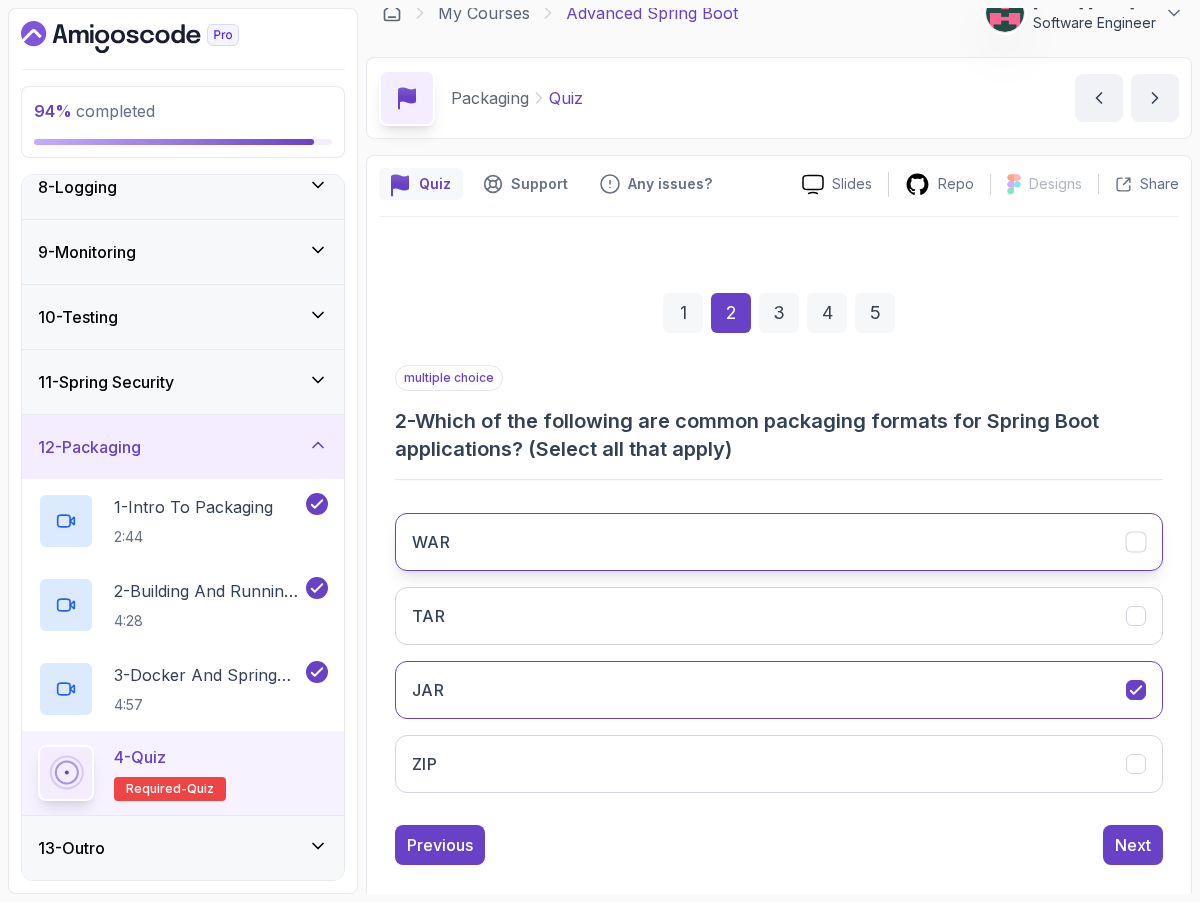 click on "WAR" at bounding box center (779, 542) 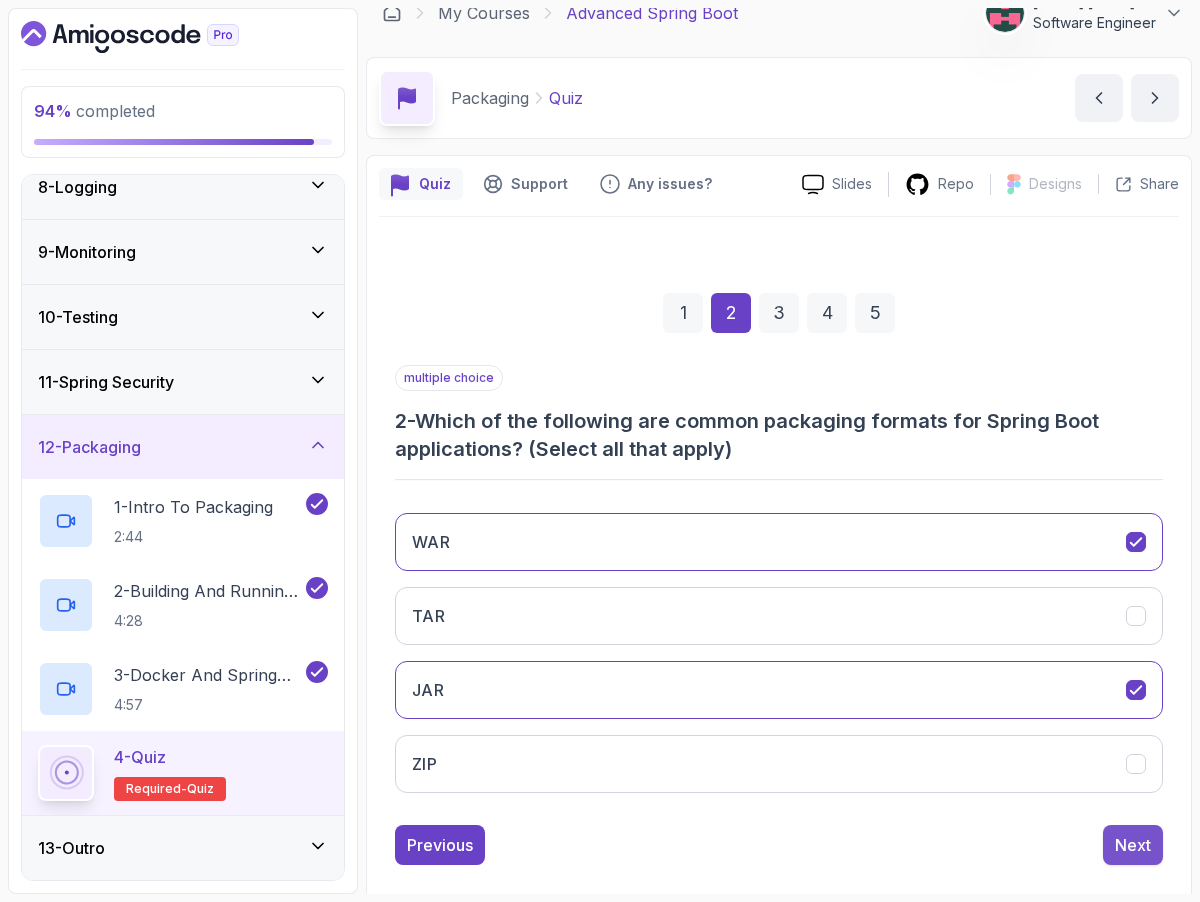 click on "Next" at bounding box center (1133, 845) 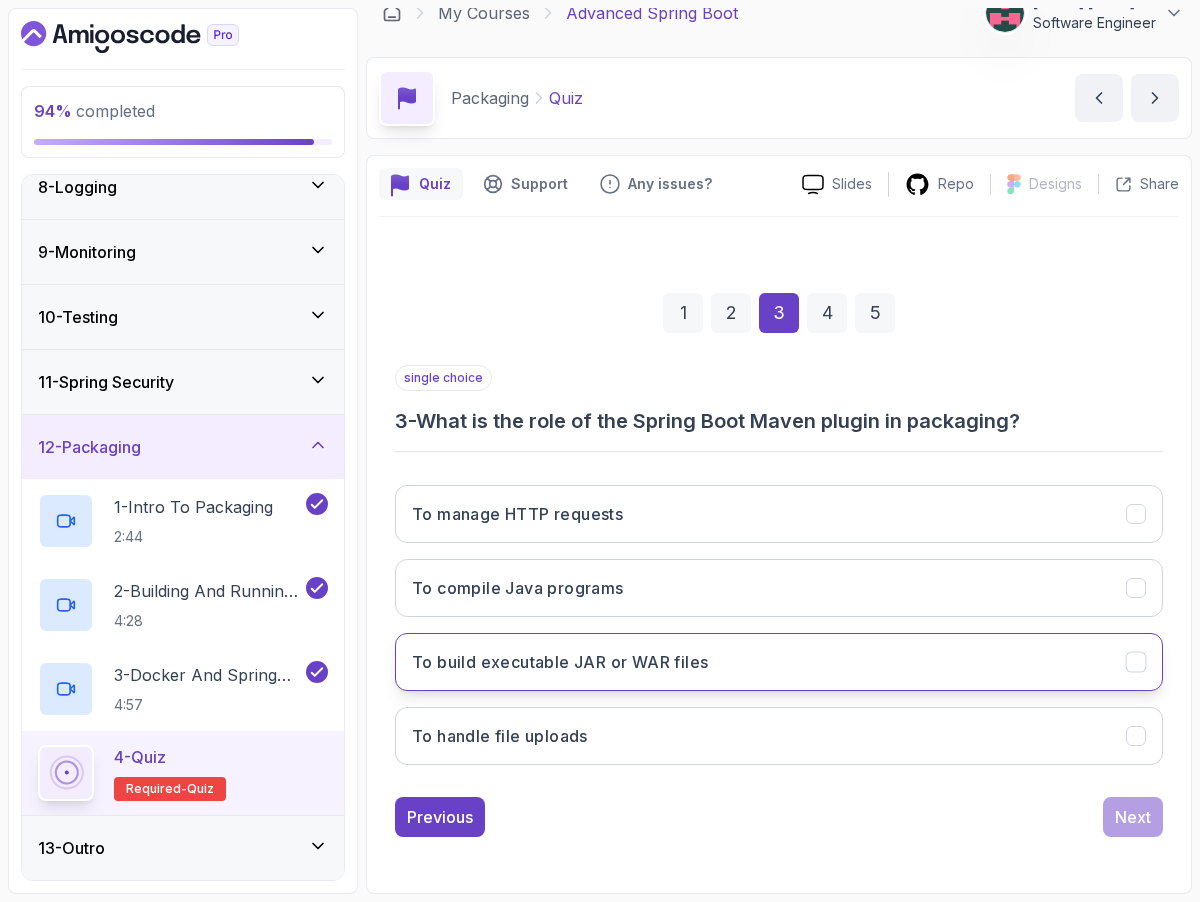 click on "To build executable JAR or WAR files" at bounding box center [779, 662] 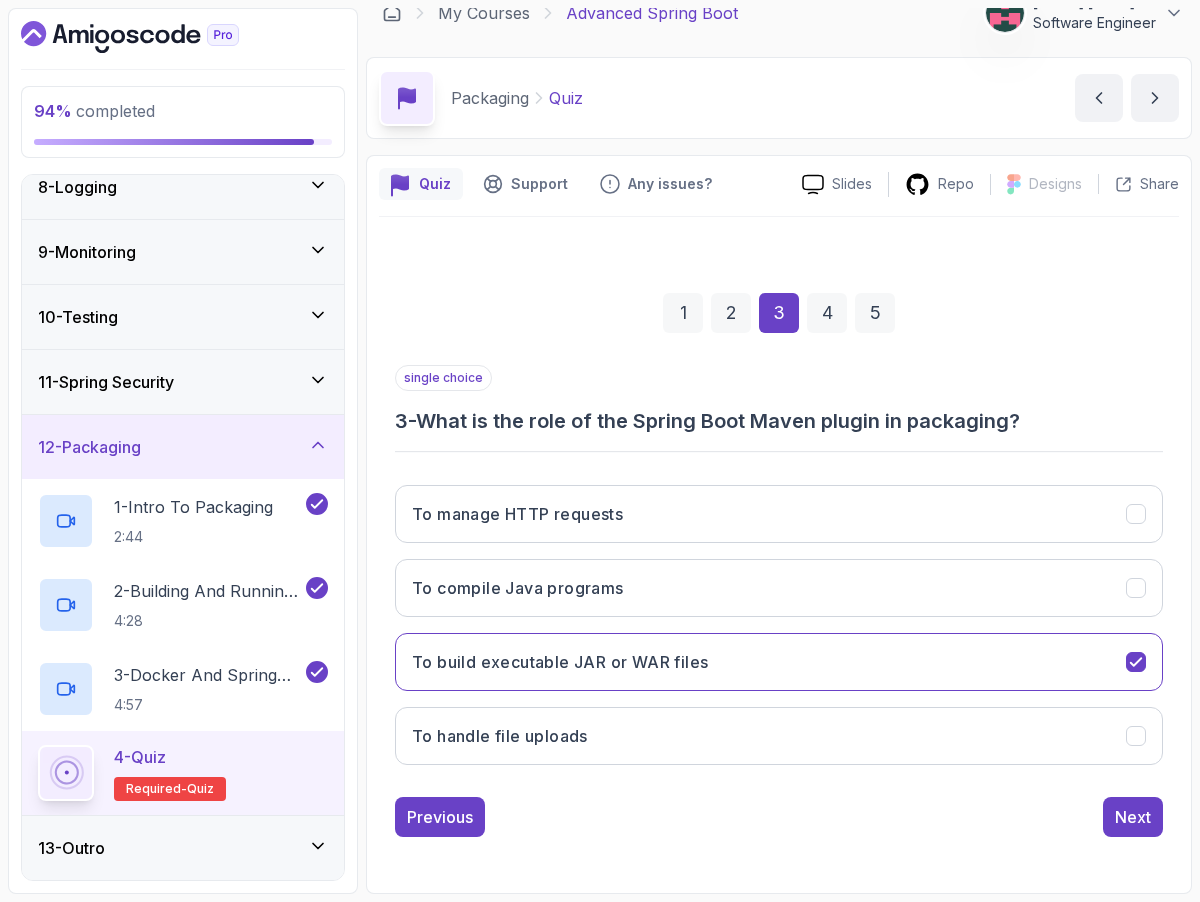 click on "1 2 3 4 5 single choice 3  -  What is the role of the Spring Boot Maven plugin in packaging? To manage HTTP requests To compile Java programs To build executable JAR or WAR files To handle file uploads Previous Next" at bounding box center [779, 549] 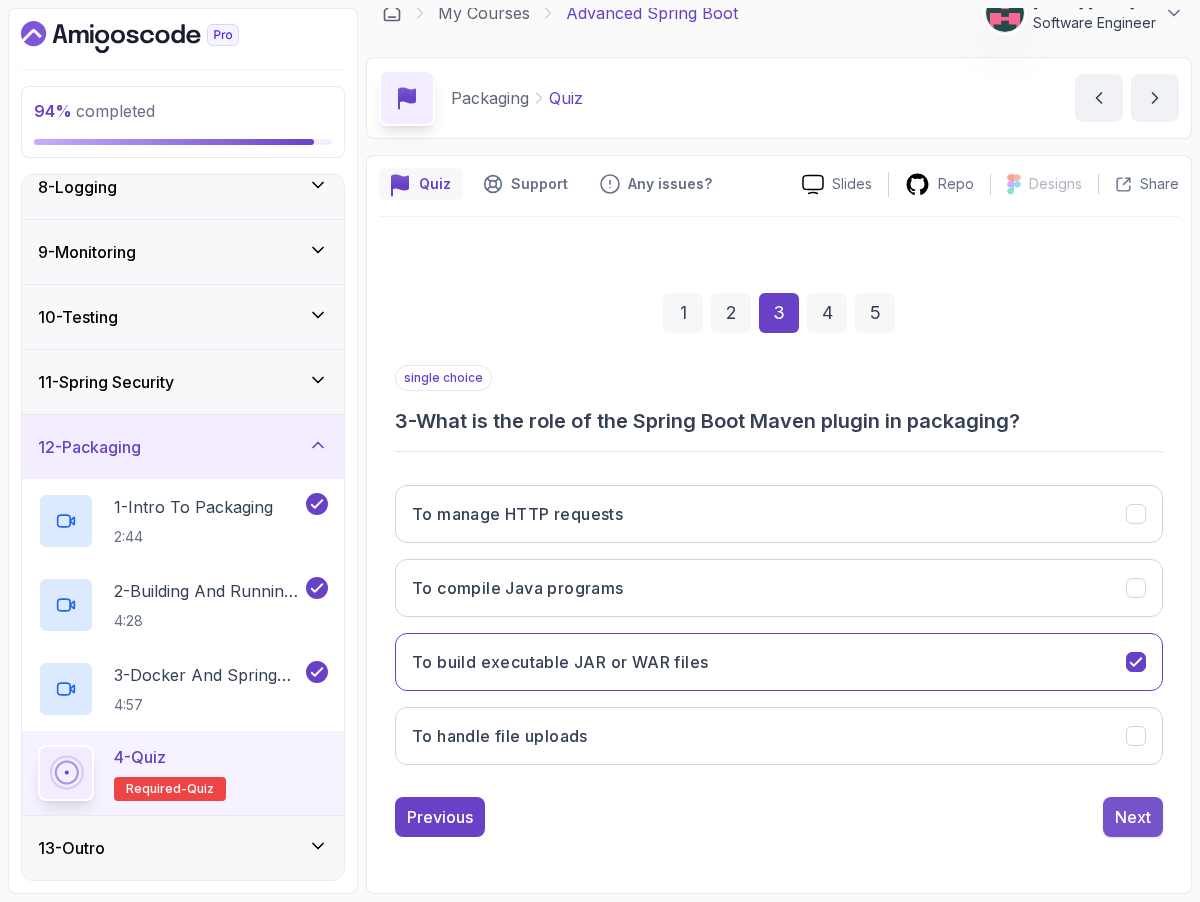 click on "Next" at bounding box center (1133, 817) 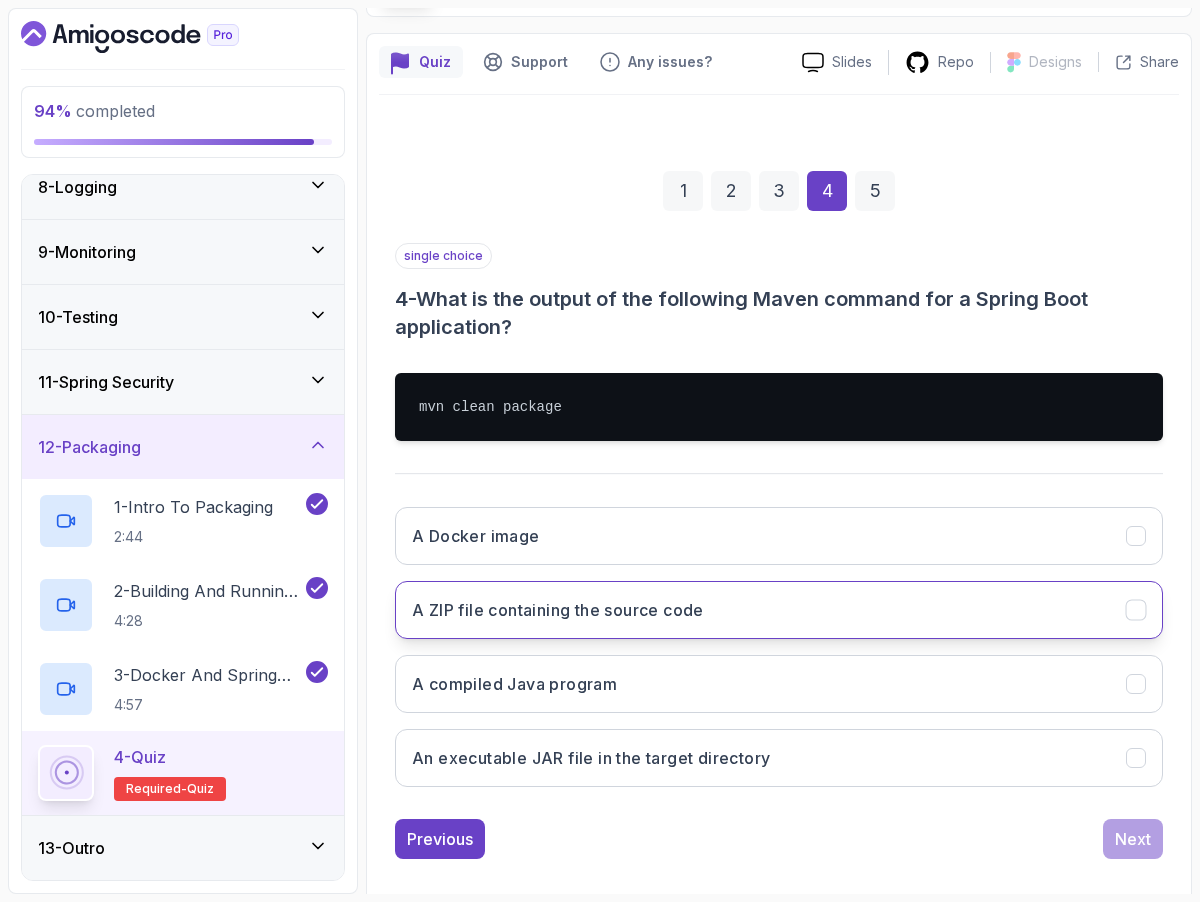 scroll, scrollTop: 167, scrollLeft: 0, axis: vertical 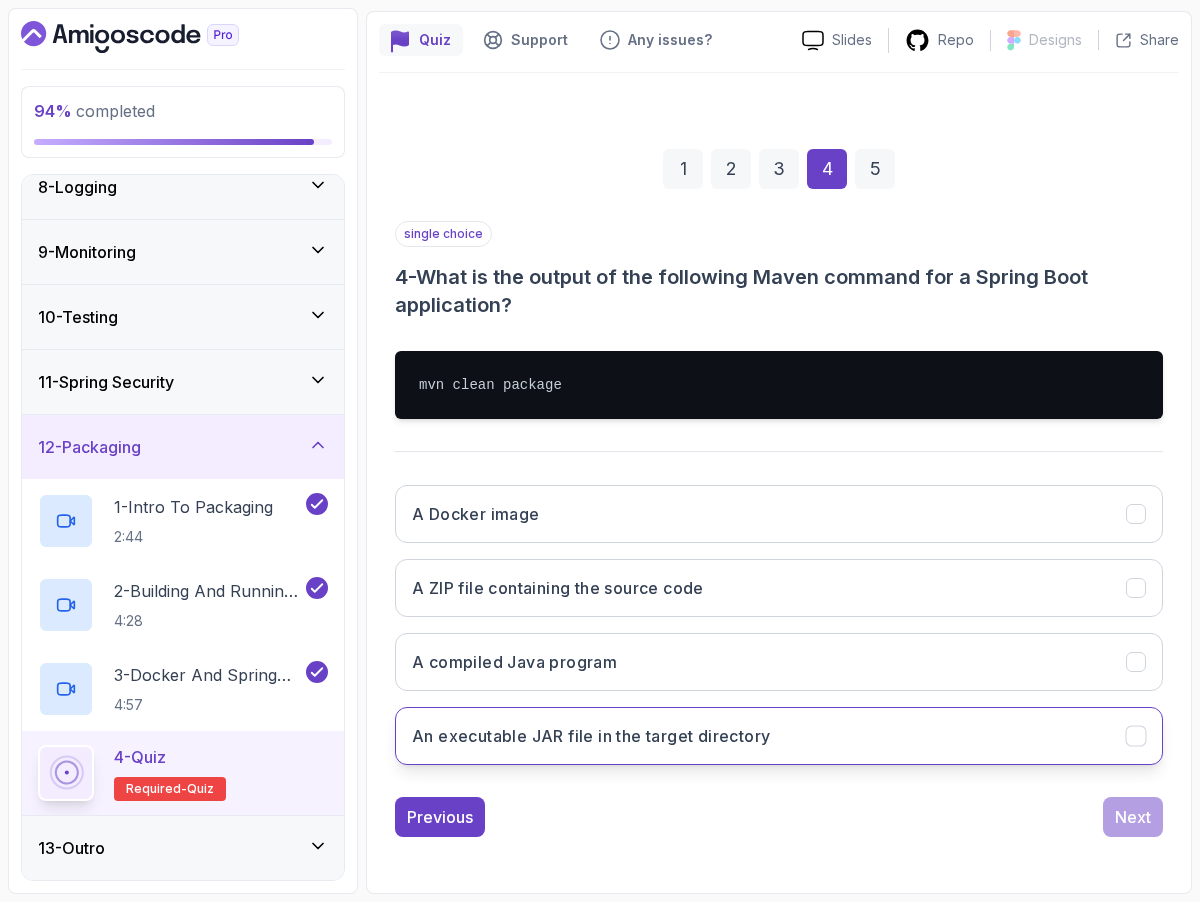 click on "An executable JAR file in the target directory" at bounding box center [779, 736] 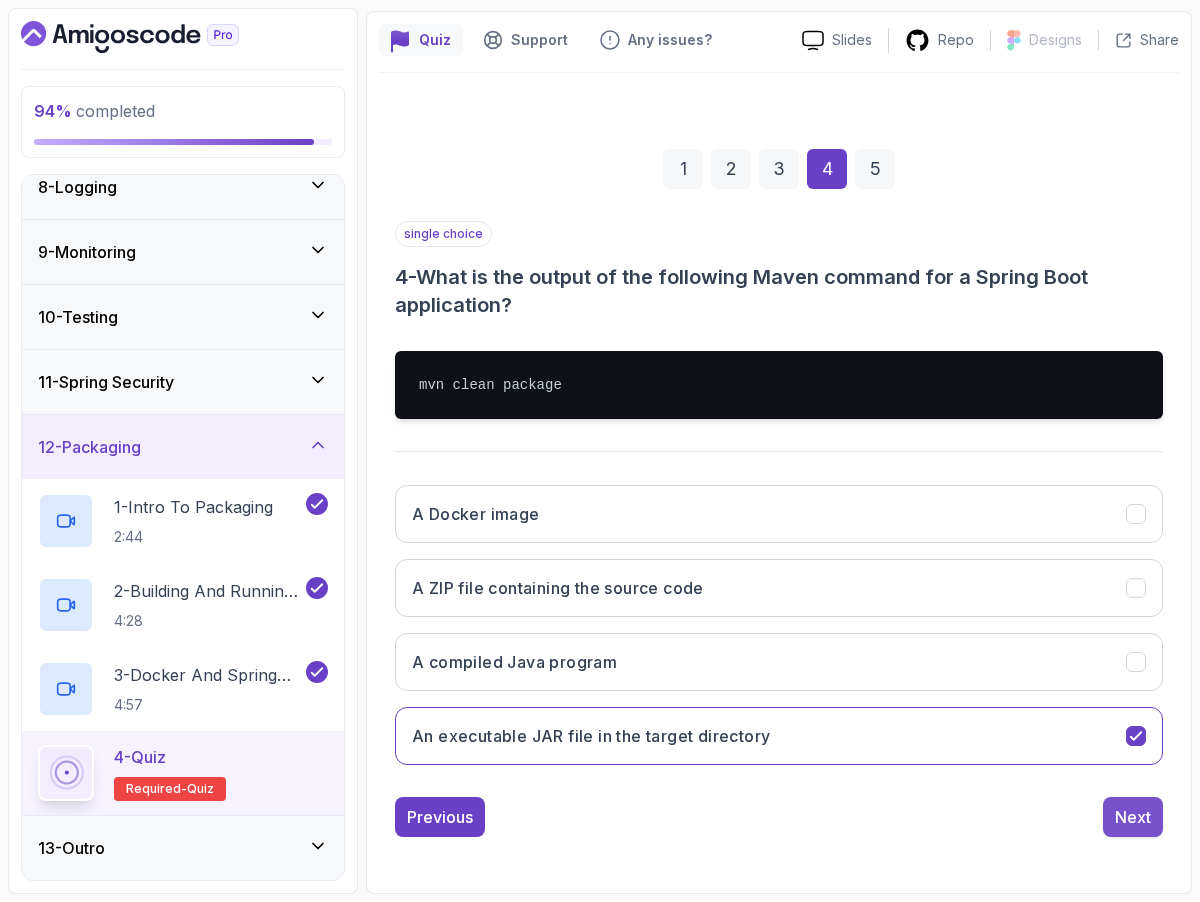 click on "Next" at bounding box center (1133, 817) 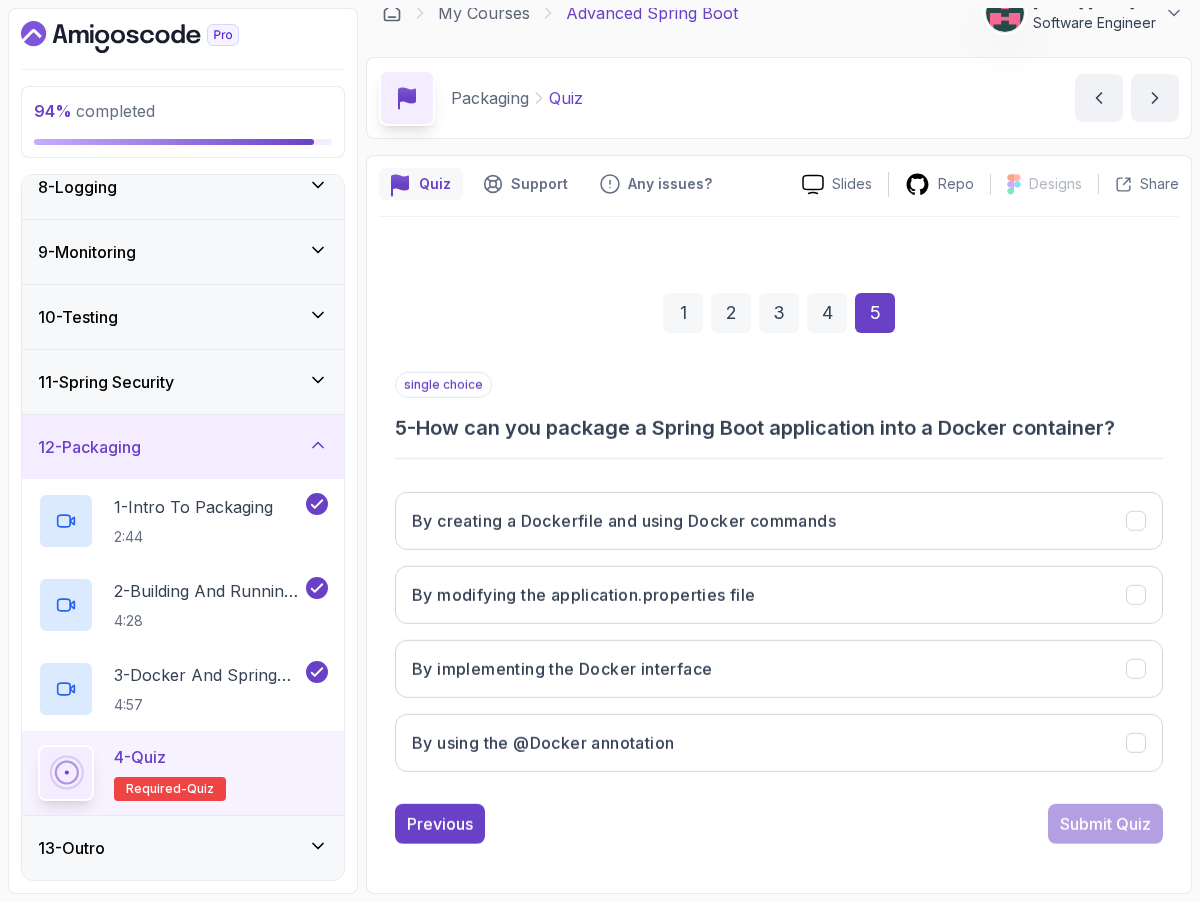 scroll, scrollTop: 23, scrollLeft: 0, axis: vertical 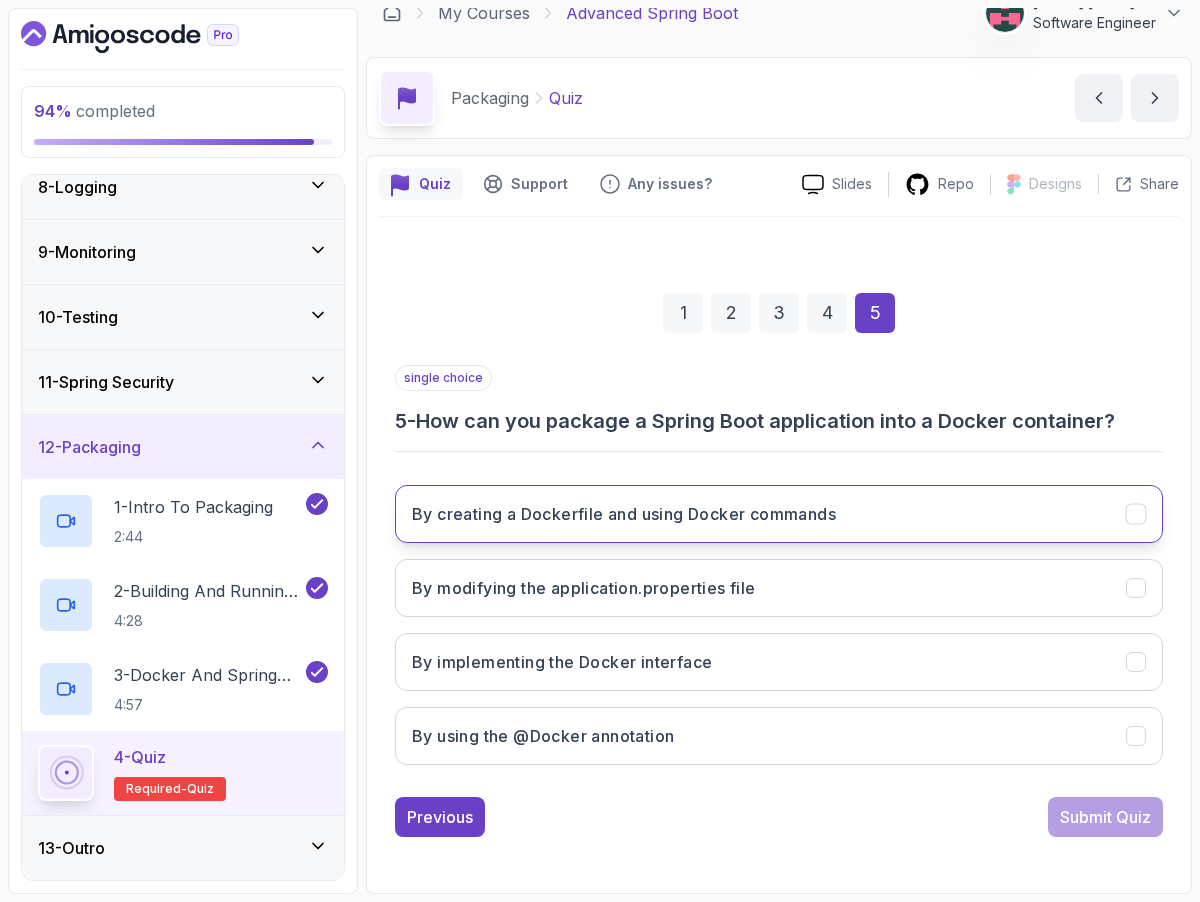 click on "By creating a Dockerfile and using Docker commands" at bounding box center [779, 514] 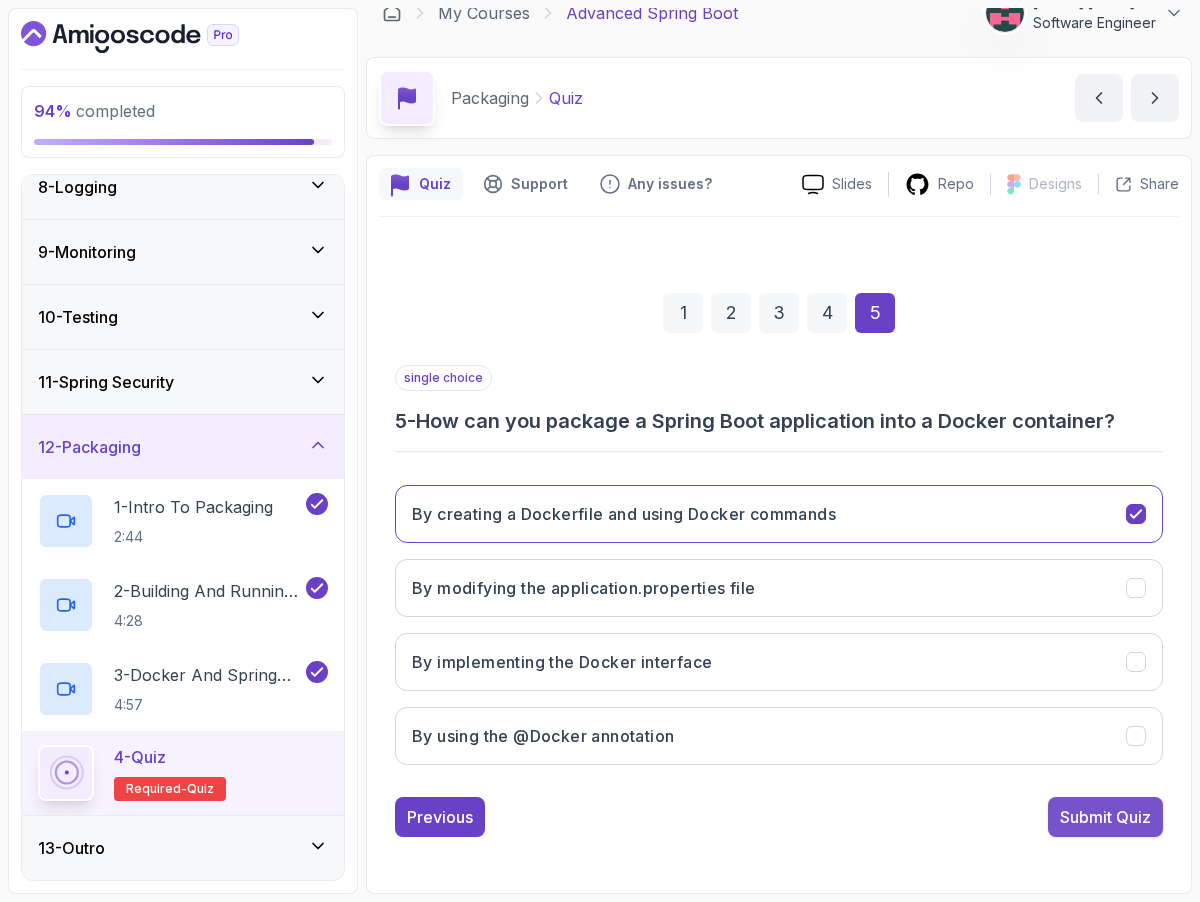 click on "Submit Quiz" at bounding box center (1105, 817) 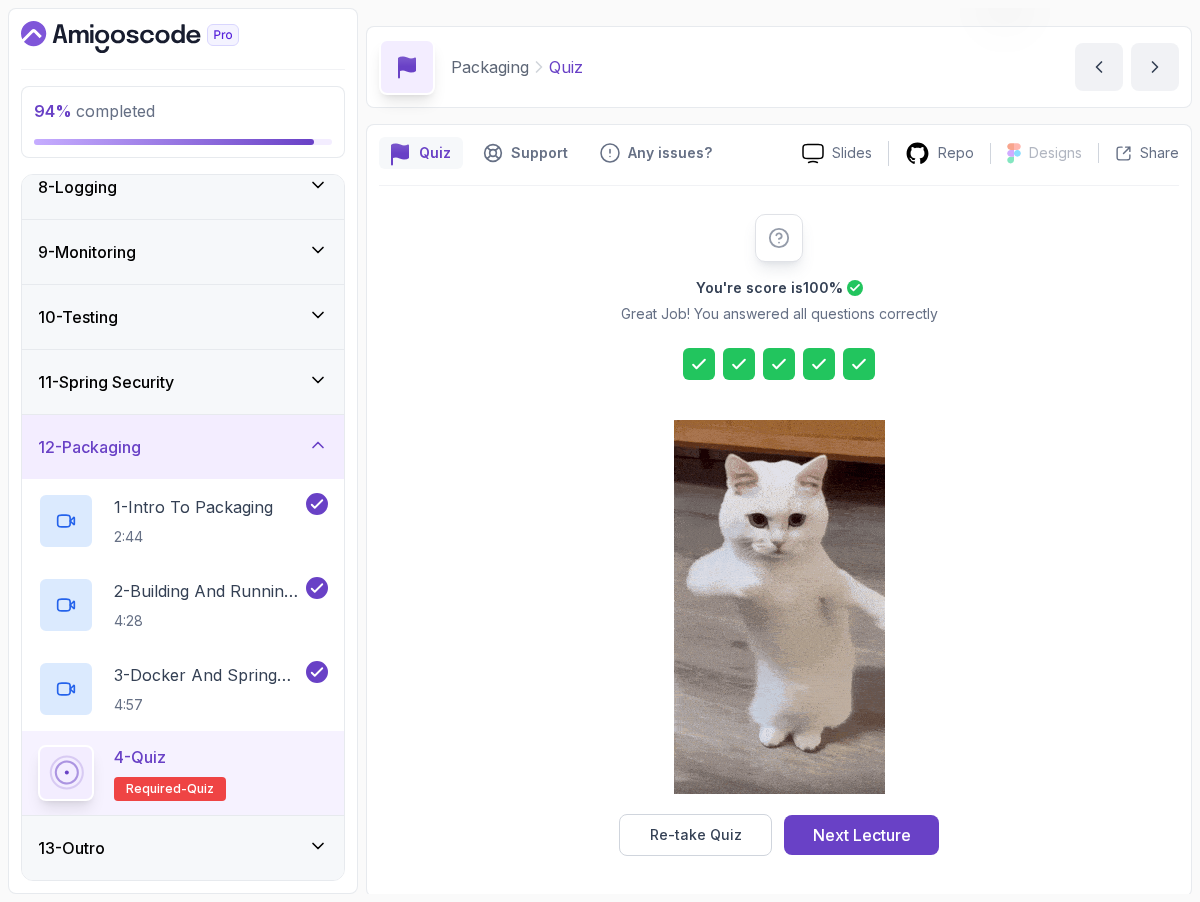 scroll, scrollTop: 56, scrollLeft: 0, axis: vertical 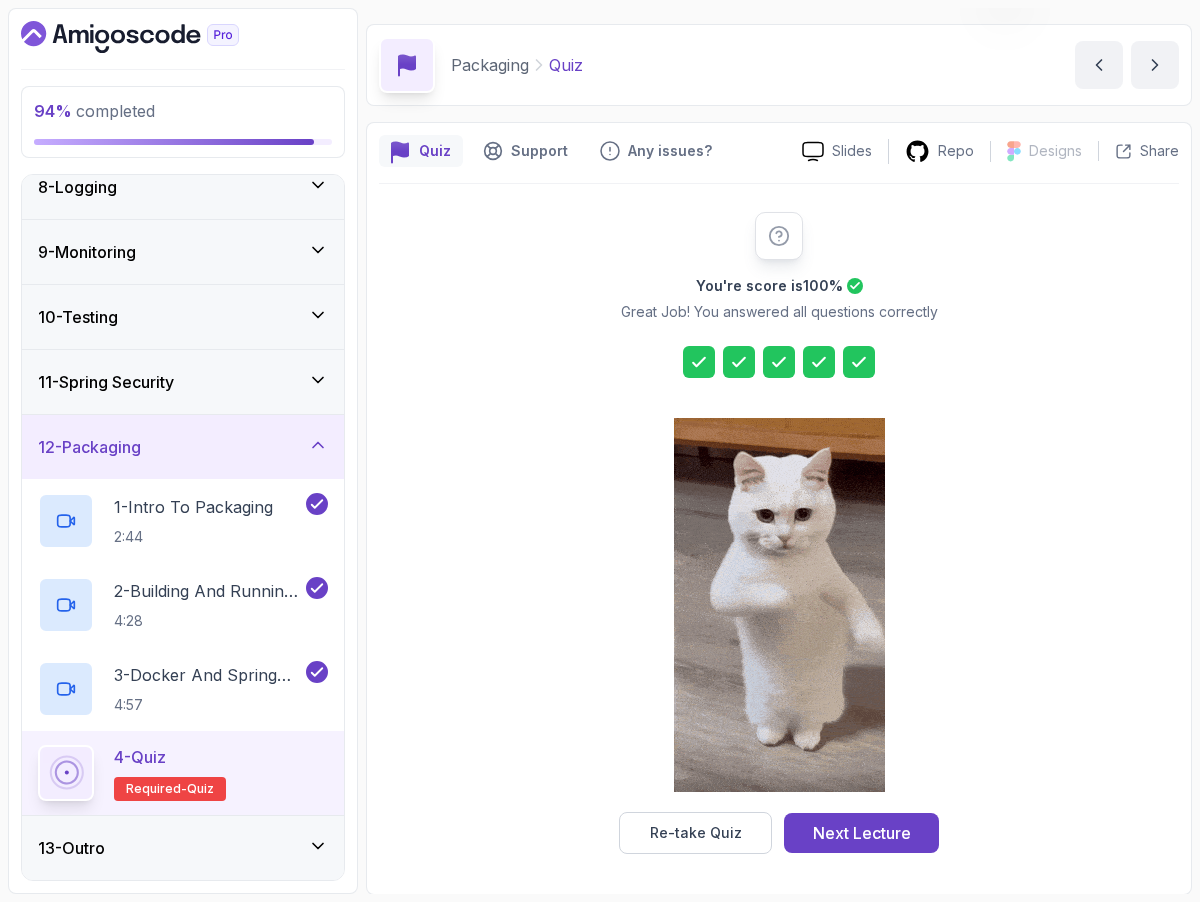 click at bounding box center (819, 362) 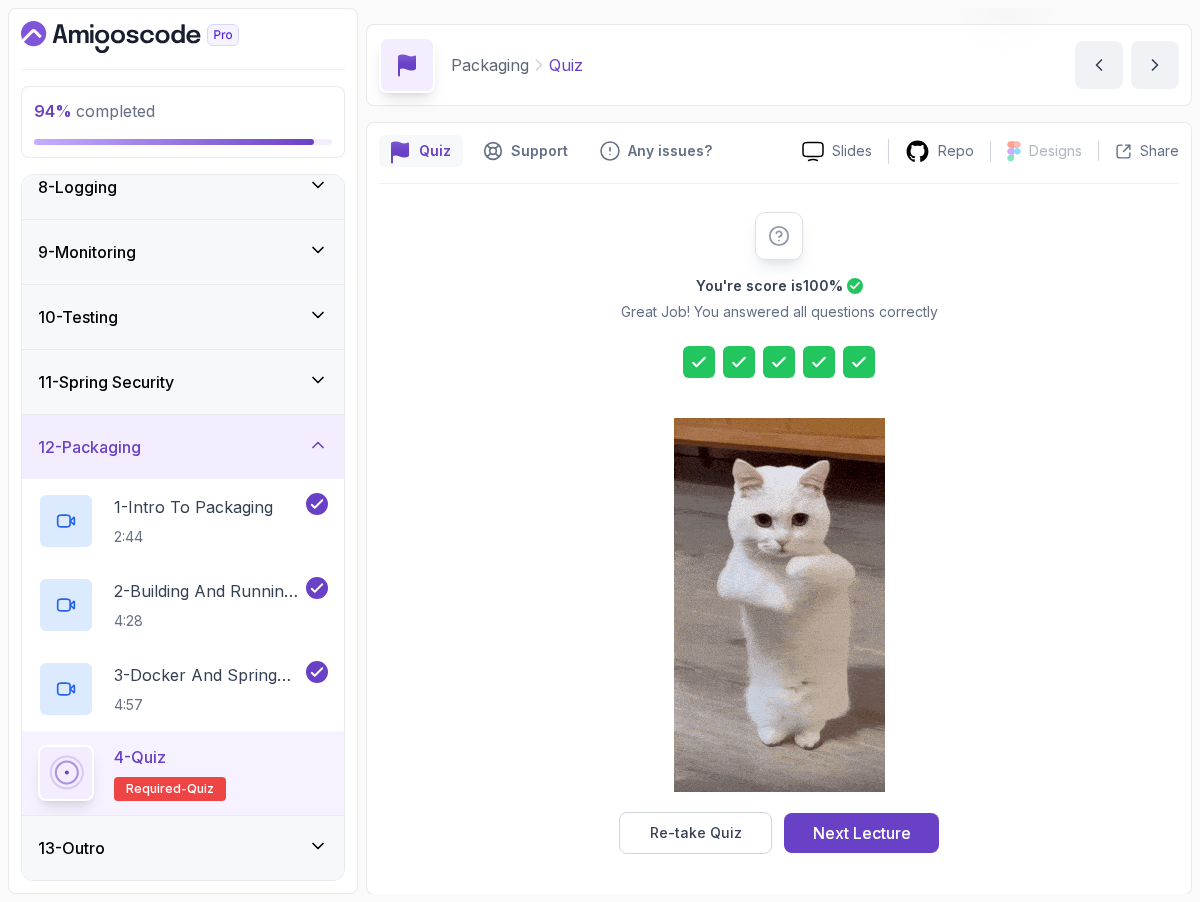 click 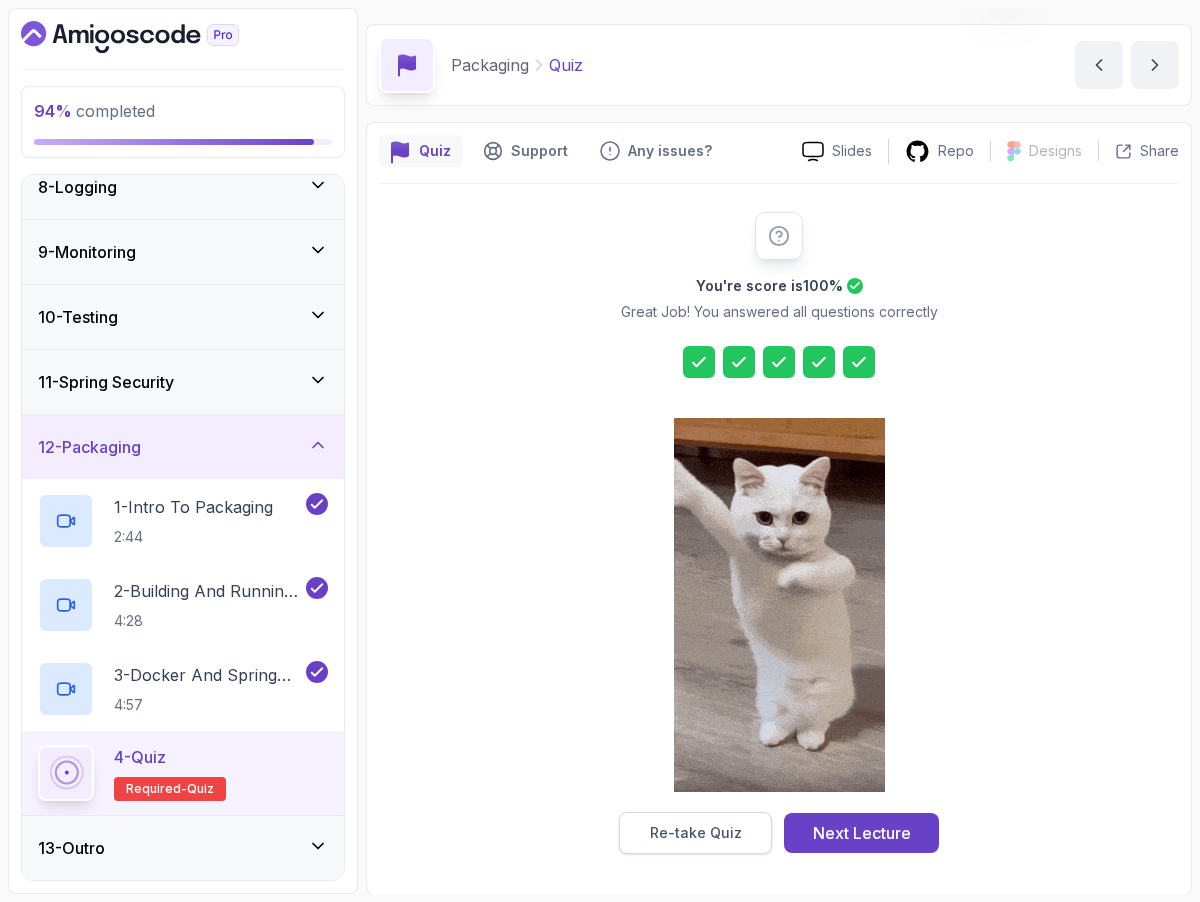 click on "Re-take Quiz" at bounding box center (696, 833) 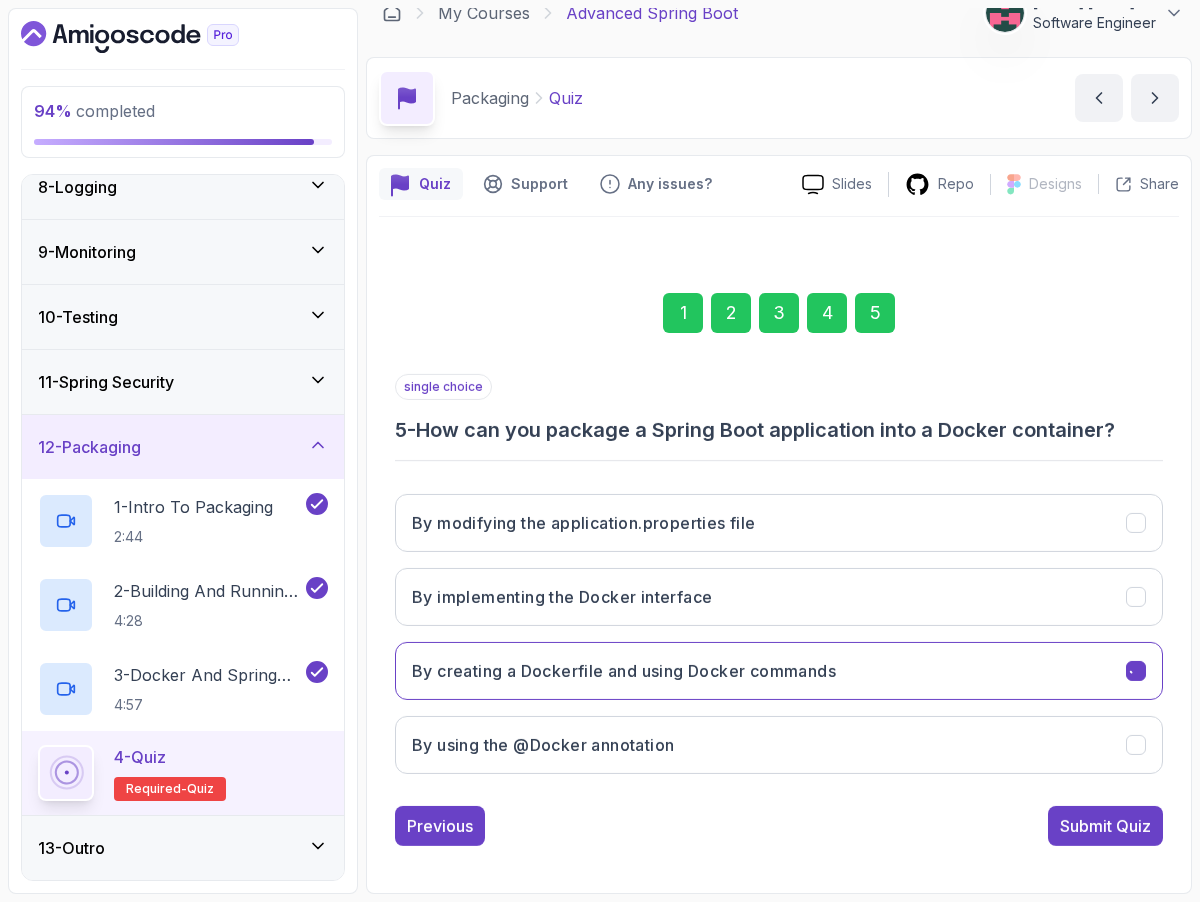 scroll, scrollTop: 23, scrollLeft: 0, axis: vertical 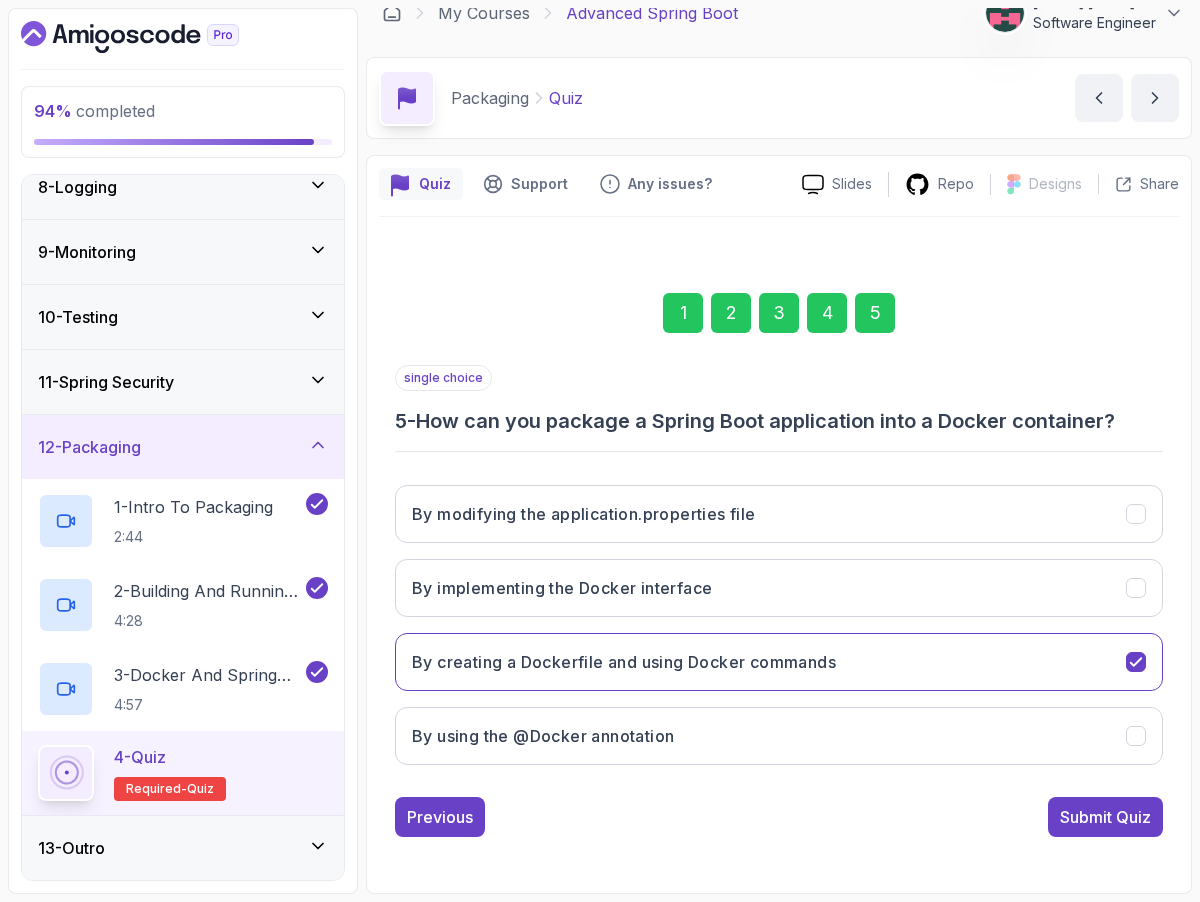 click on "5" at bounding box center [875, 313] 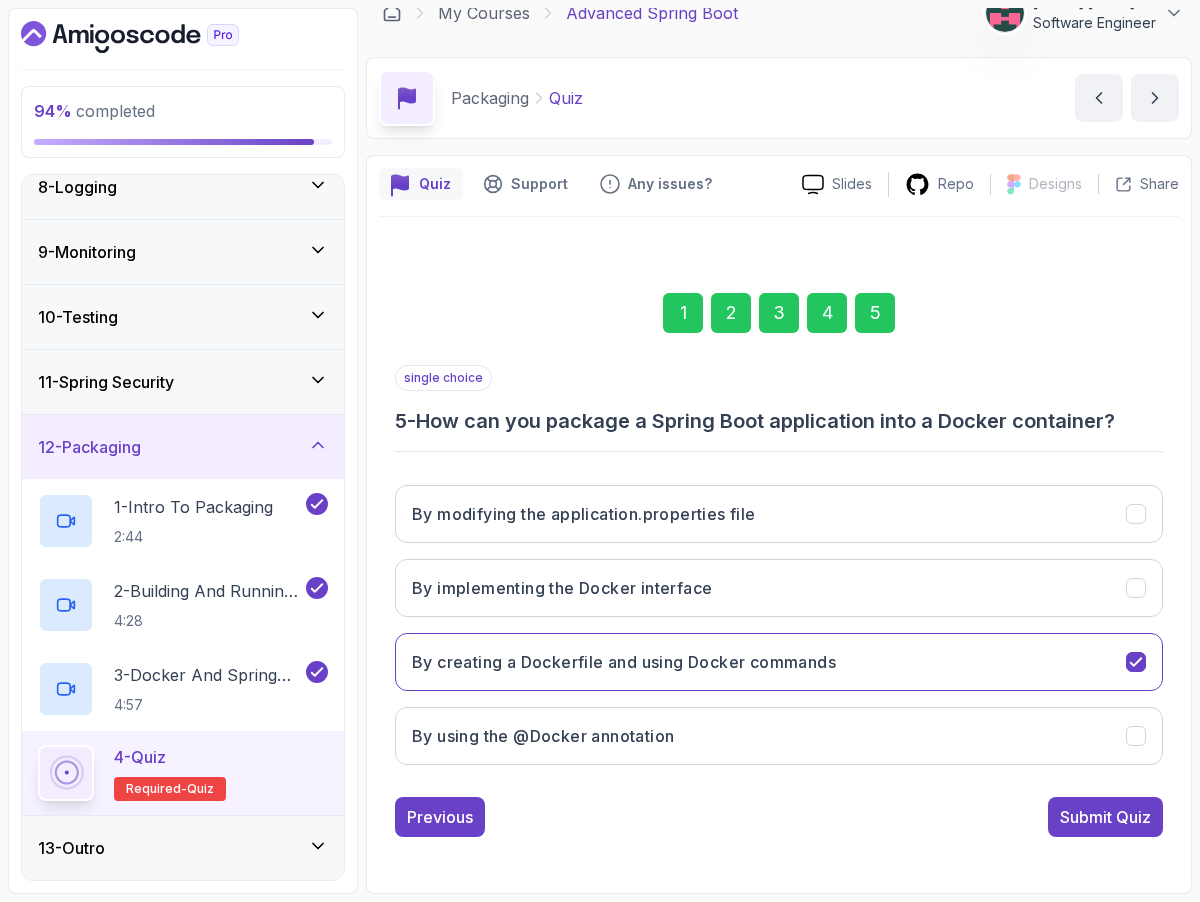 click on "4" at bounding box center (827, 313) 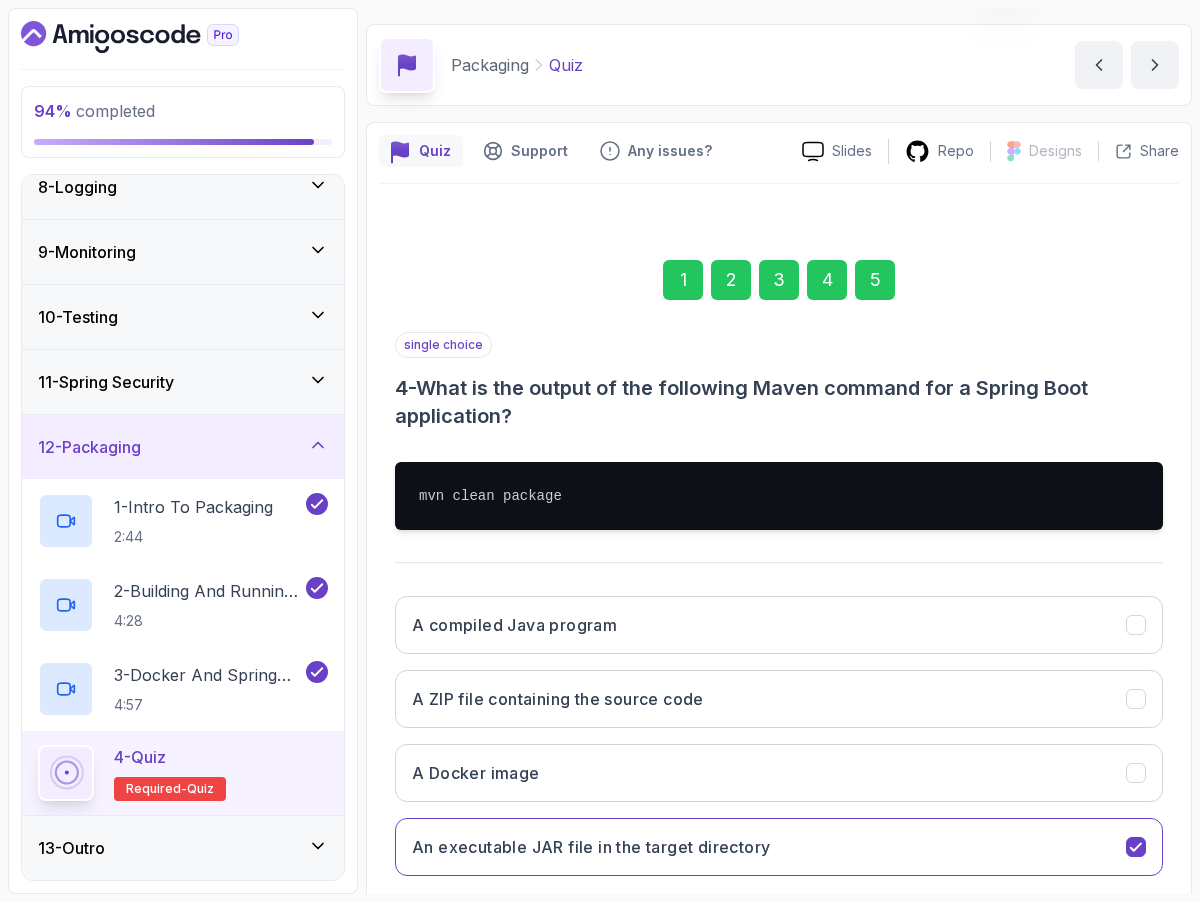 click on "5" at bounding box center [875, 280] 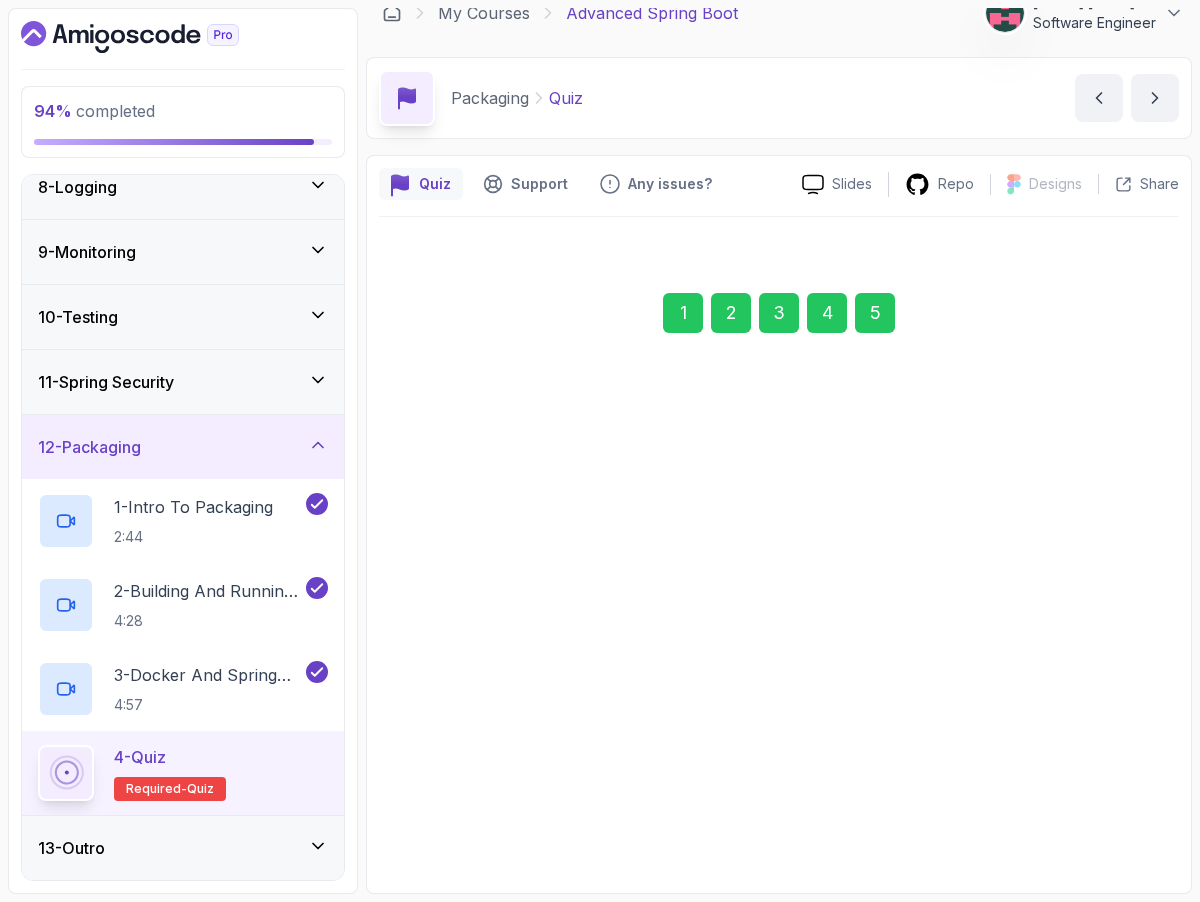 scroll, scrollTop: 23, scrollLeft: 0, axis: vertical 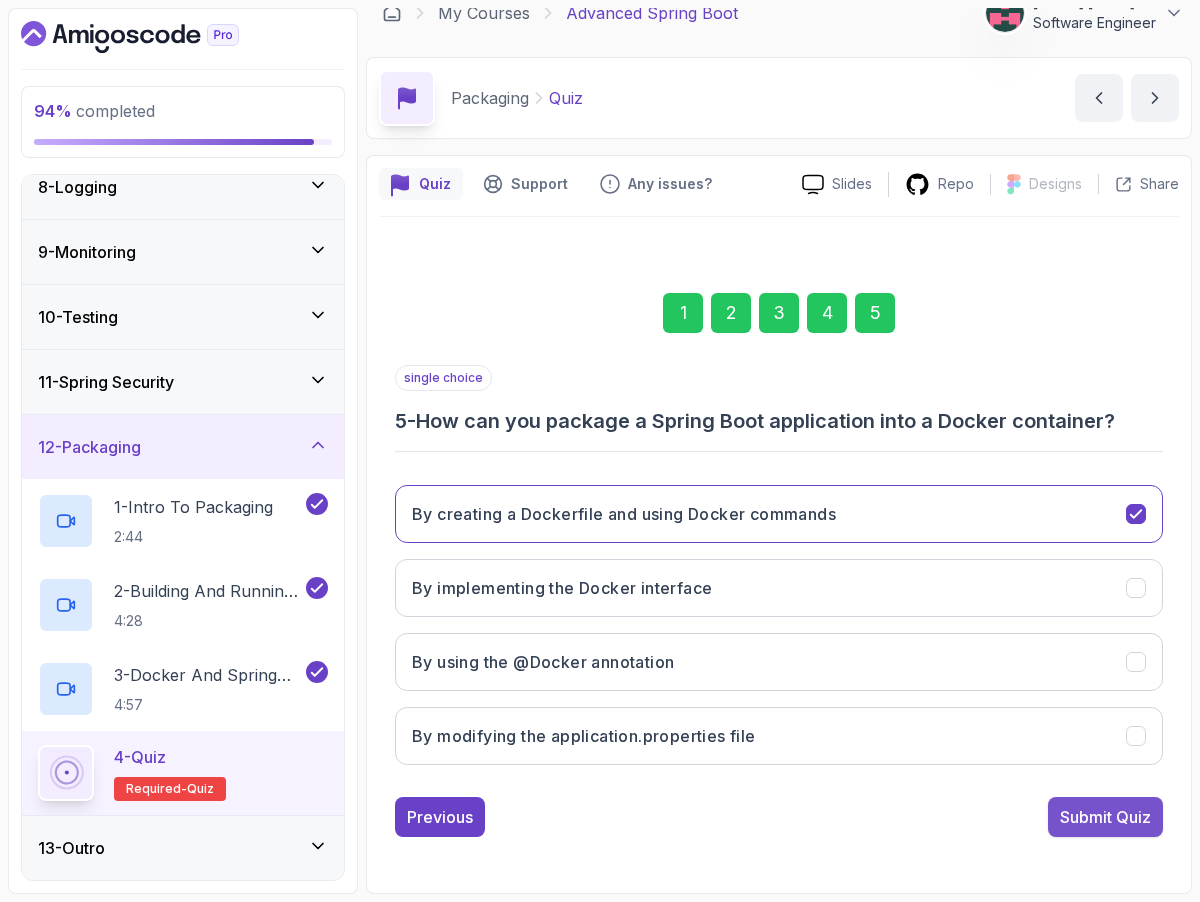 click on "Submit Quiz" at bounding box center (1105, 817) 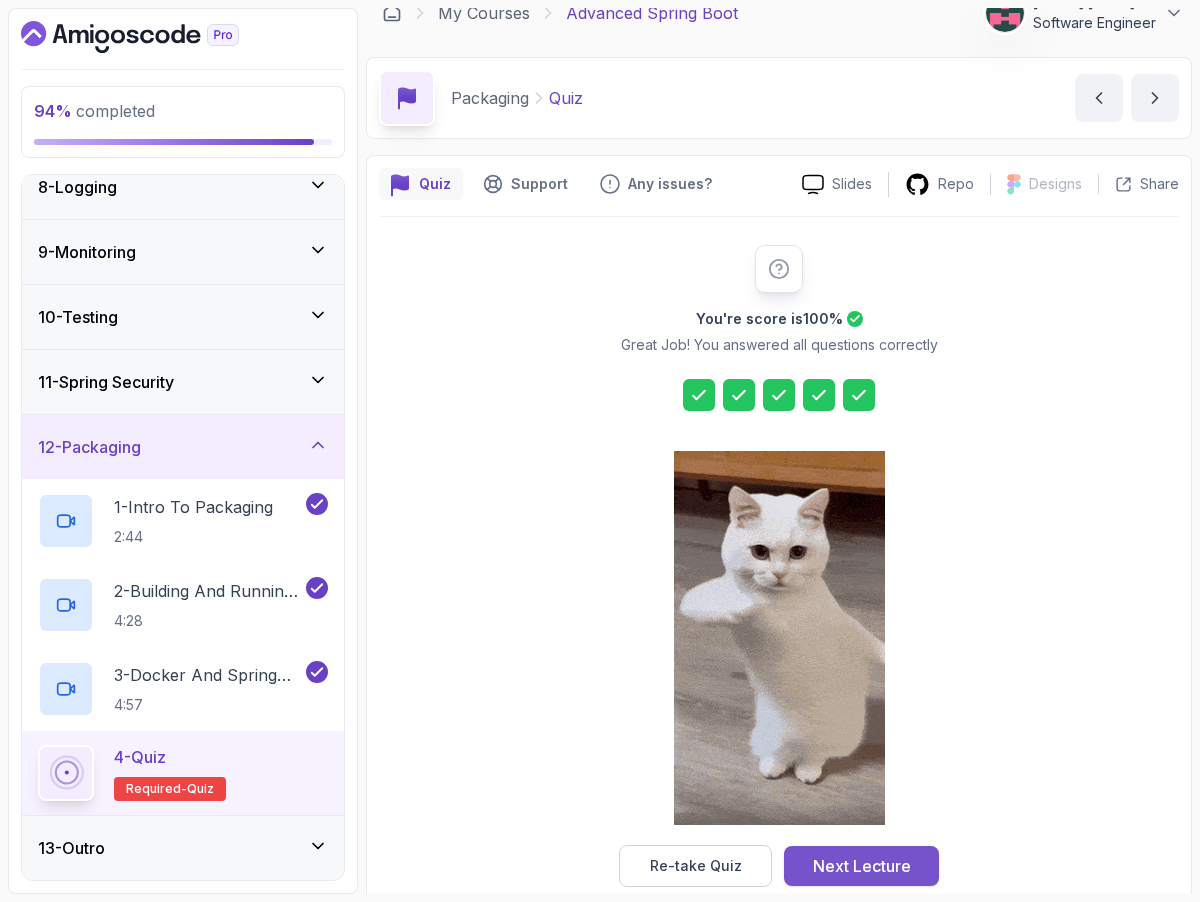 click on "Next Lecture" at bounding box center (862, 866) 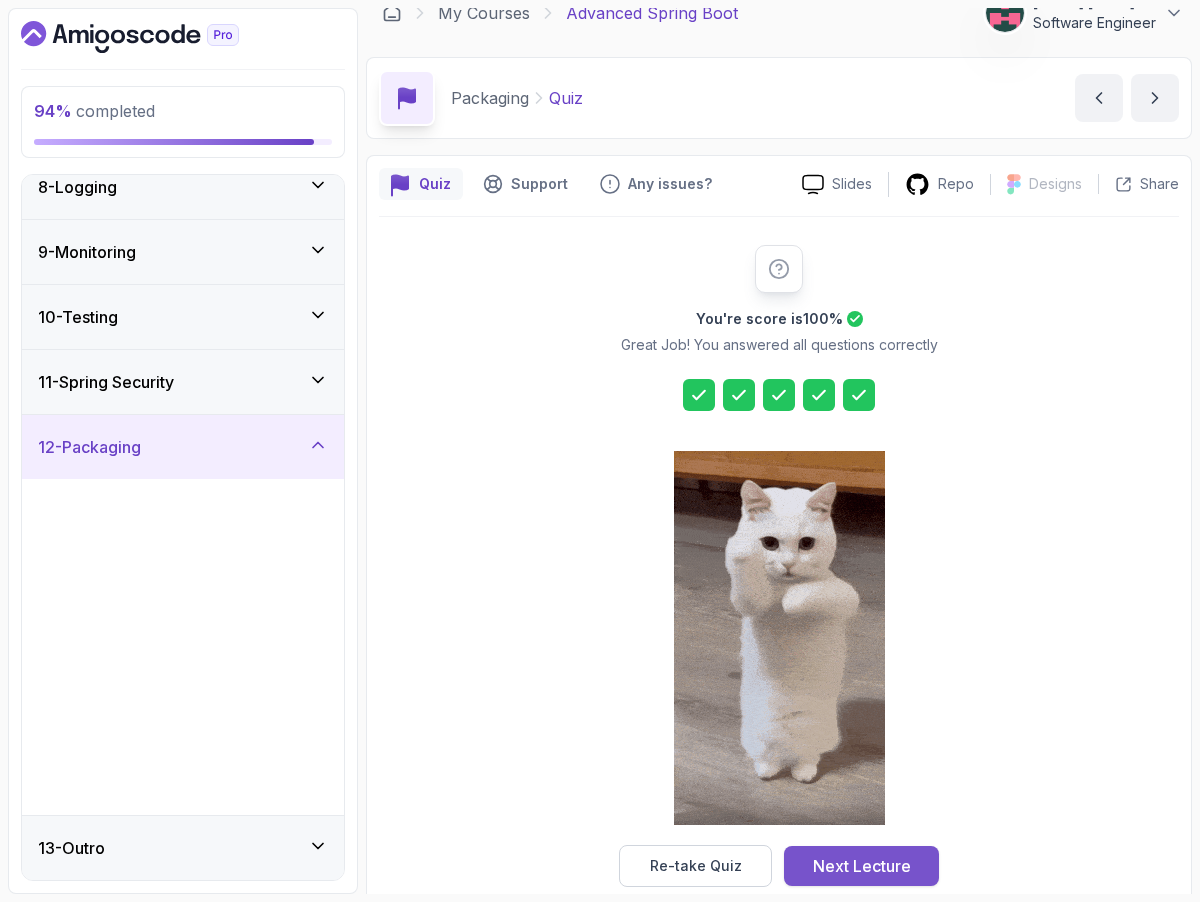scroll, scrollTop: 0, scrollLeft: 0, axis: both 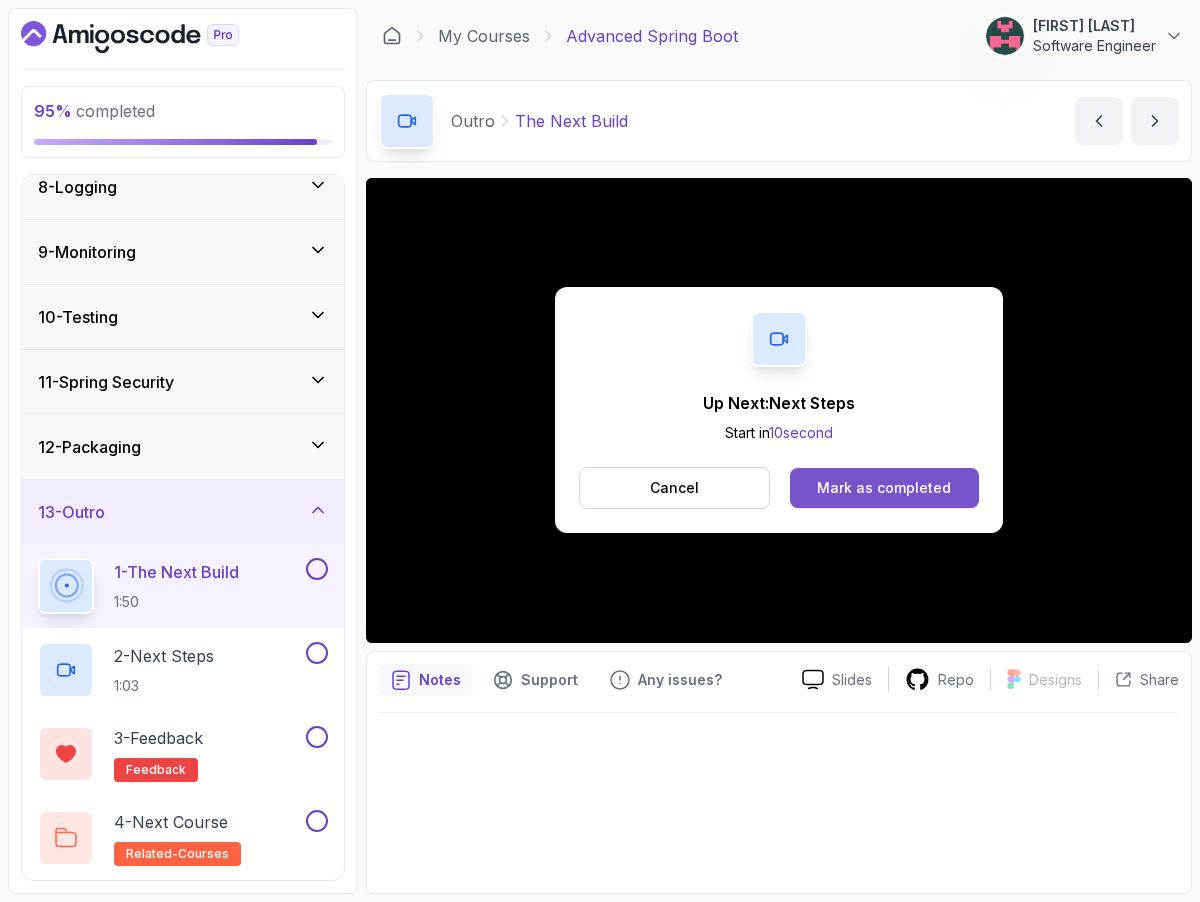 click on "Mark as completed" at bounding box center [884, 488] 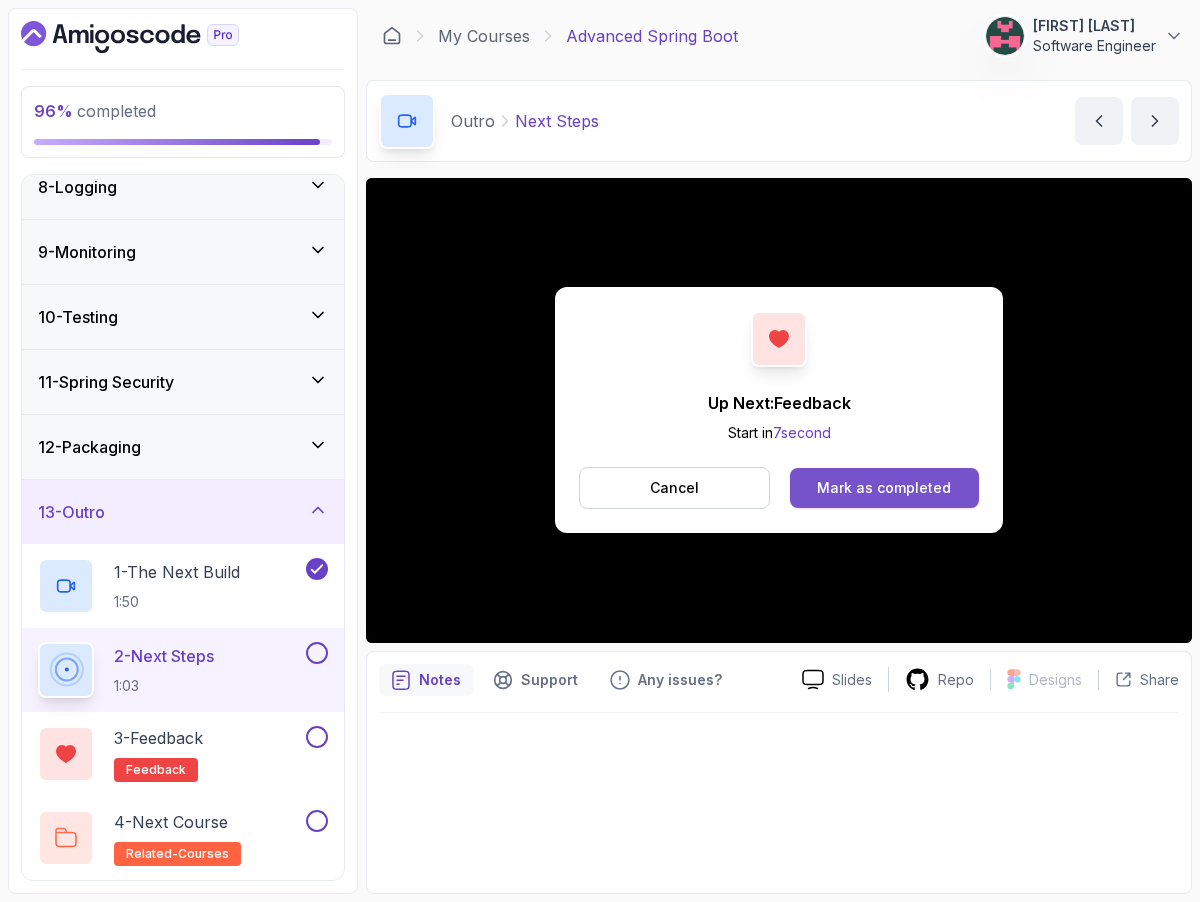 click on "Mark as completed" at bounding box center (884, 488) 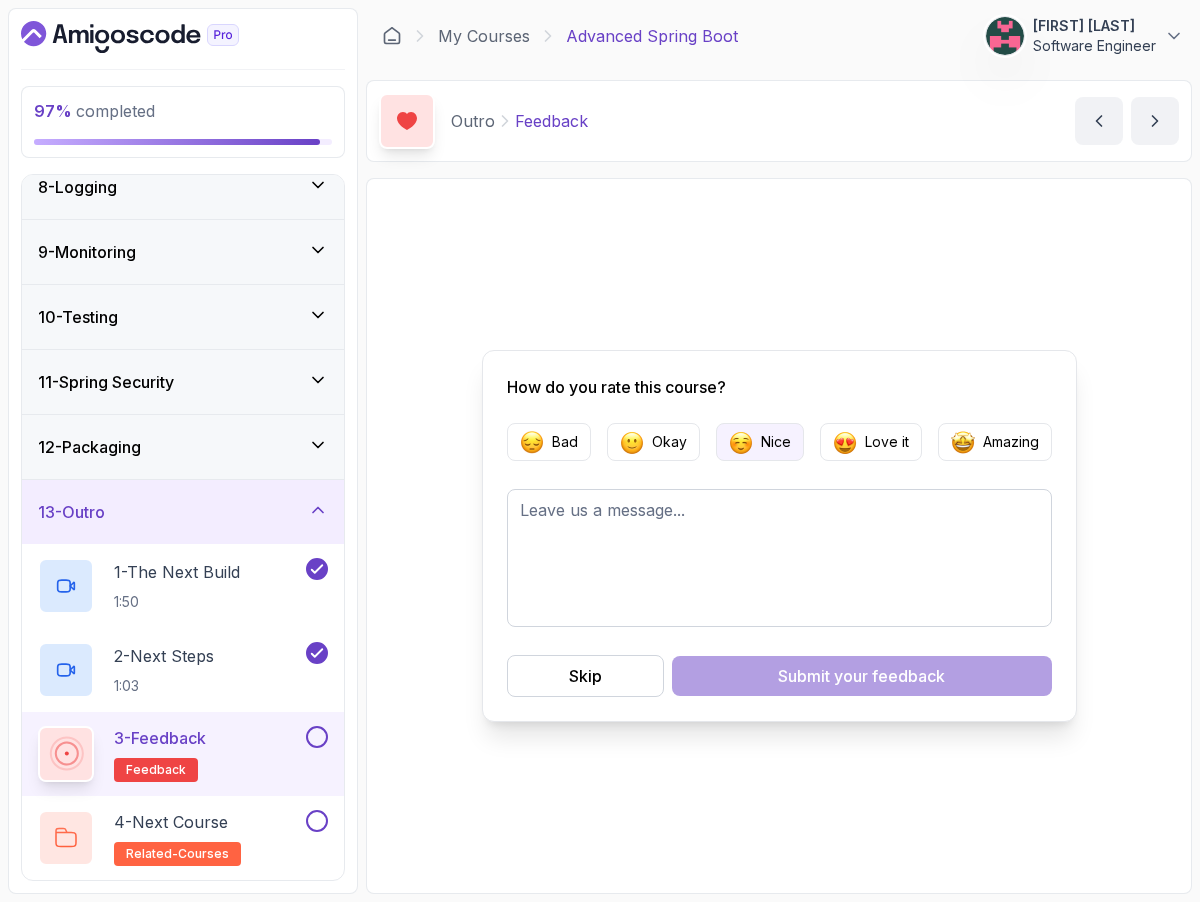 click on "Nice" at bounding box center (760, 442) 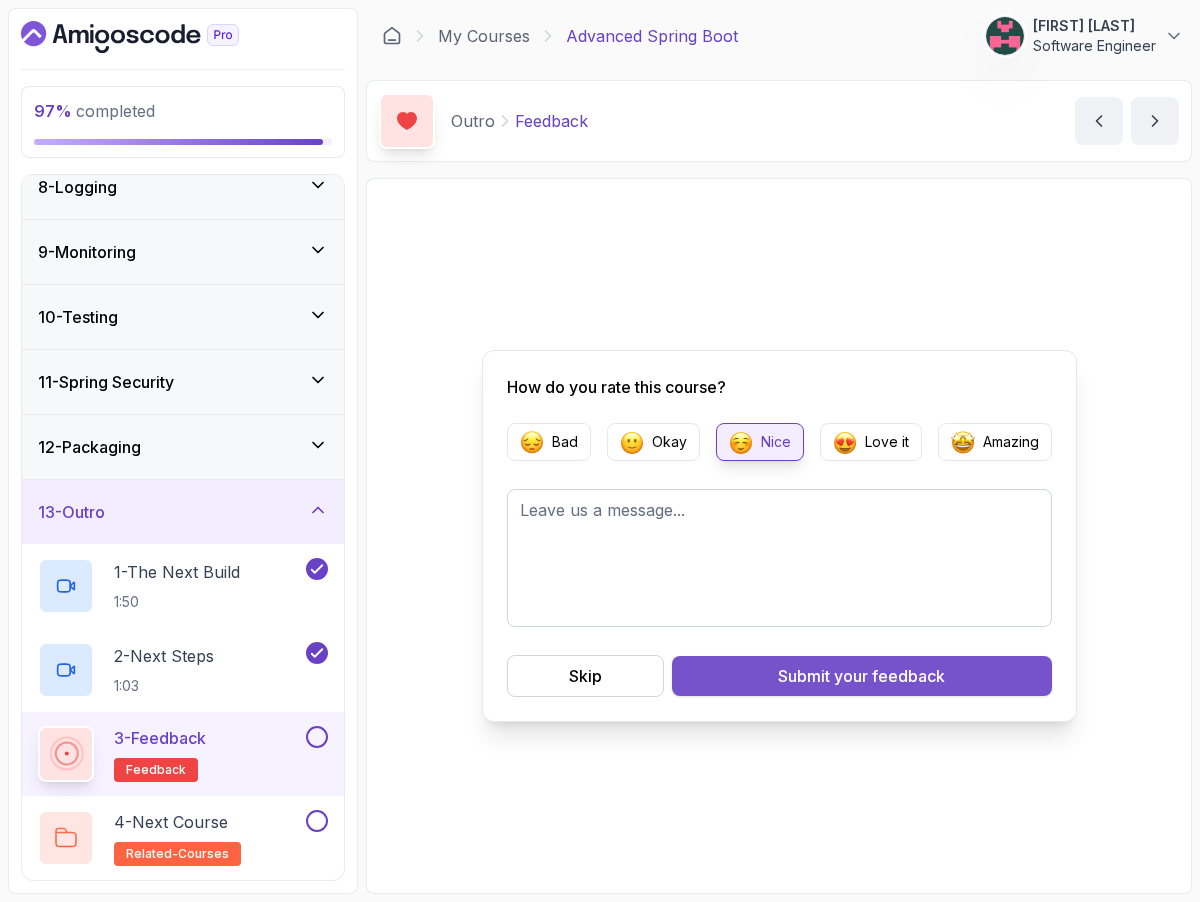 drag, startPoint x: 831, startPoint y: 646, endPoint x: 836, endPoint y: 693, distance: 47.26521 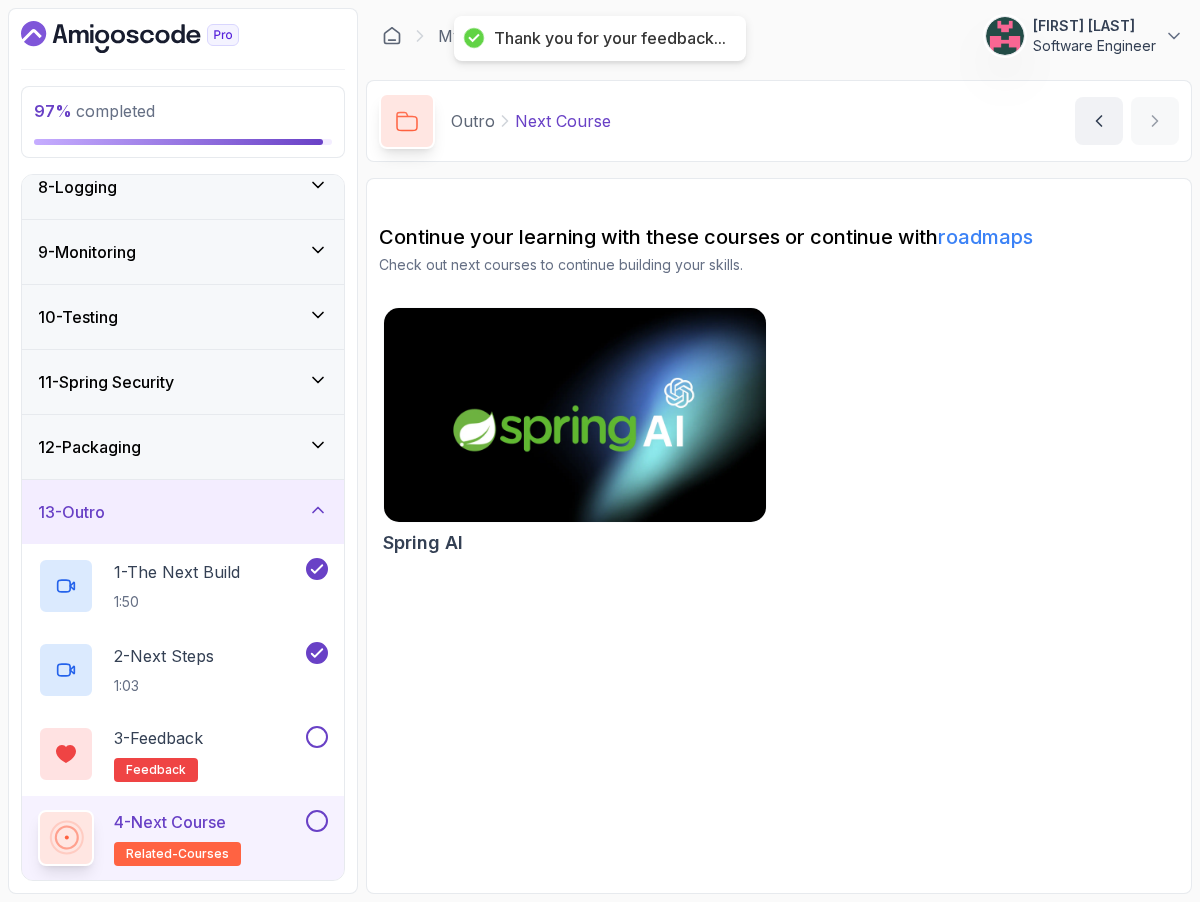 click on "roadmaps" at bounding box center (985, 237) 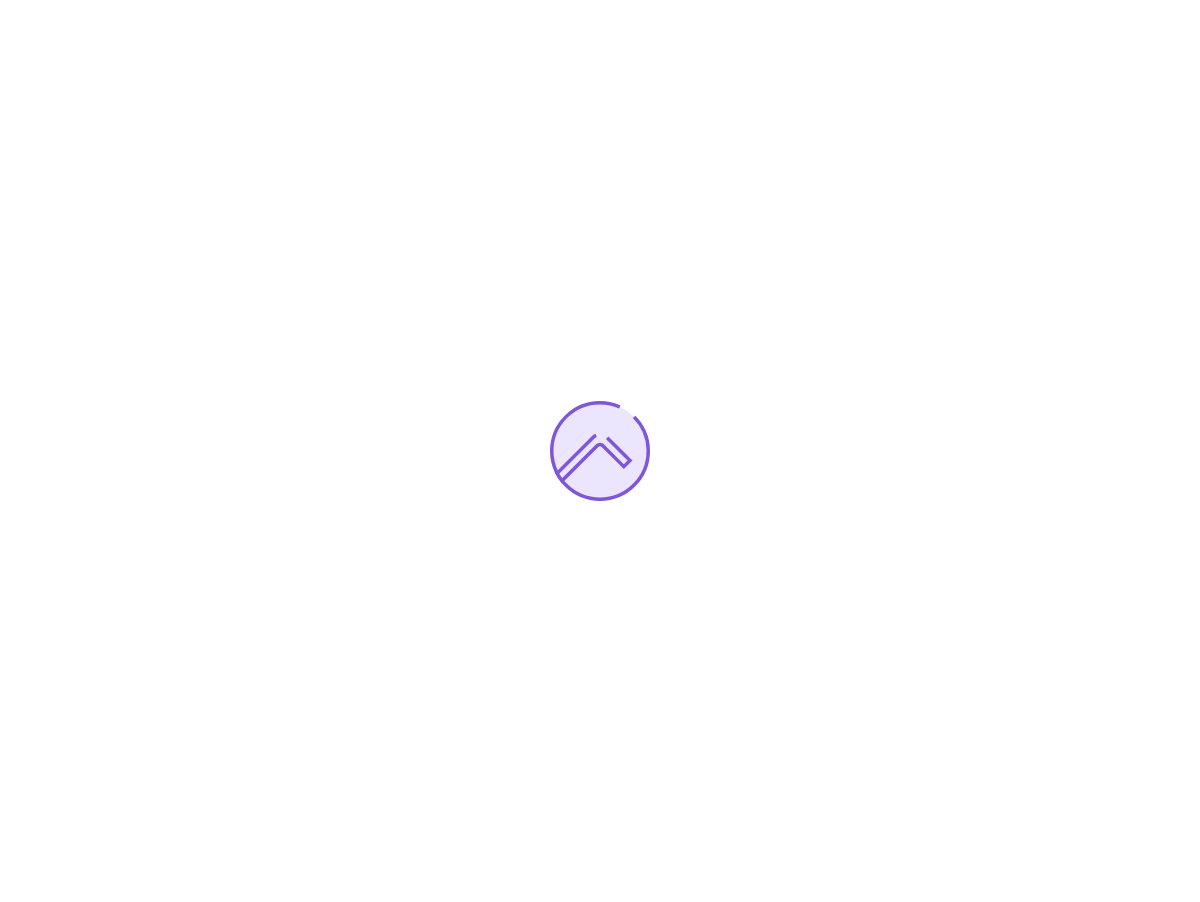 scroll, scrollTop: 0, scrollLeft: 0, axis: both 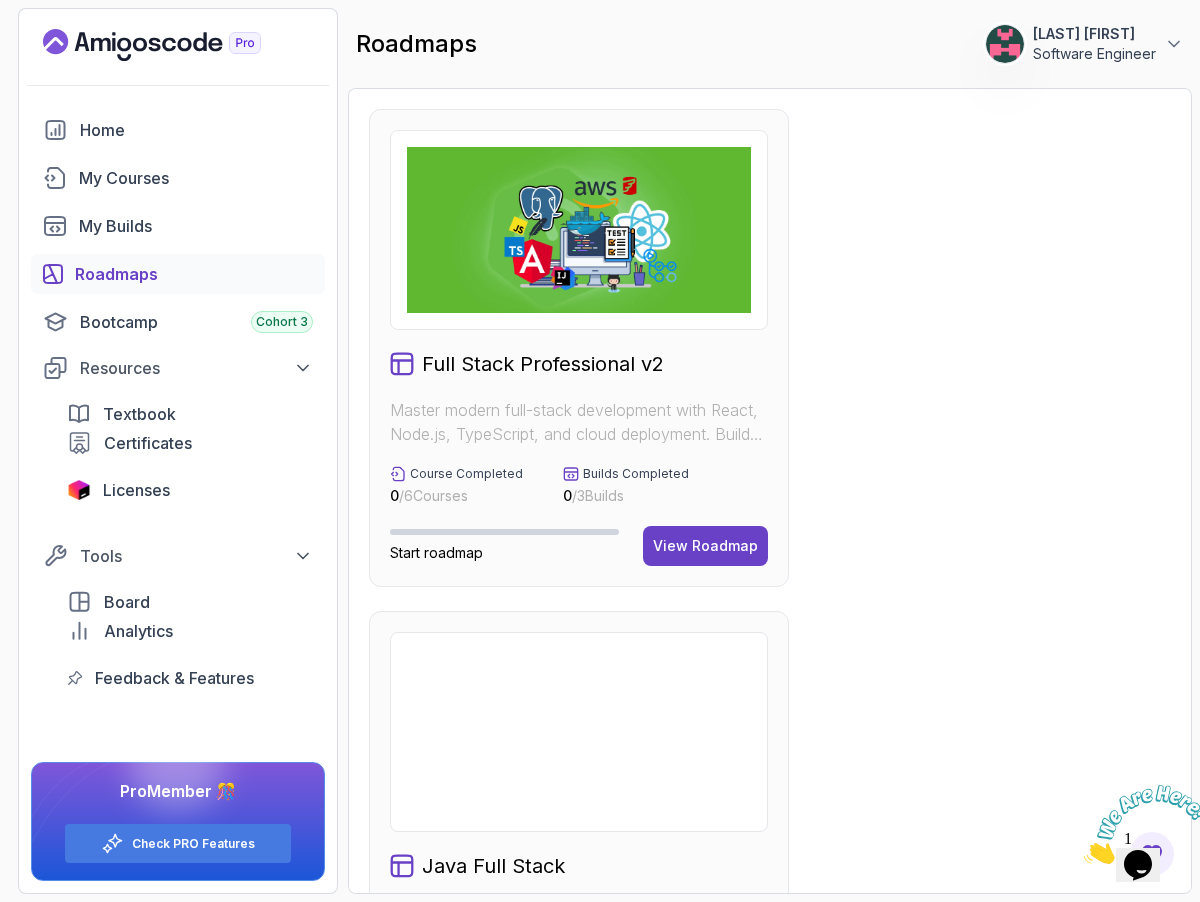 click on "Full Stack Professional v2 Master modern full-stack development with React, Node.js, TypeScript, and cloud deployment. Build scalable applications from frontend to backend with industry best practices. Course Completed 0 / 6  Courses Builds Completed 0 / 3  Builds Start roadmap View Roadmap Java Full Stack Learn how to build full stack applications with Java and Spring Boot Course Completed 1 / 29  Courses Builds Completed 0 / 4  Builds 2% completed View Roadmap Core Java (Java Master Class) Learn how to build full stack applications with Java and Spring Boot Course Completed 0 / 18  Courses Start roadmap View Roadmap Spring and Spring Boot Learn how to build full stack applications with Java and Spring Boot Course Completed 2 / 10  Courses 37% completed View Roadmap Frontend Developer Master modern frontend development from basics to advanced React applications. This structured learning path will take you from HTML fundamentals to building complex React applications. Course Completed 0 / 10  Courses 0 / 5 0" at bounding box center [770, 1854] 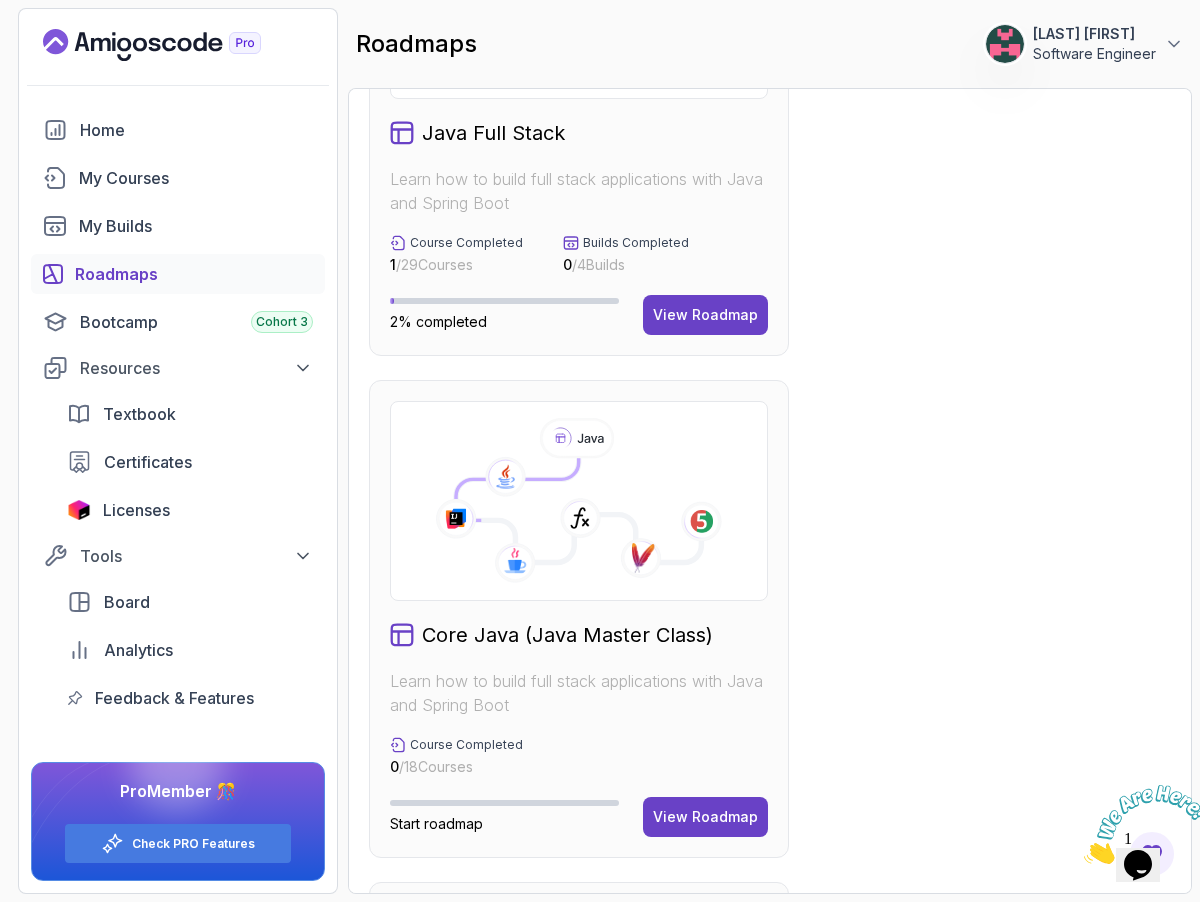 scroll, scrollTop: 463, scrollLeft: 0, axis: vertical 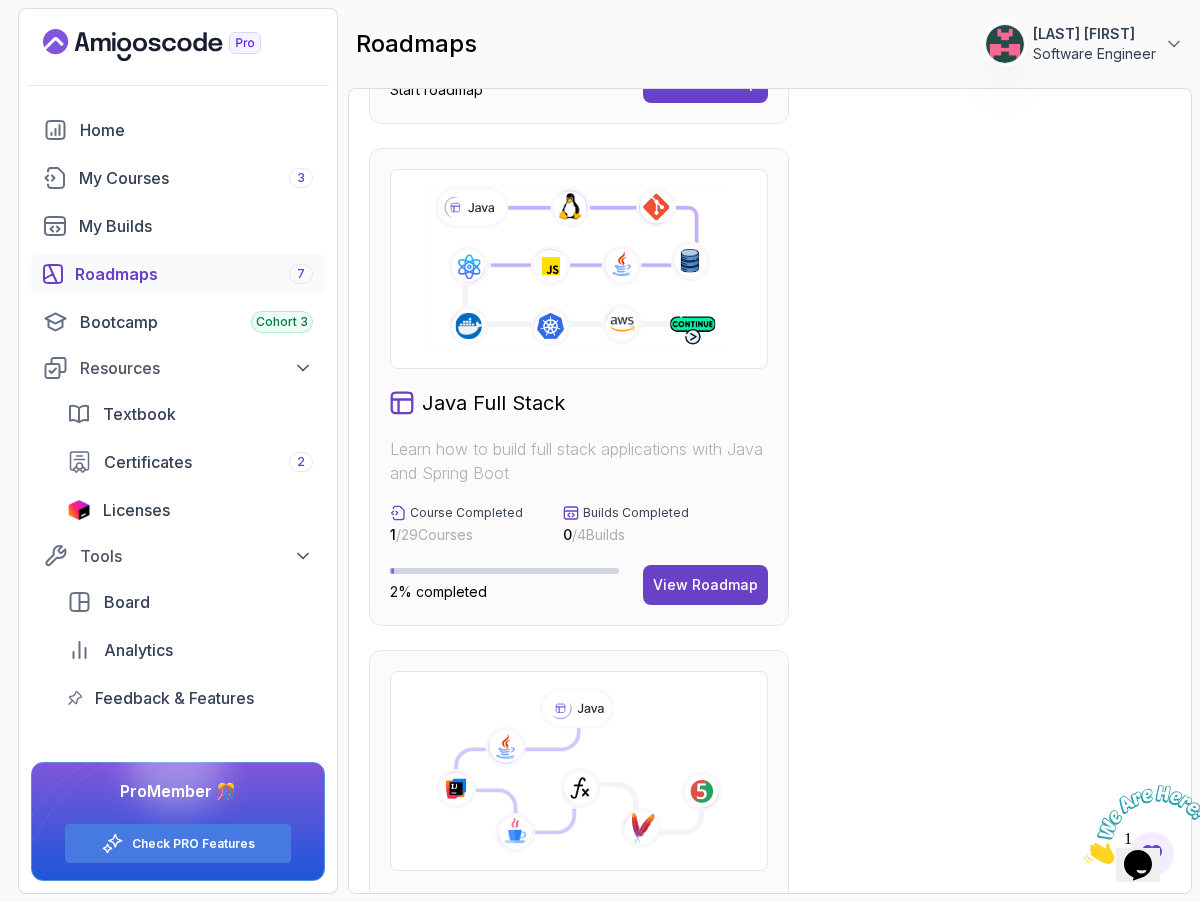 click on "Full Stack Professional v2 Master modern full-stack development with React, Node.js, TypeScript, and cloud deployment. Build scalable applications from frontend to backend with industry best practices. Course Completed 0 / 6  Courses Builds Completed 0 / 3  Builds Start roadmap View Roadmap Java Full Stack Learn how to build full stack applications with Java and Spring Boot Course Completed 1 / 29  Courses Builds Completed 0 / 4  Builds 2% completed View Roadmap Core Java (Java Master Class) Learn how to build full stack applications with Java and Spring Boot Course Completed 0 / 18  Courses Start roadmap View Roadmap Spring and Spring Boot Learn how to build full stack applications with Java and Spring Boot Course Completed 2 / 10  Courses 37% completed View Roadmap Frontend Developer Master modern frontend development from basics to advanced React applications. This structured learning path will take you from HTML fundamentals to building complex React applications. Course Completed 0 / 10  Courses 0 / 5 0" at bounding box center (770, 1391) 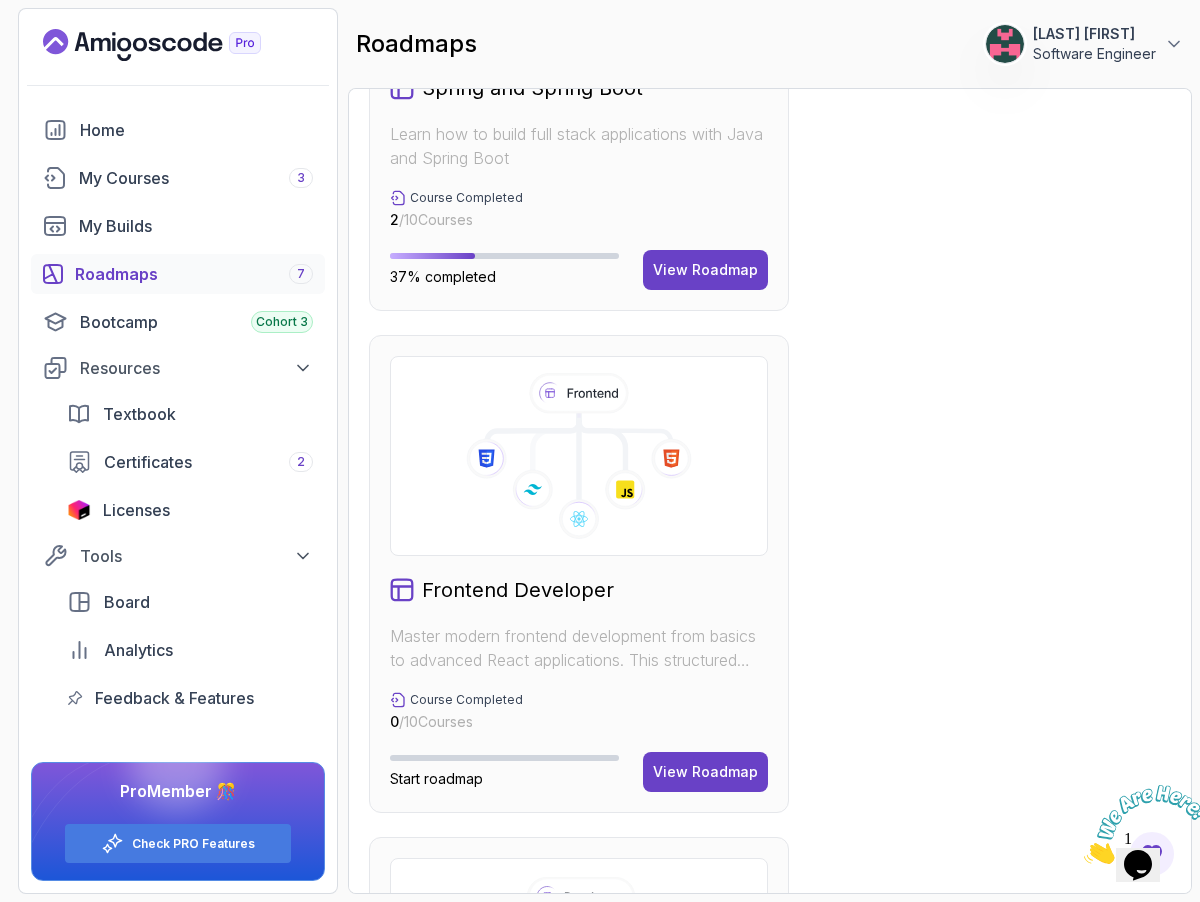 scroll, scrollTop: 1787, scrollLeft: 0, axis: vertical 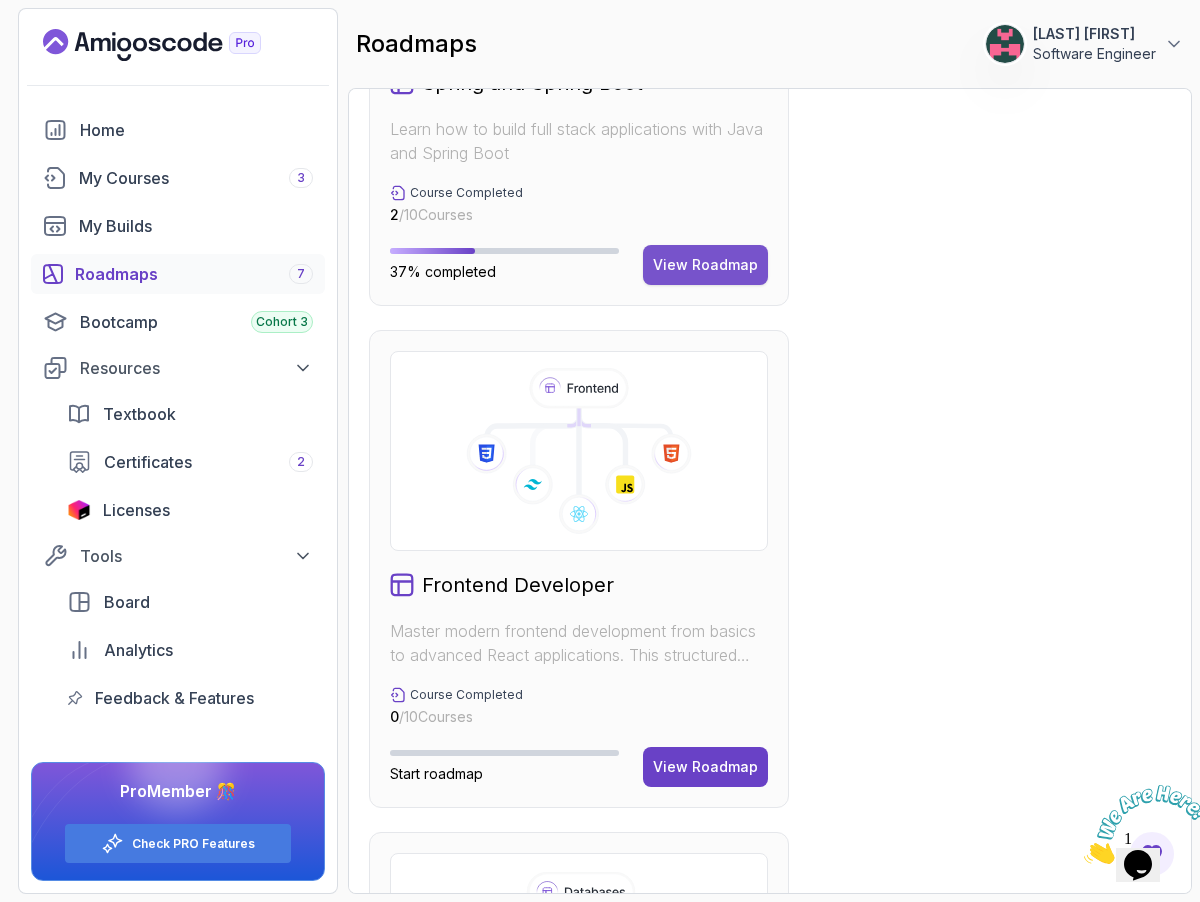 click on "View Roadmap" at bounding box center [705, 265] 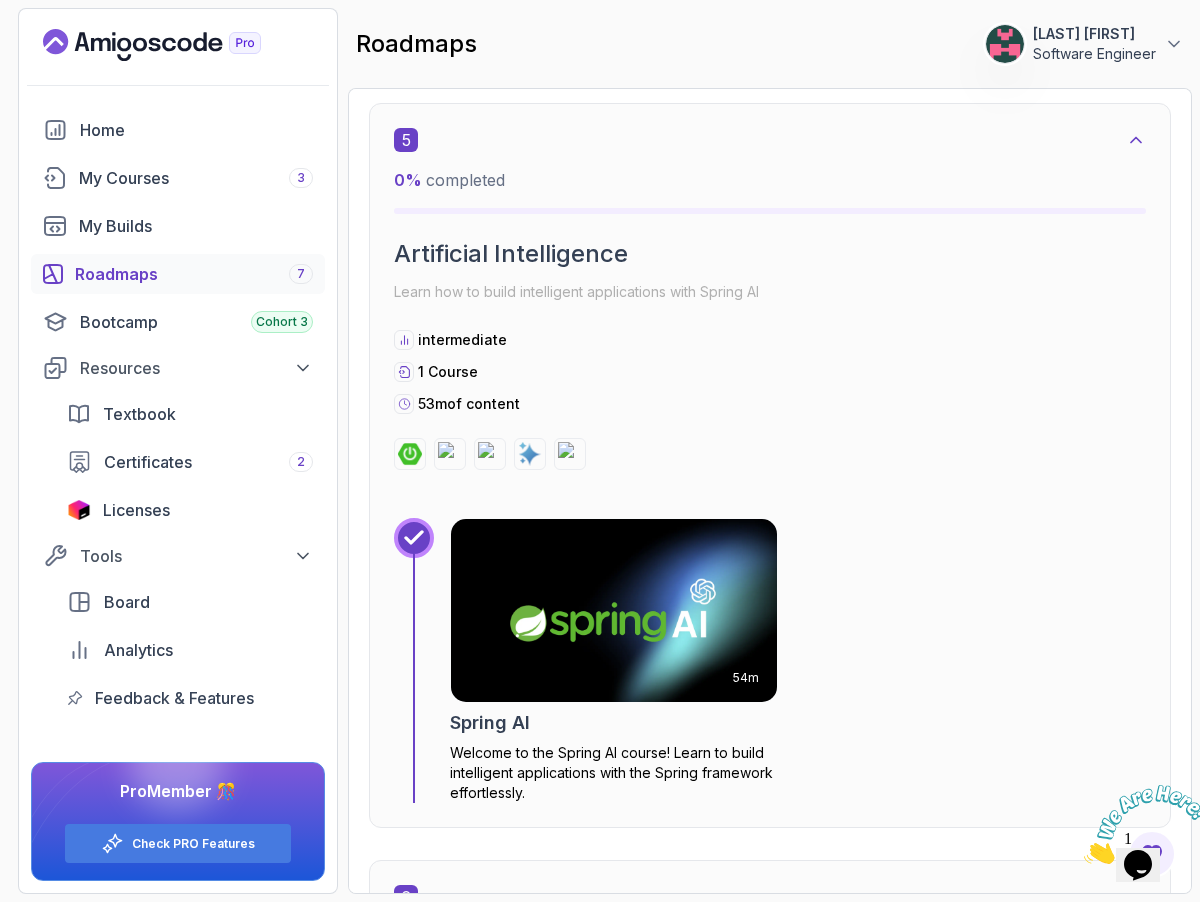 scroll, scrollTop: 2816, scrollLeft: 0, axis: vertical 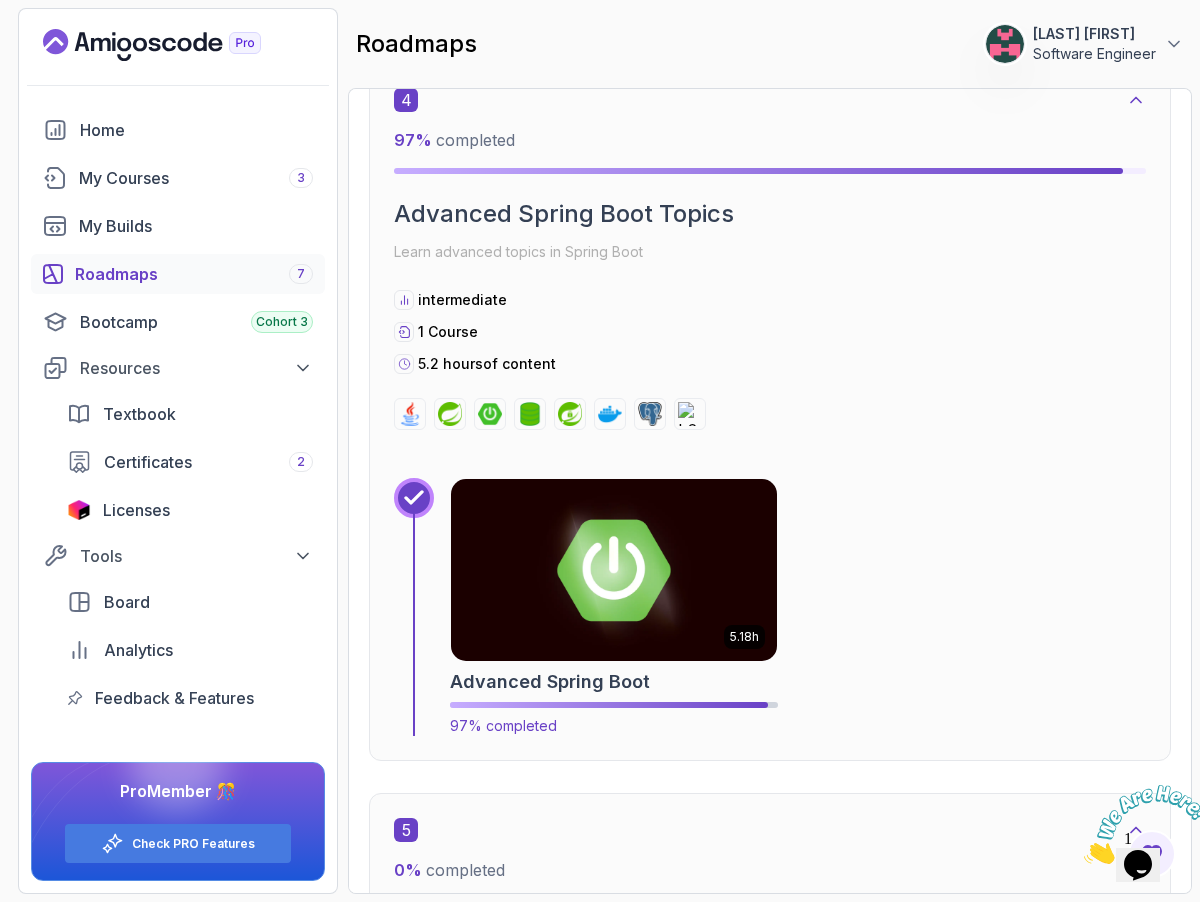 click at bounding box center [614, 570] 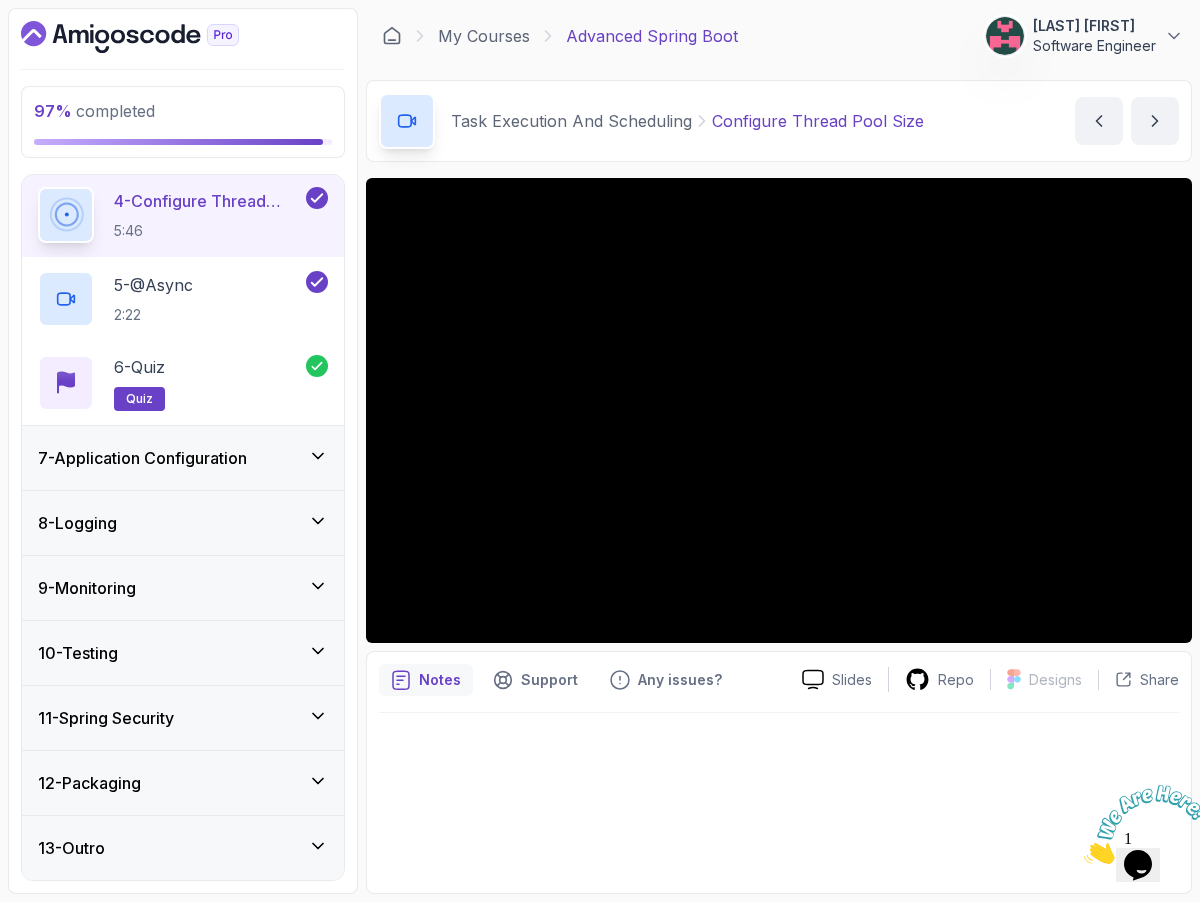 click on "7  -  Application Configuration" at bounding box center [183, 458] 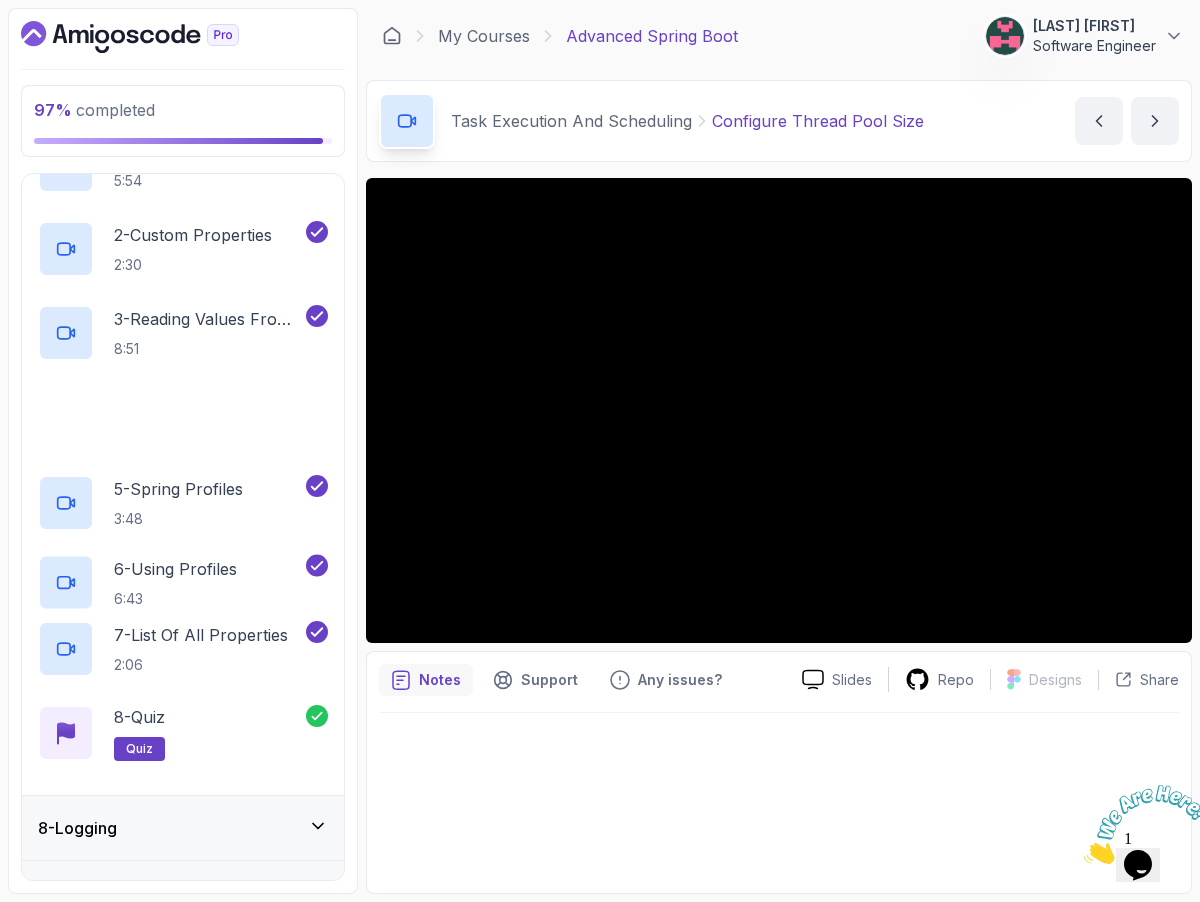scroll, scrollTop: 811, scrollLeft: 0, axis: vertical 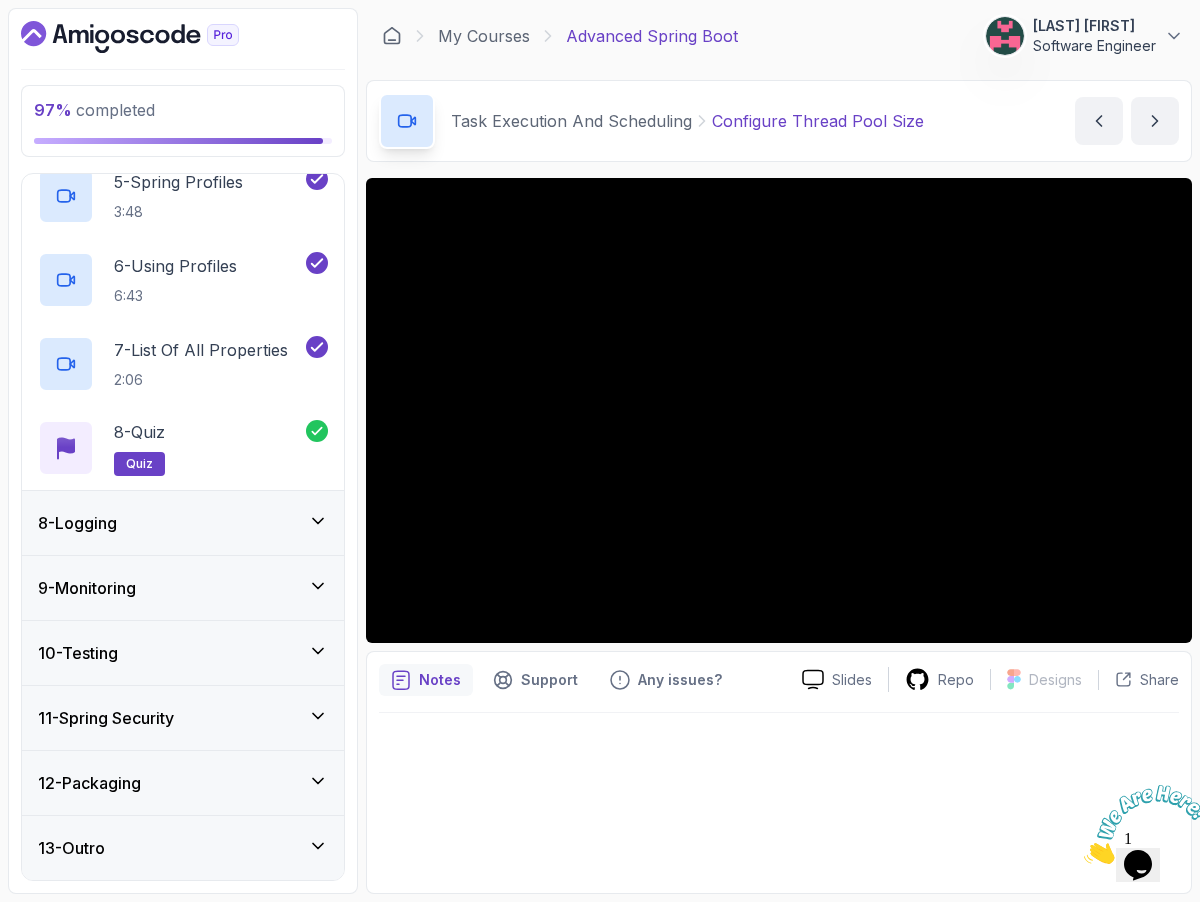 click on "97 % completed" at bounding box center [183, 121] 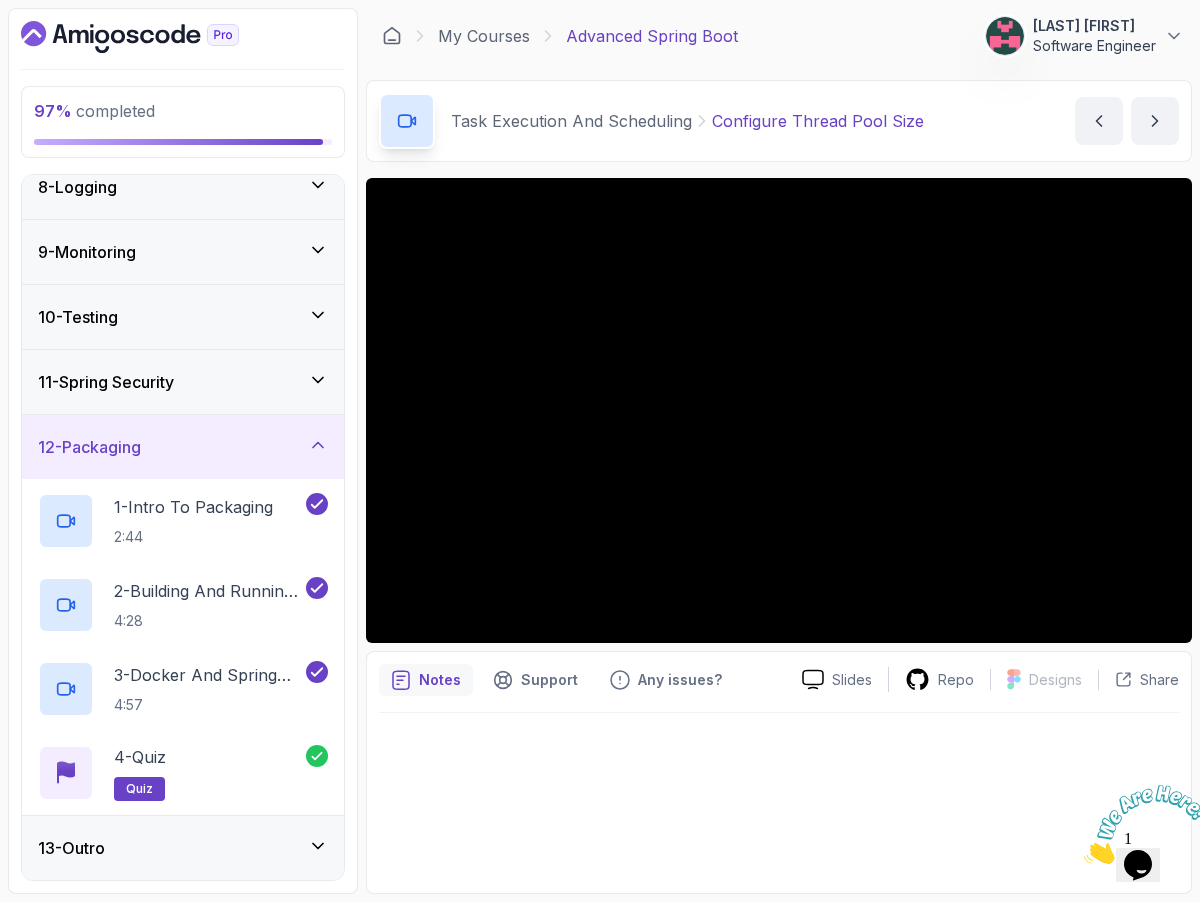 click on "13  -  Outro" at bounding box center [183, 848] 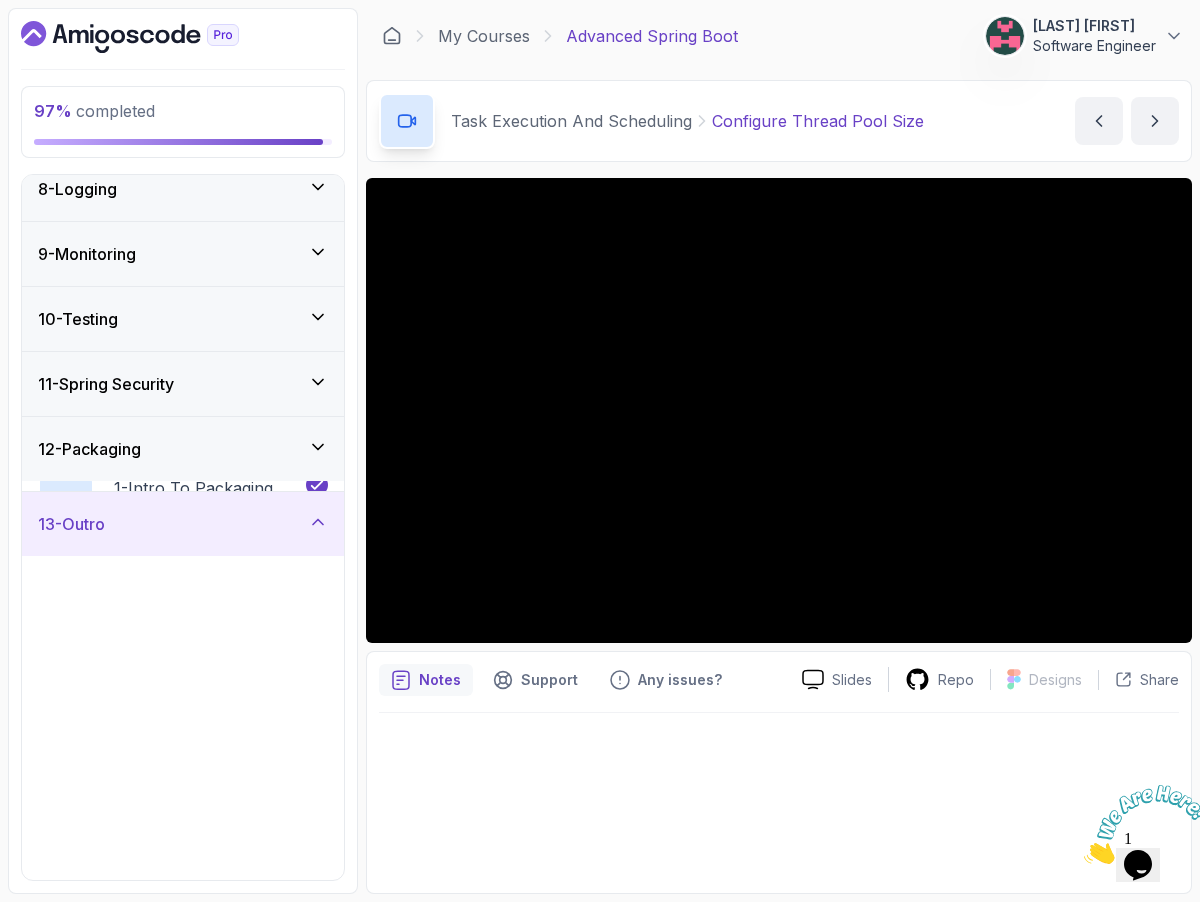 scroll, scrollTop: 475, scrollLeft: 0, axis: vertical 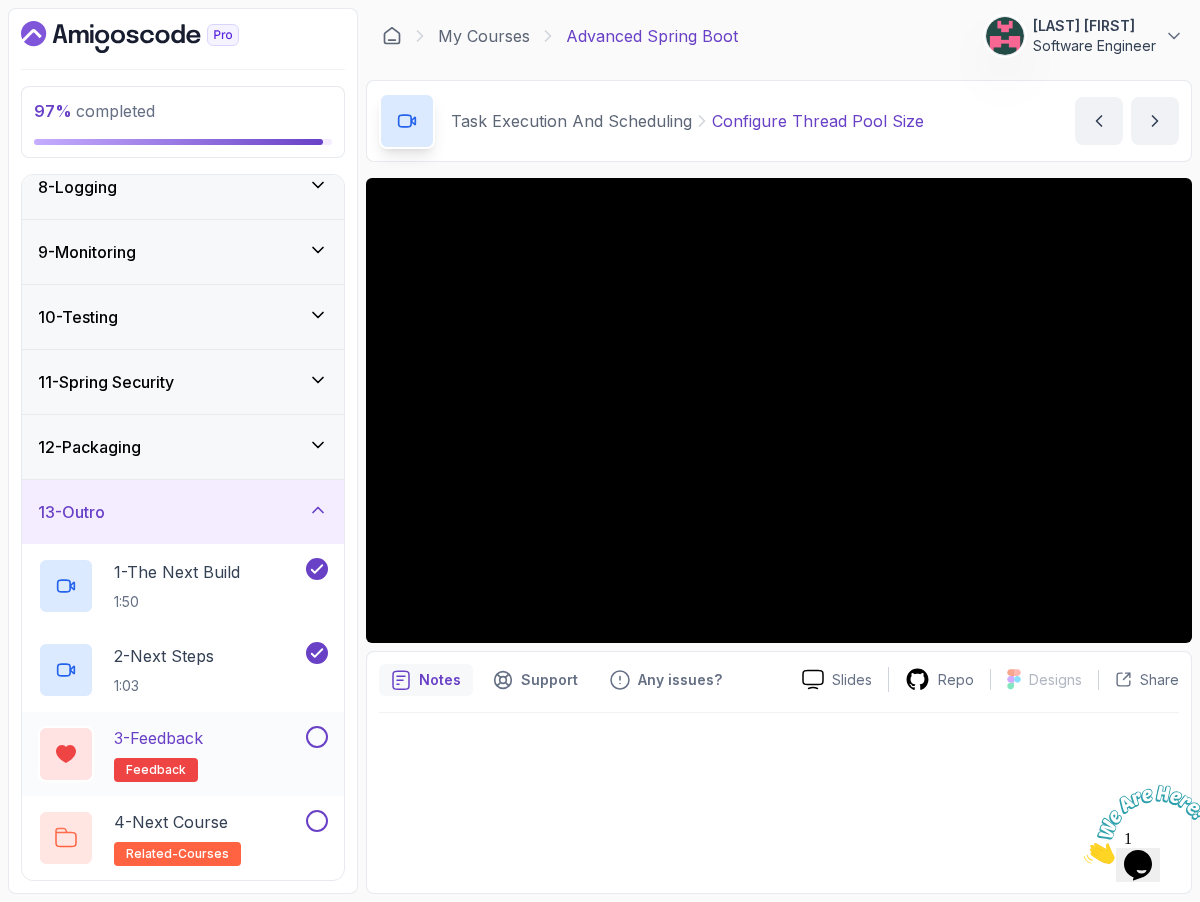 click at bounding box center [317, 737] 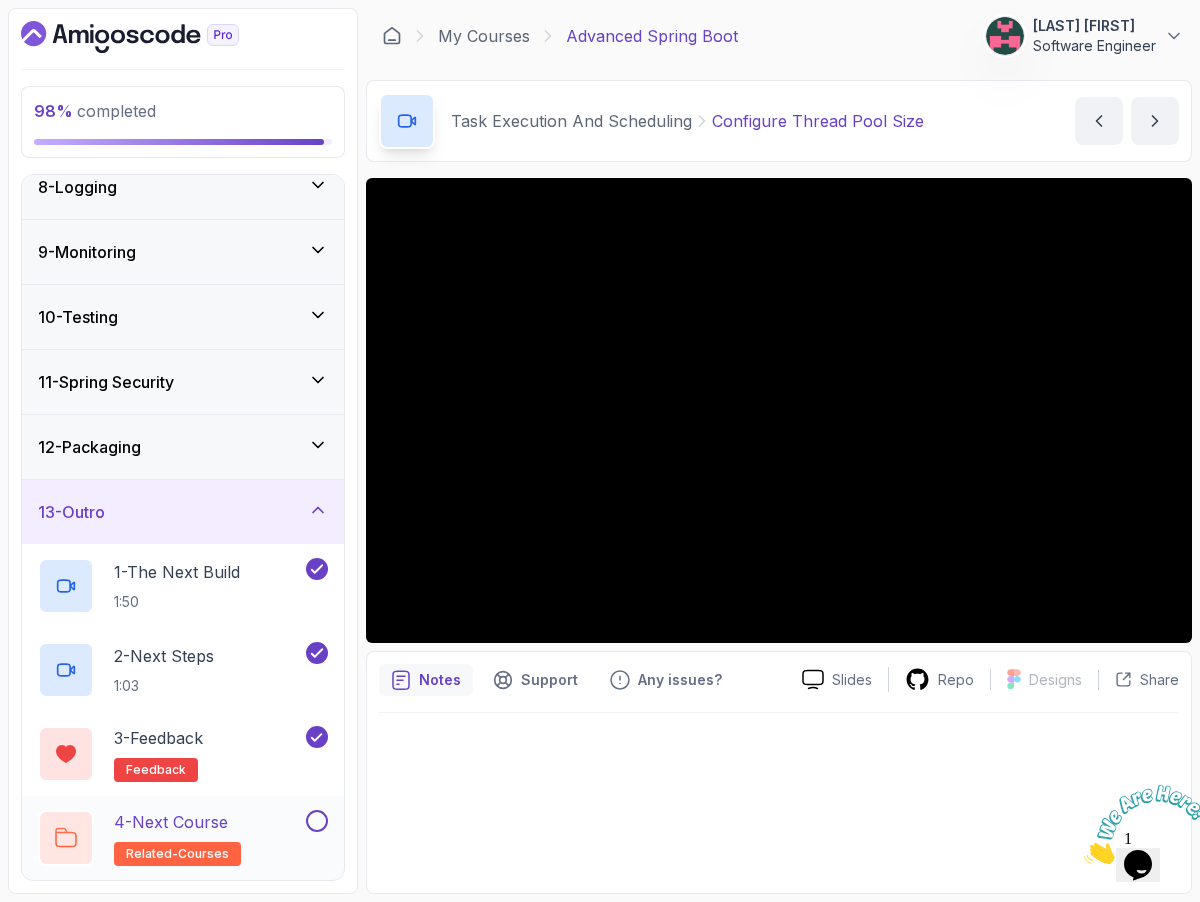 click at bounding box center [317, 821] 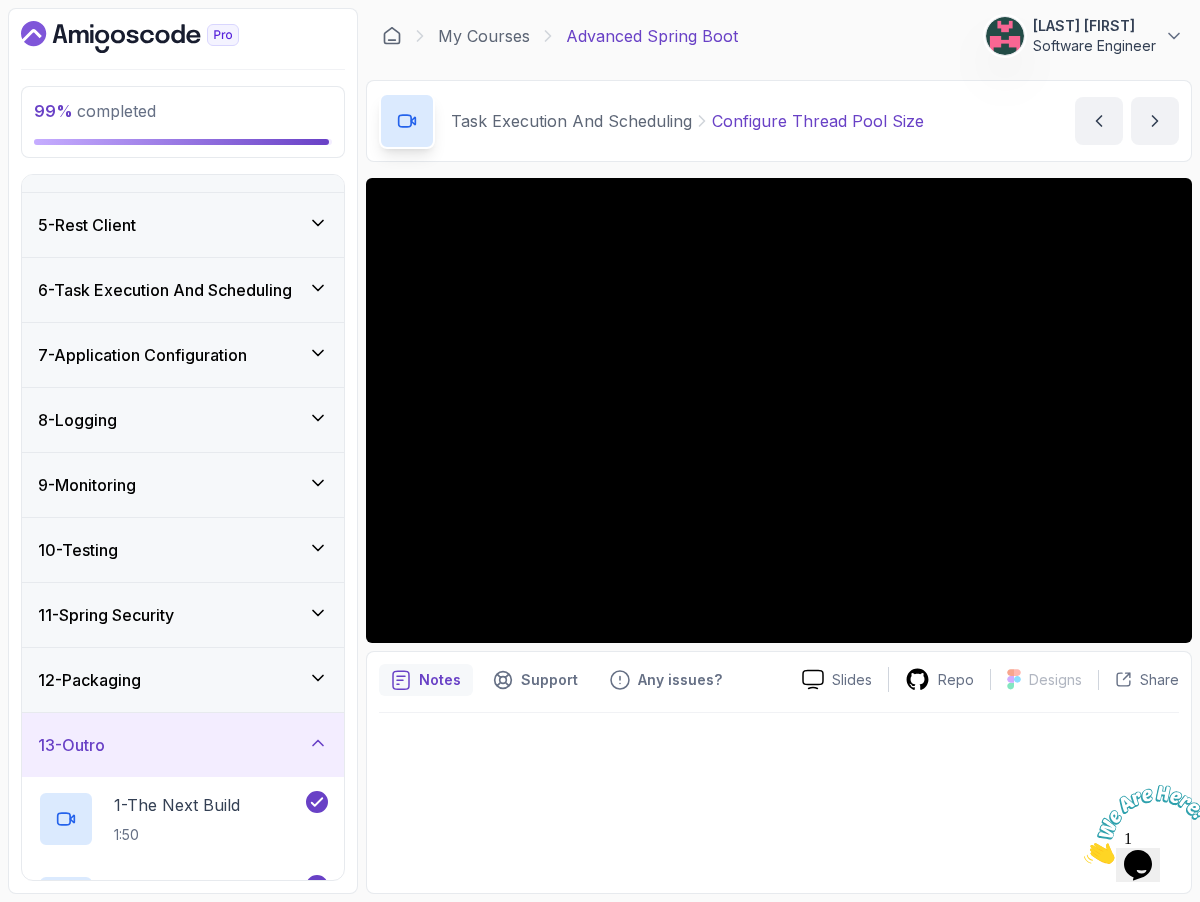 scroll, scrollTop: 0, scrollLeft: 0, axis: both 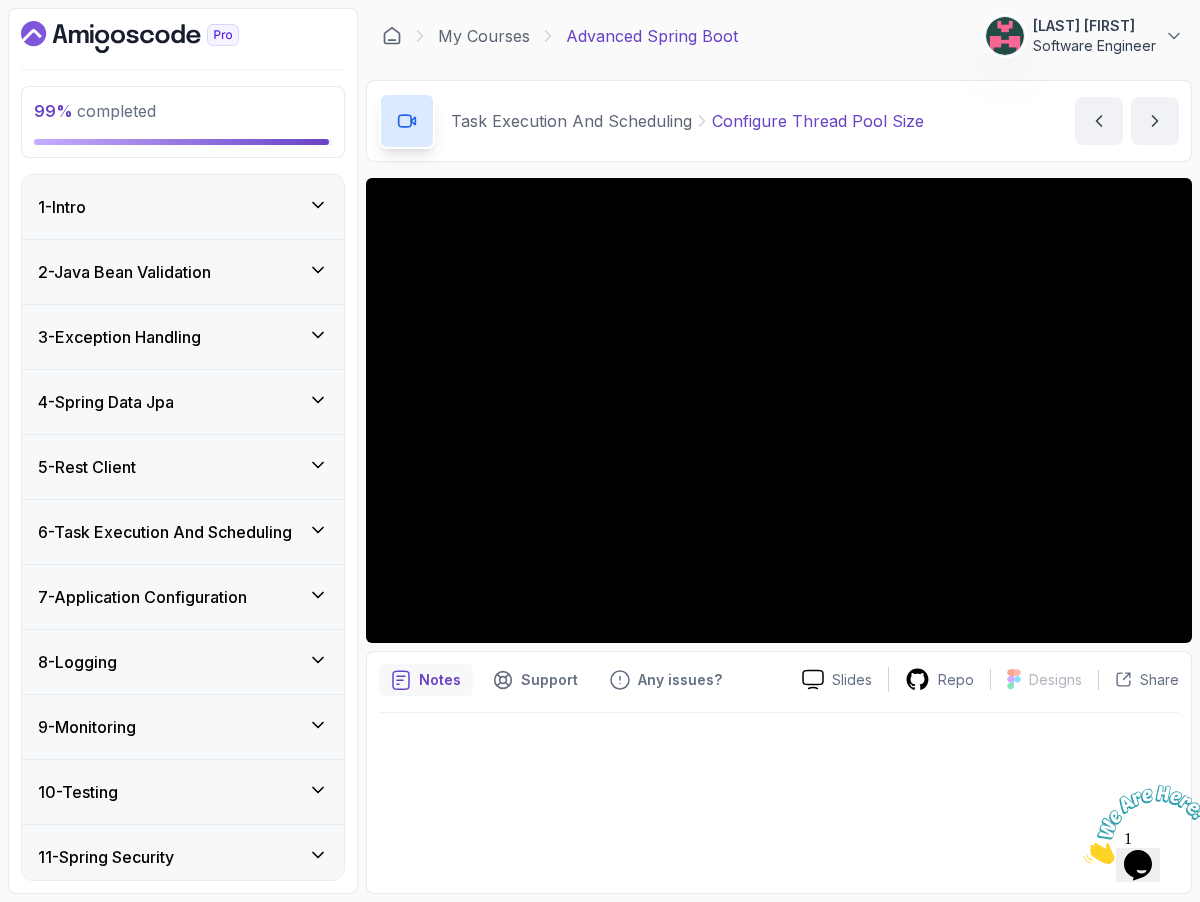 click on "1  -  Intro" at bounding box center (183, 207) 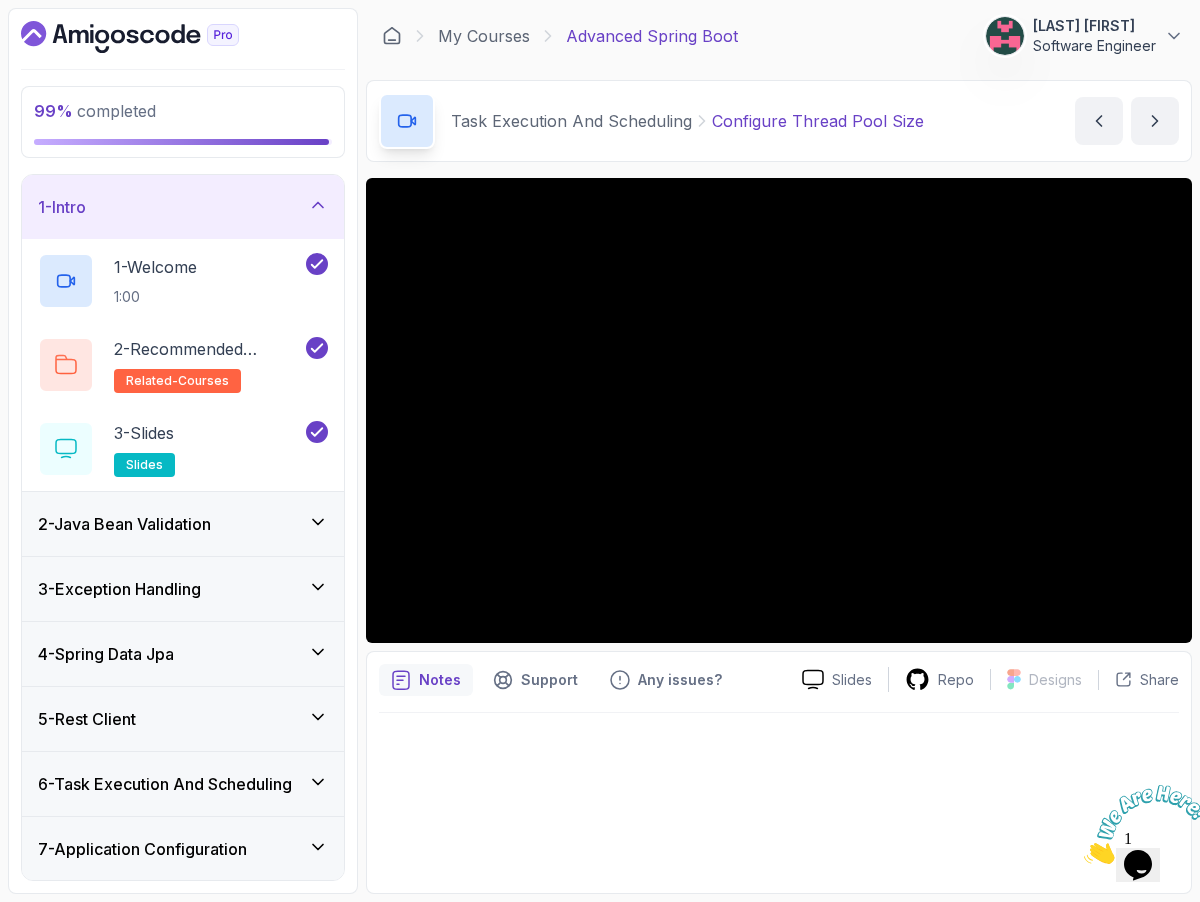 click on "2  -  Java Bean Validation" at bounding box center (183, 524) 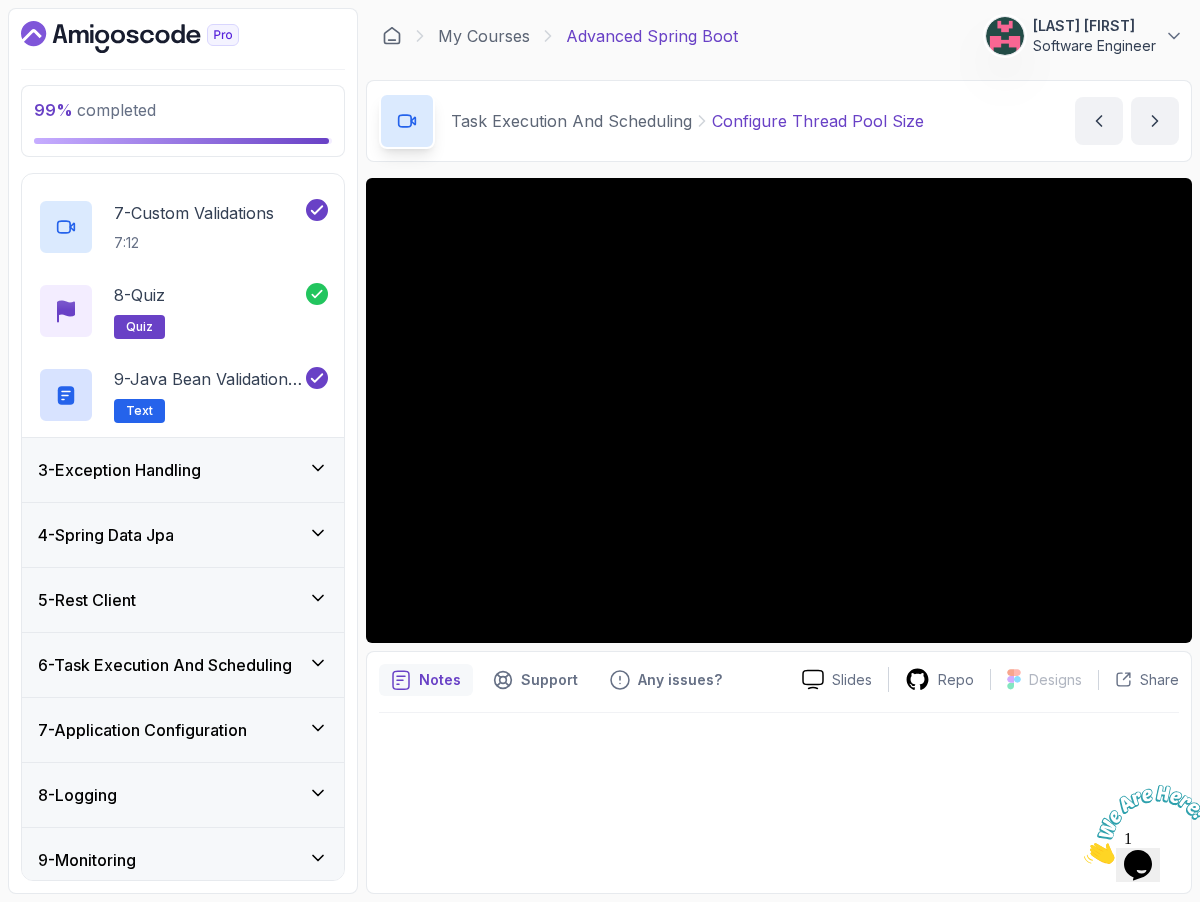 click on "3  -  Exception Handling" at bounding box center (183, 470) 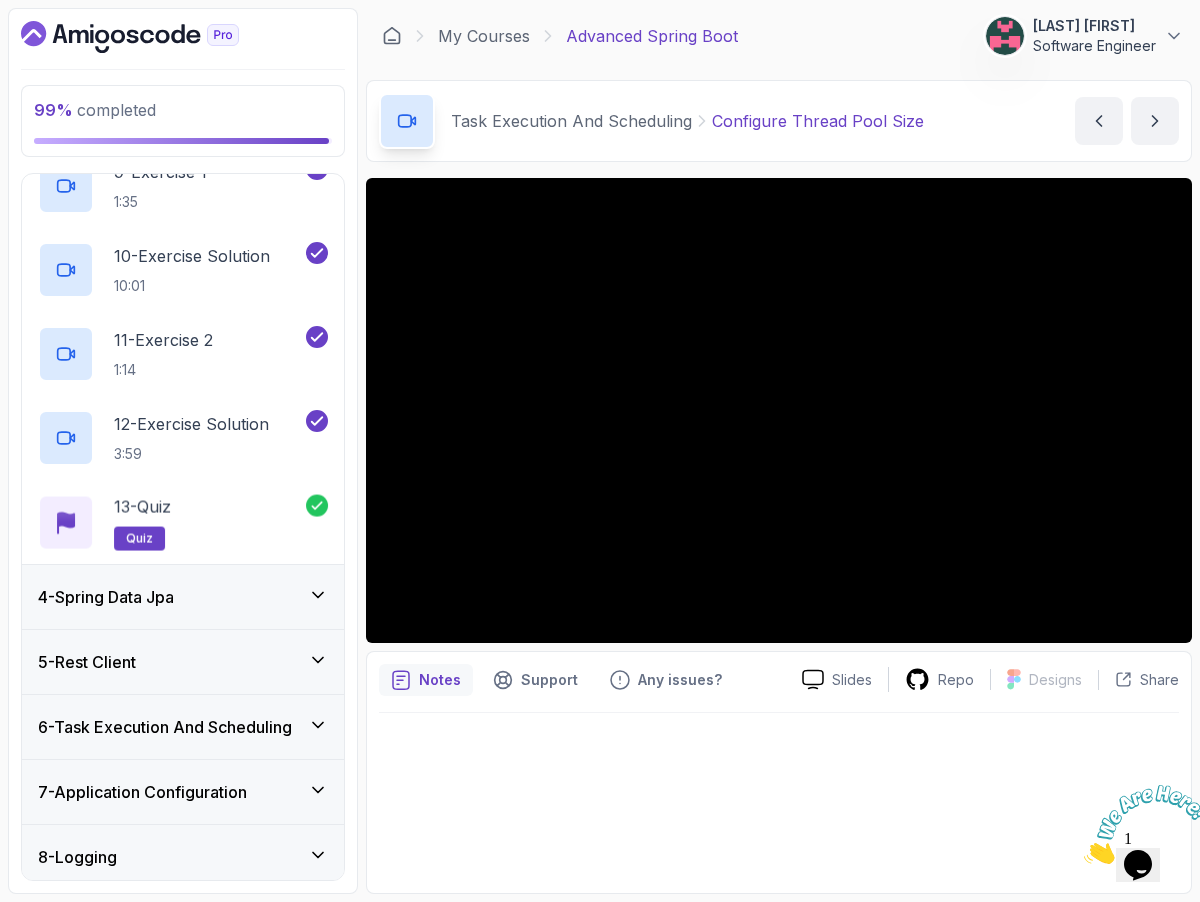 scroll, scrollTop: 903, scrollLeft: 0, axis: vertical 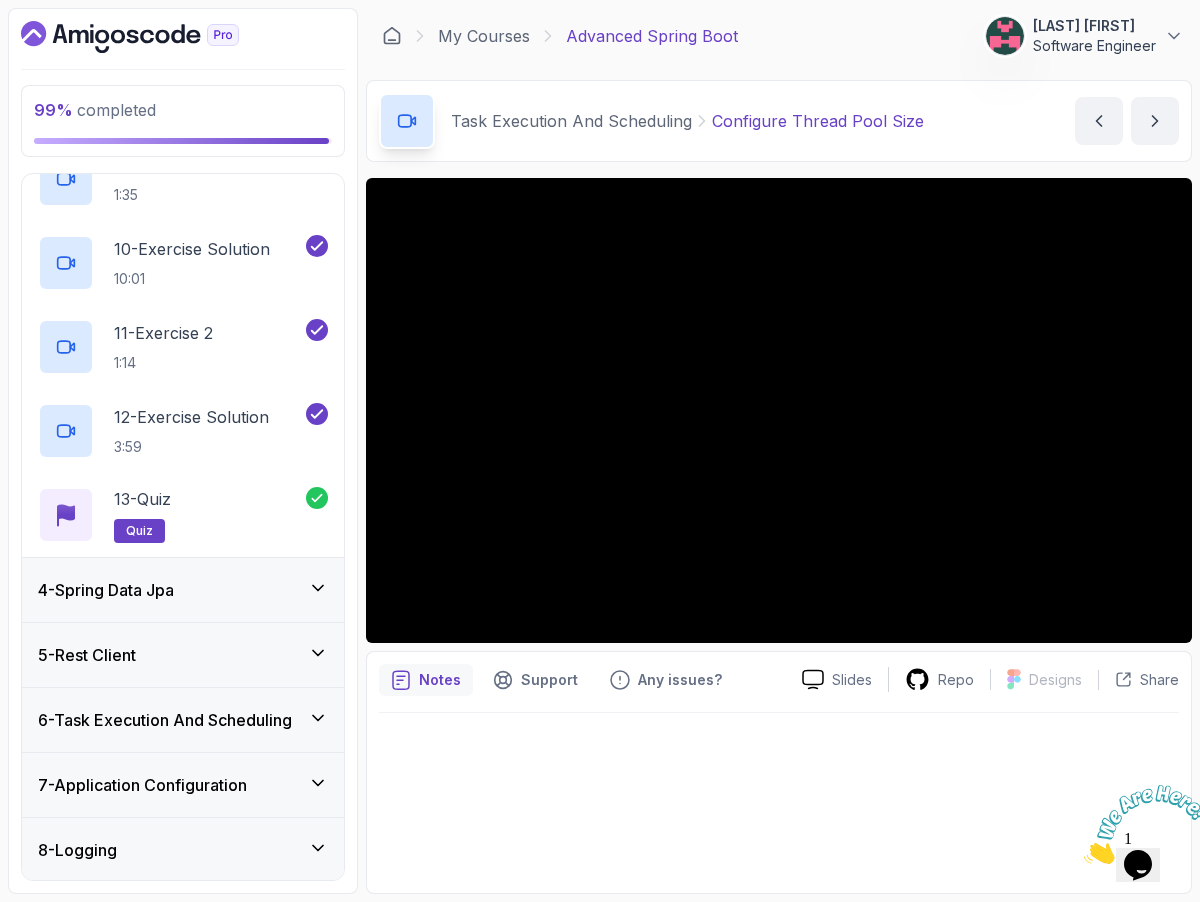 click on "13  -  Quiz quiz" at bounding box center [183, 515] 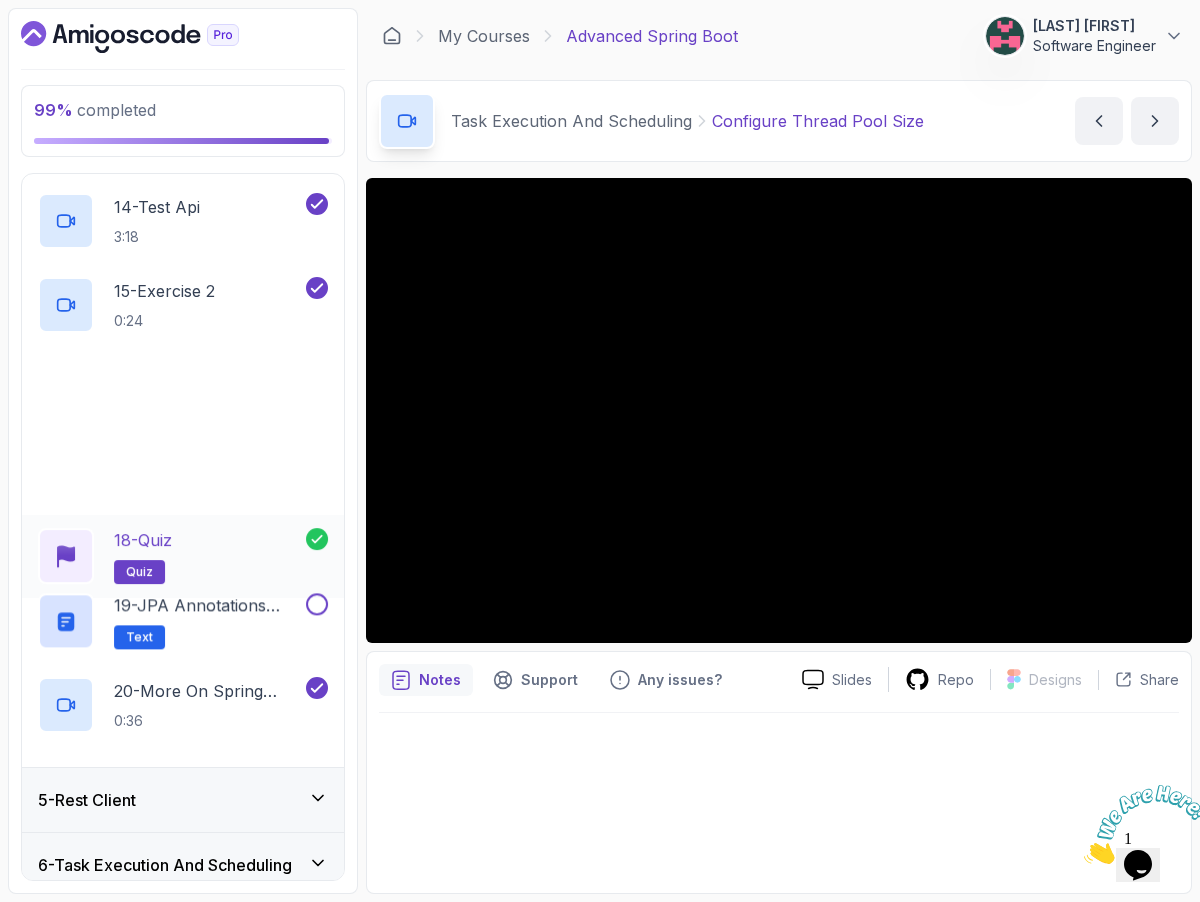 scroll, scrollTop: 1818, scrollLeft: 0, axis: vertical 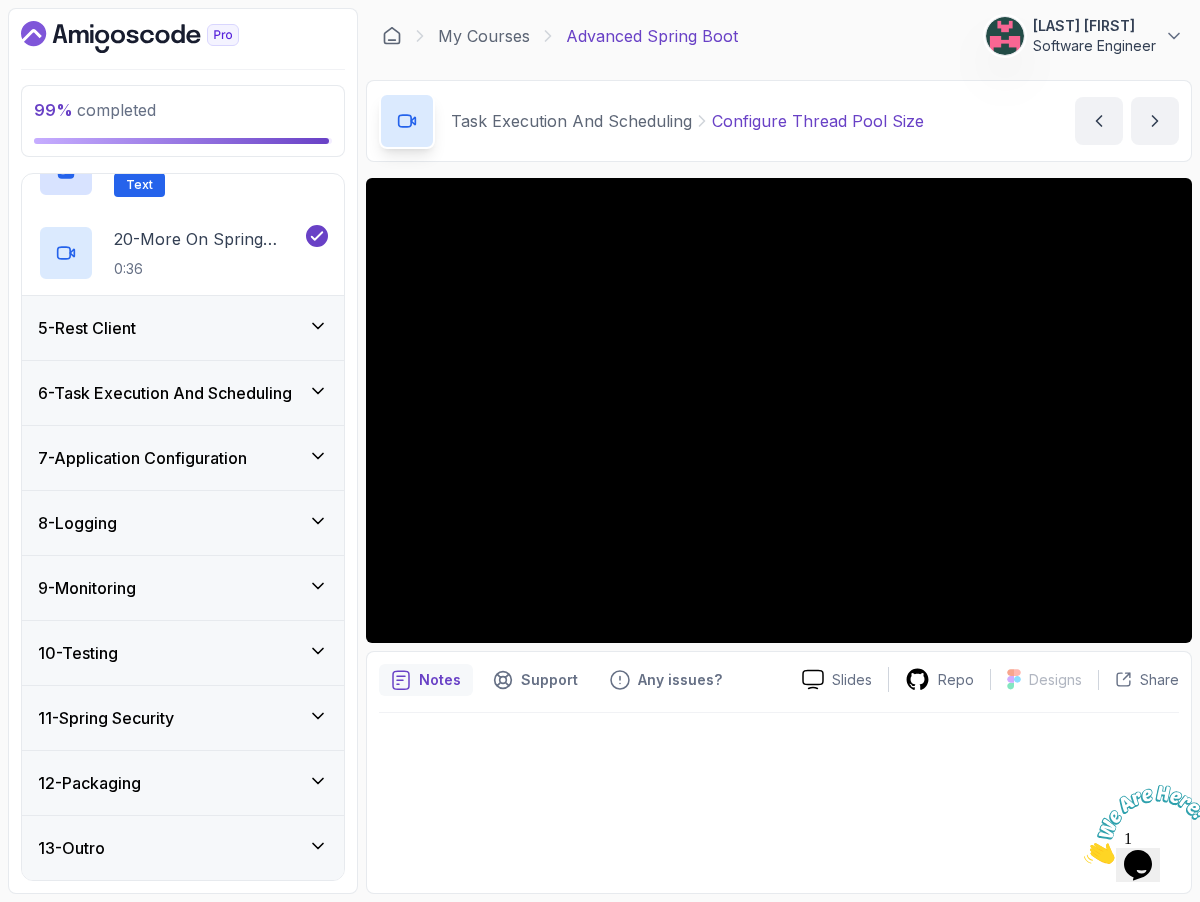 click on "5  -  Rest Client" at bounding box center (183, 328) 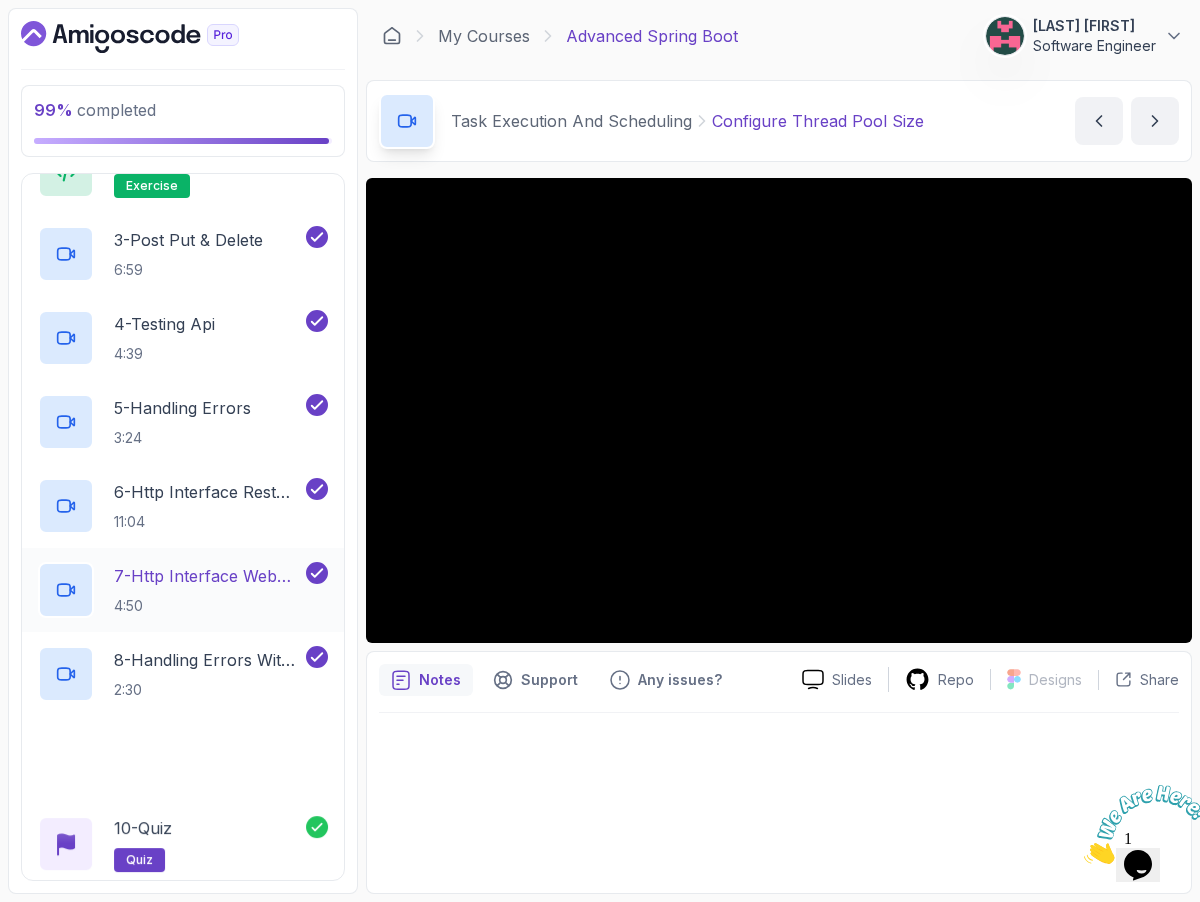 scroll, scrollTop: 896, scrollLeft: 0, axis: vertical 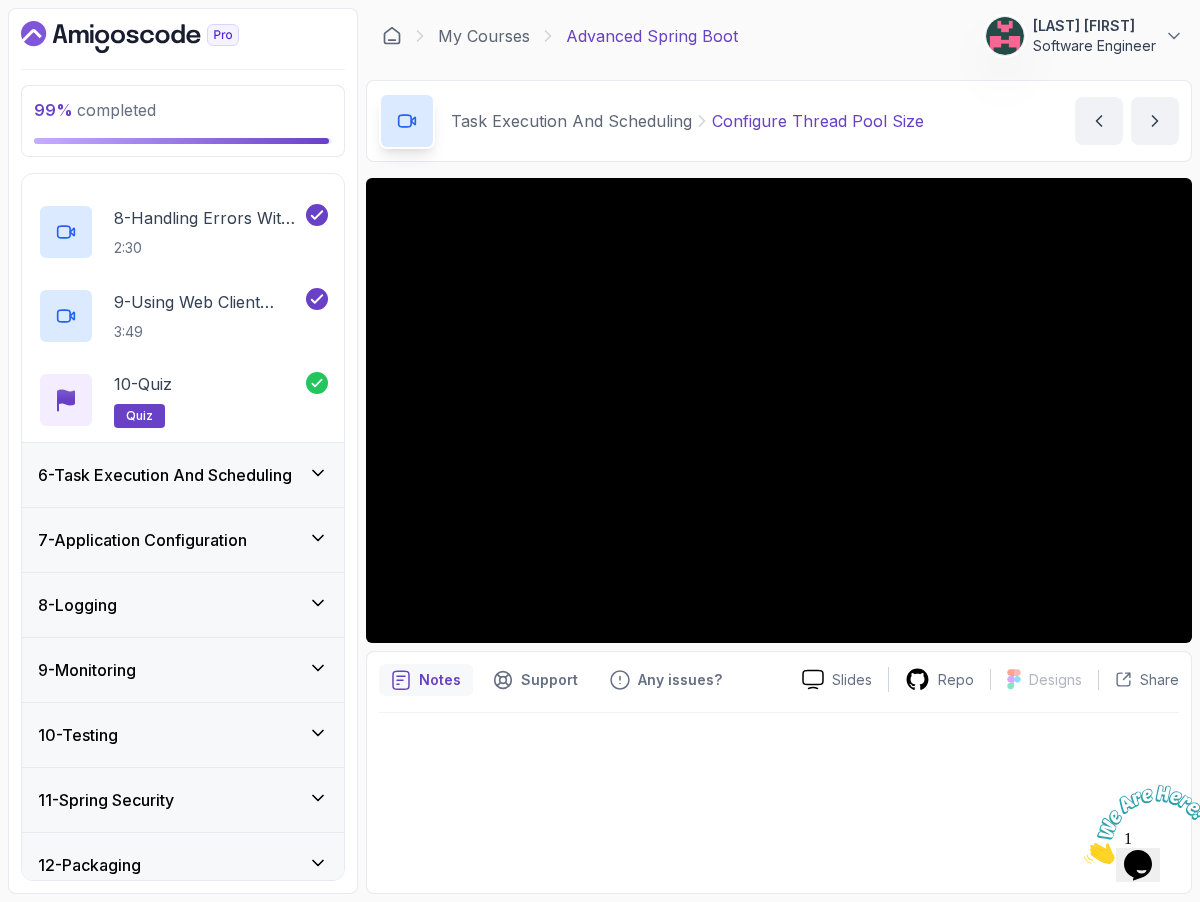 click on "6  -  Task Execution And Scheduling" at bounding box center [165, 475] 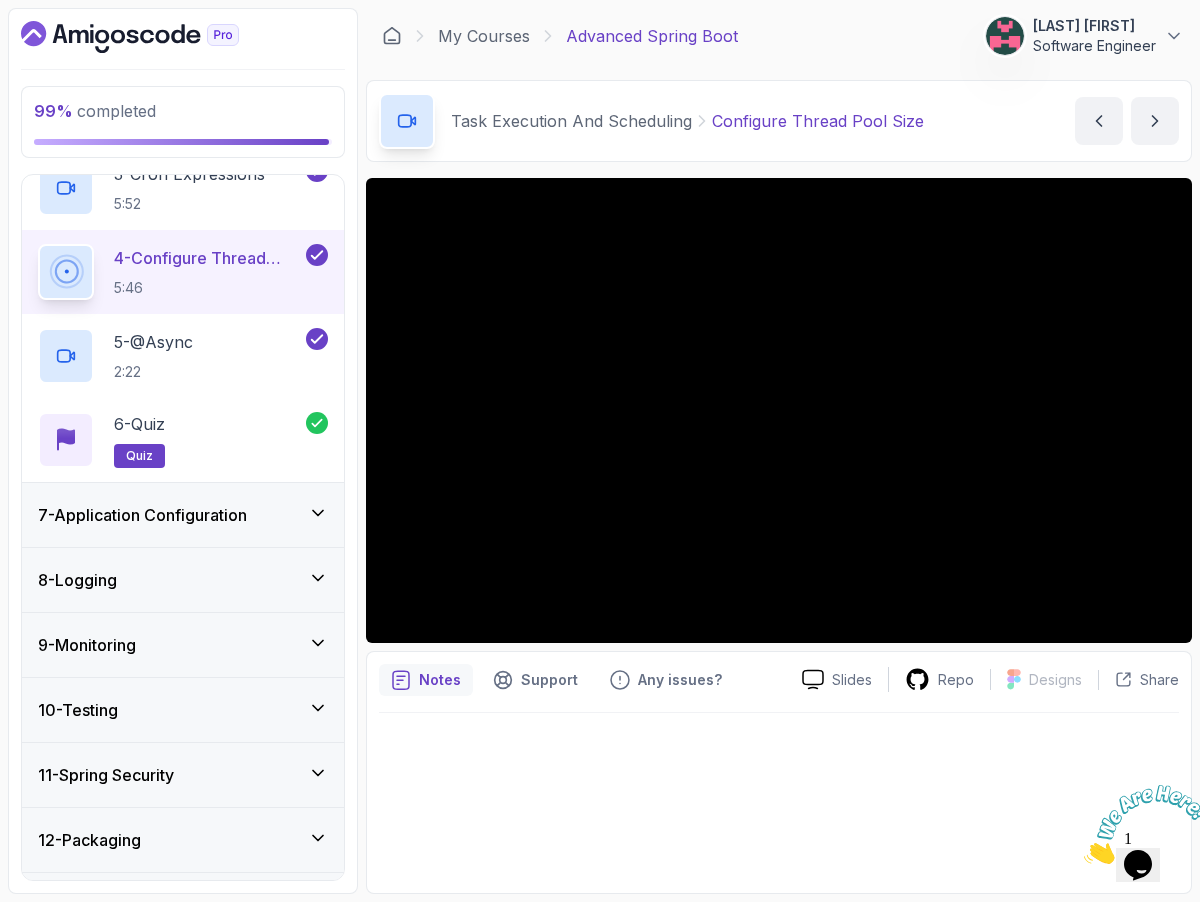 click on "7  -  Application Configuration" at bounding box center (183, 515) 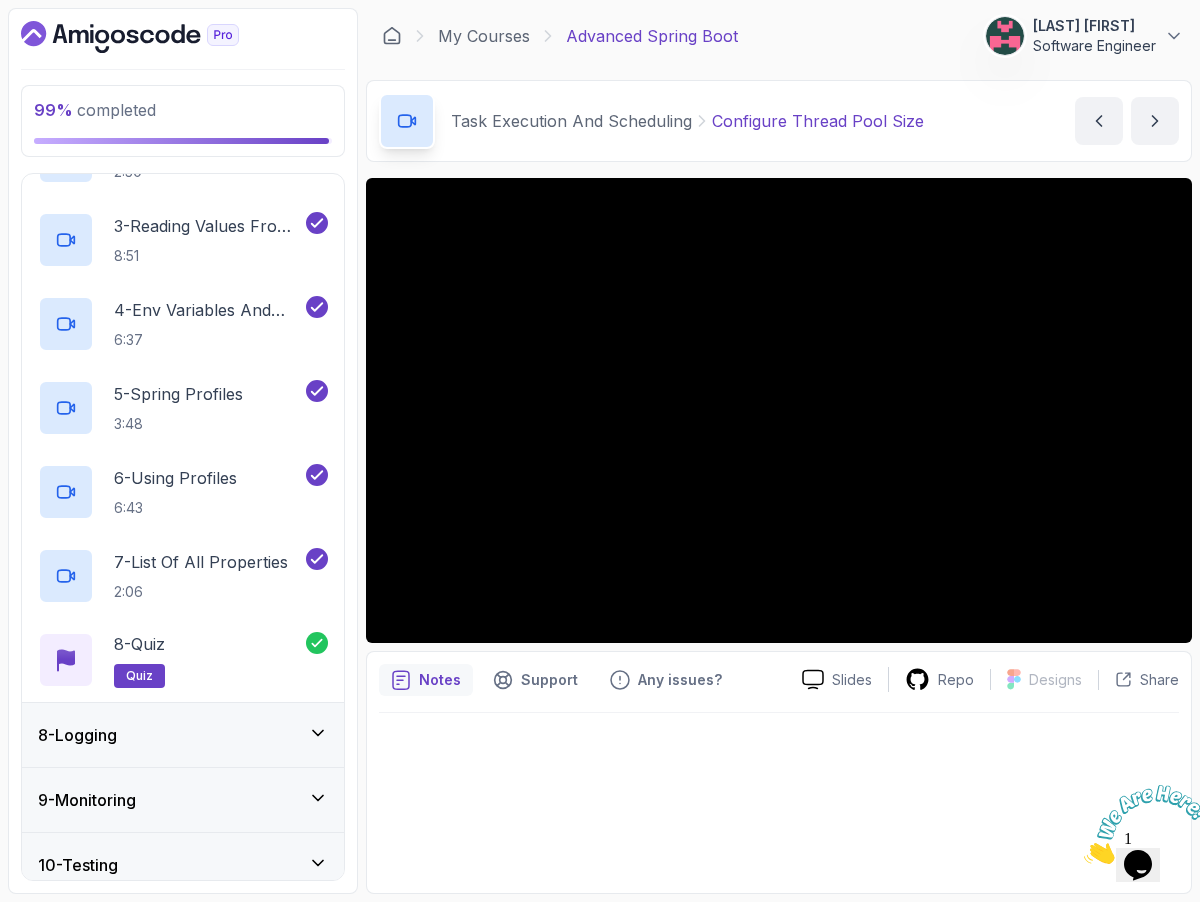 click on "8  -  Logging" at bounding box center [183, 735] 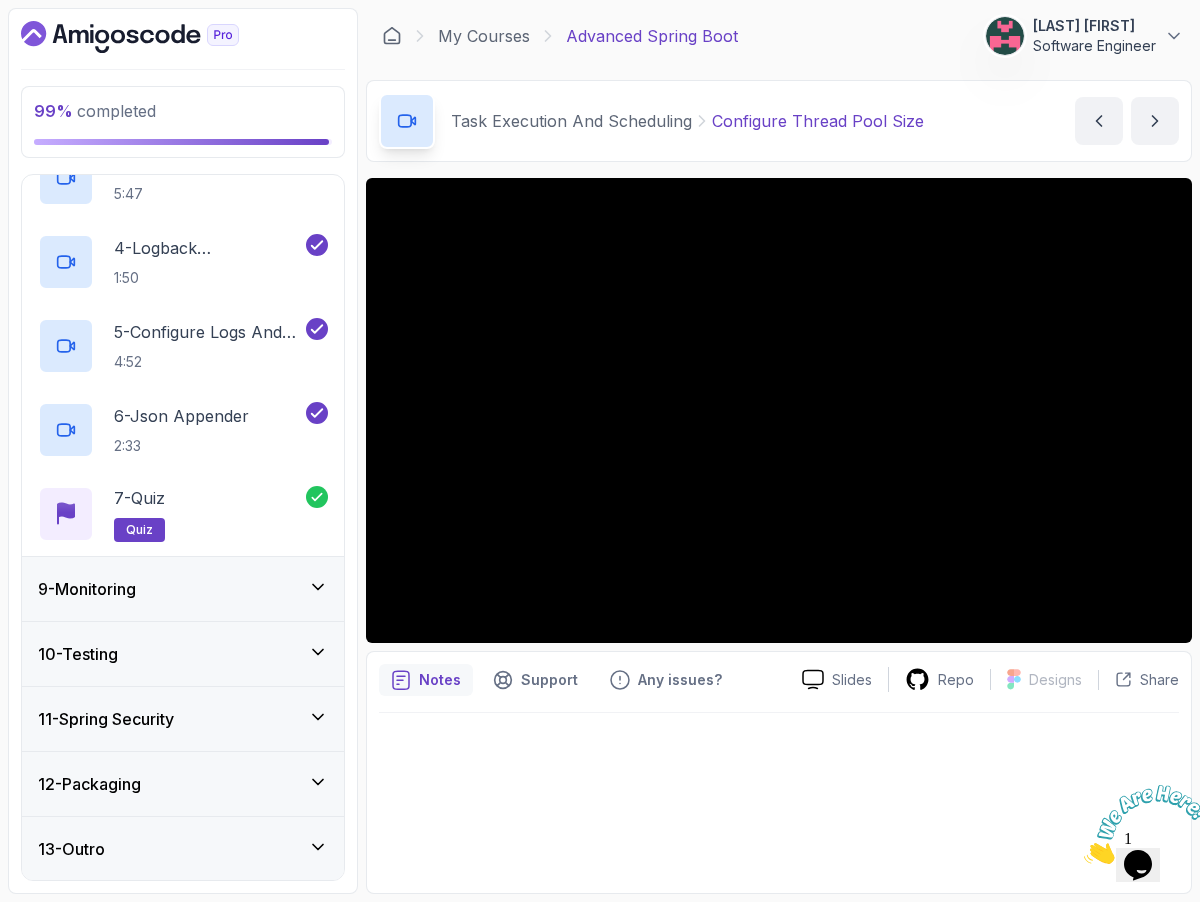 click on "9  -  Monitoring" at bounding box center [183, 589] 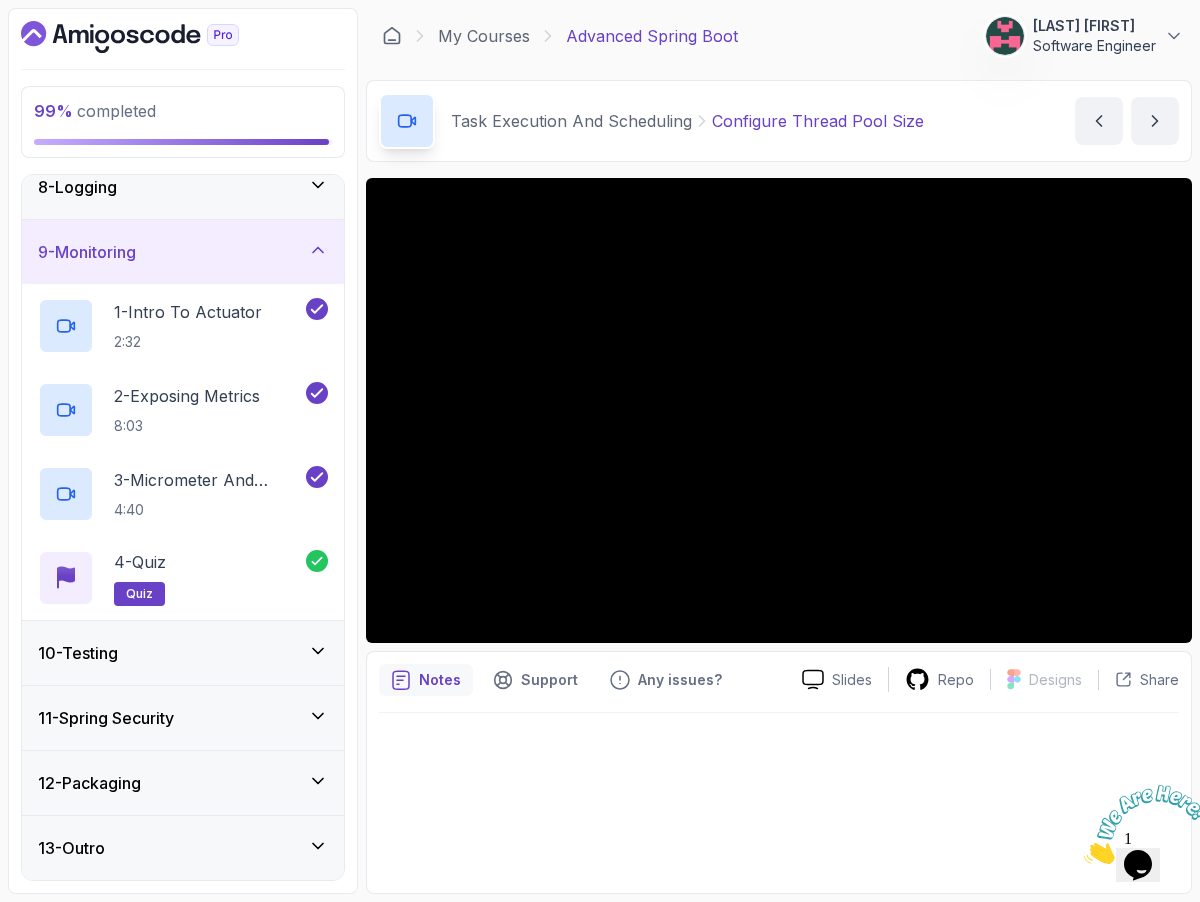 click on "10  -  Testing" at bounding box center [183, 653] 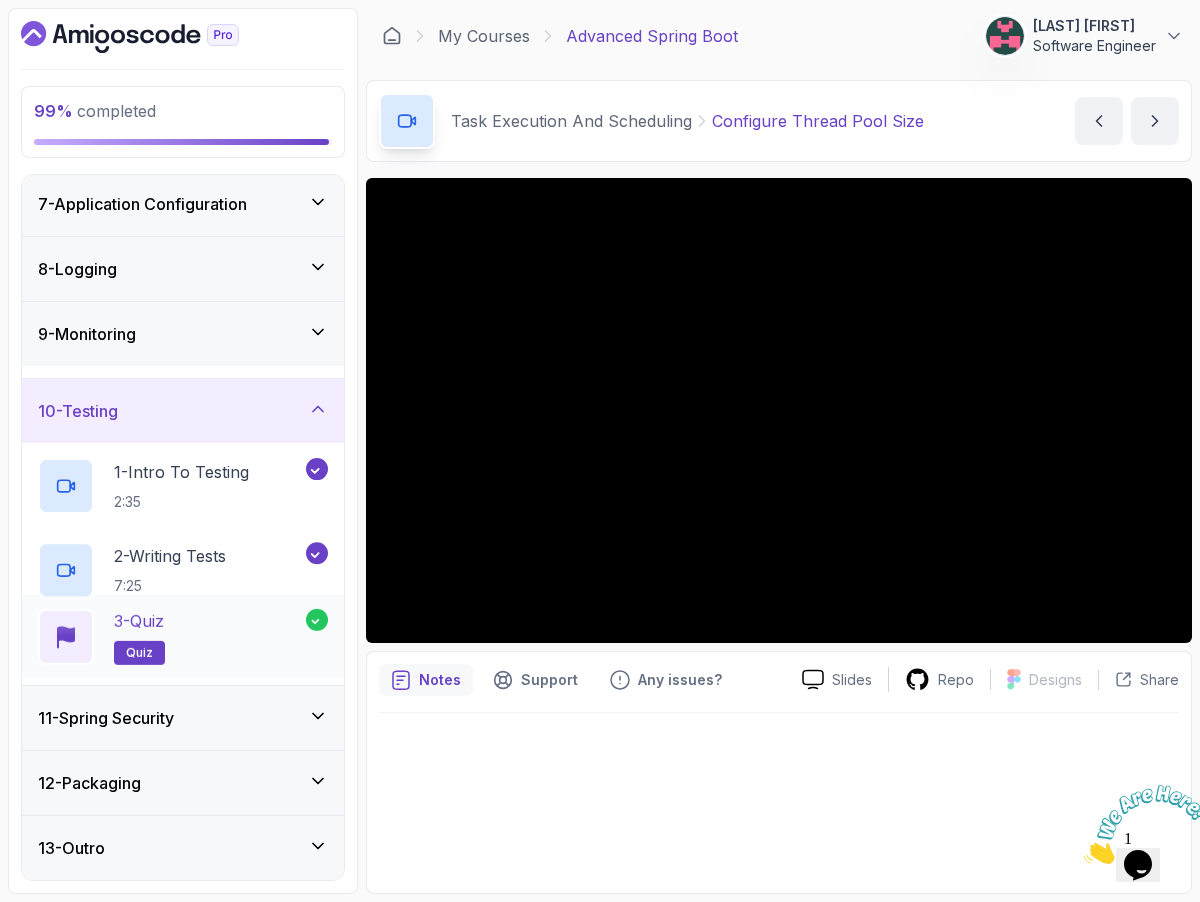 scroll, scrollTop: 391, scrollLeft: 0, axis: vertical 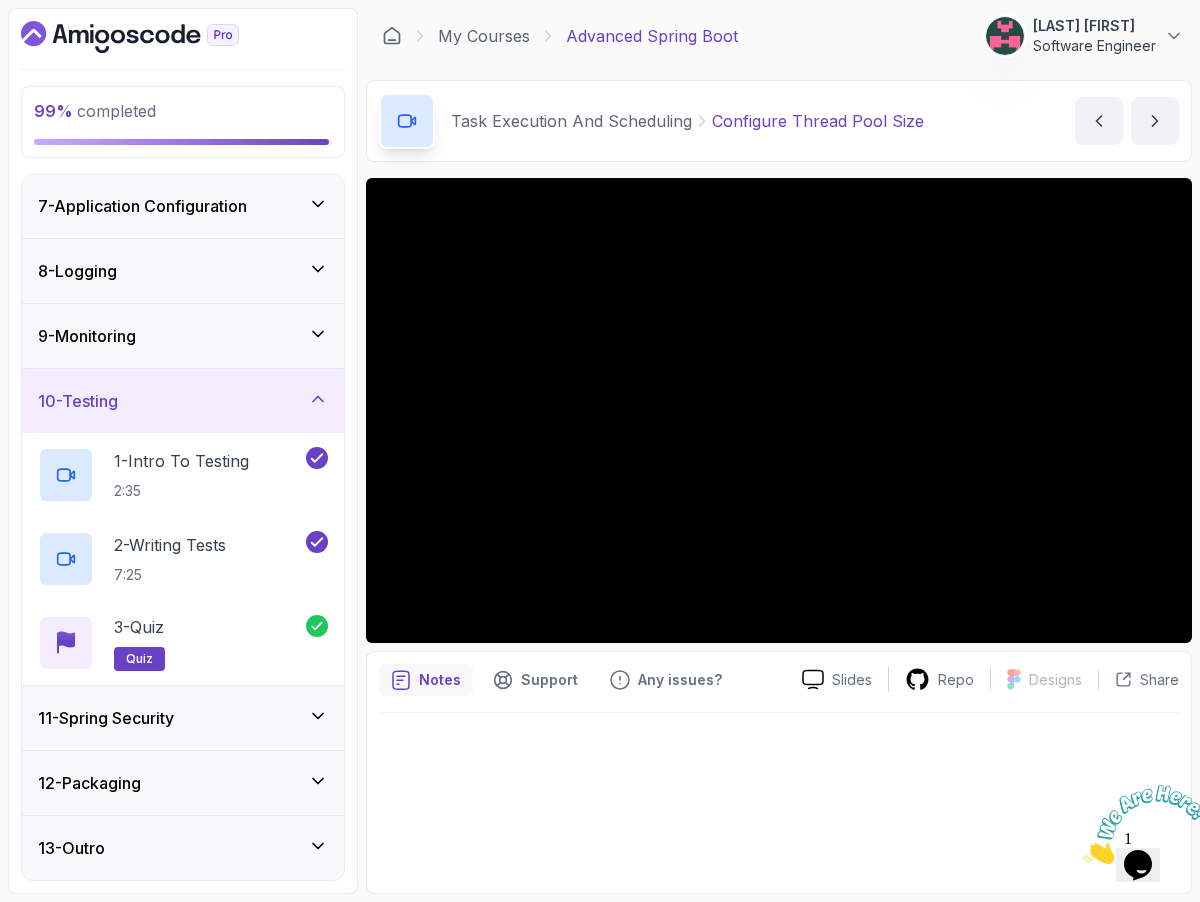 click on "11  -  Spring Security" at bounding box center [183, 718] 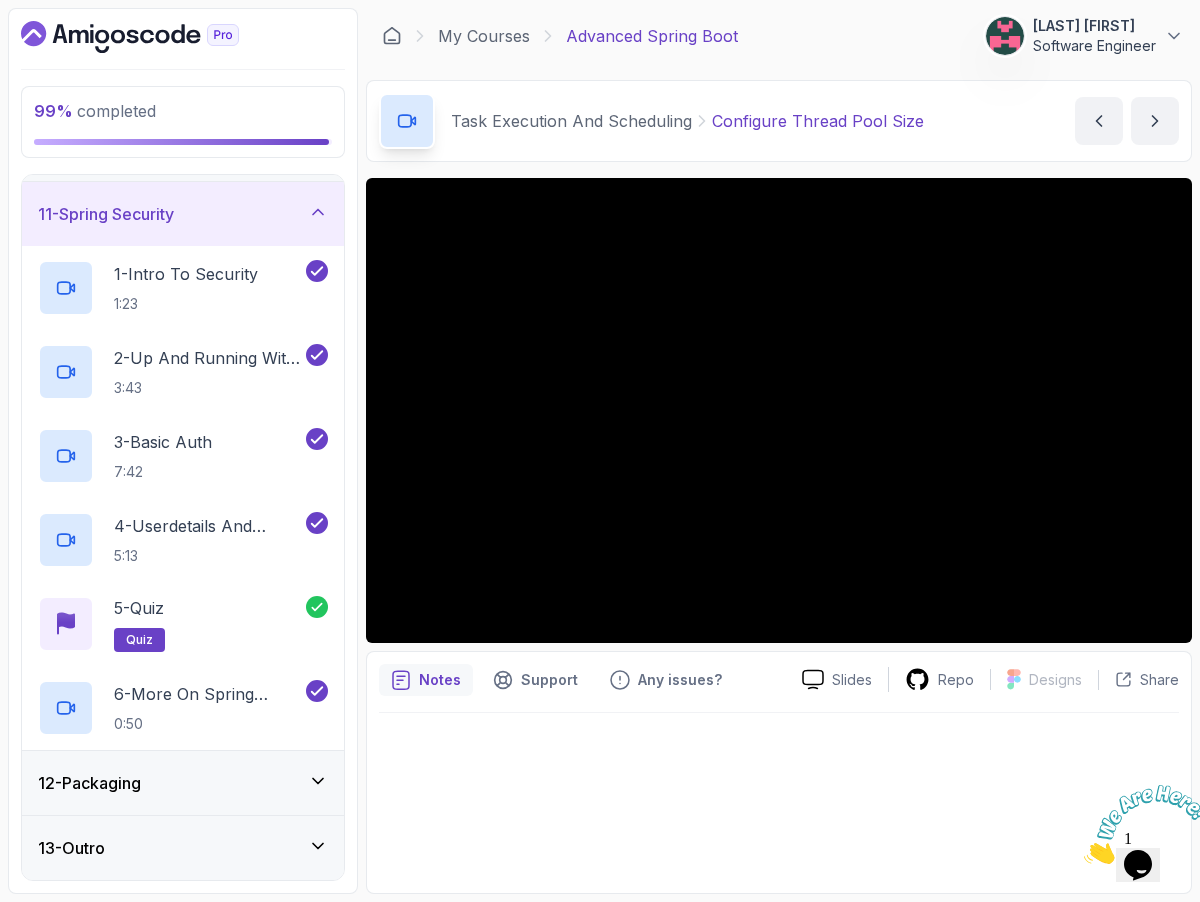 click on "12  -  Packaging" at bounding box center [183, 783] 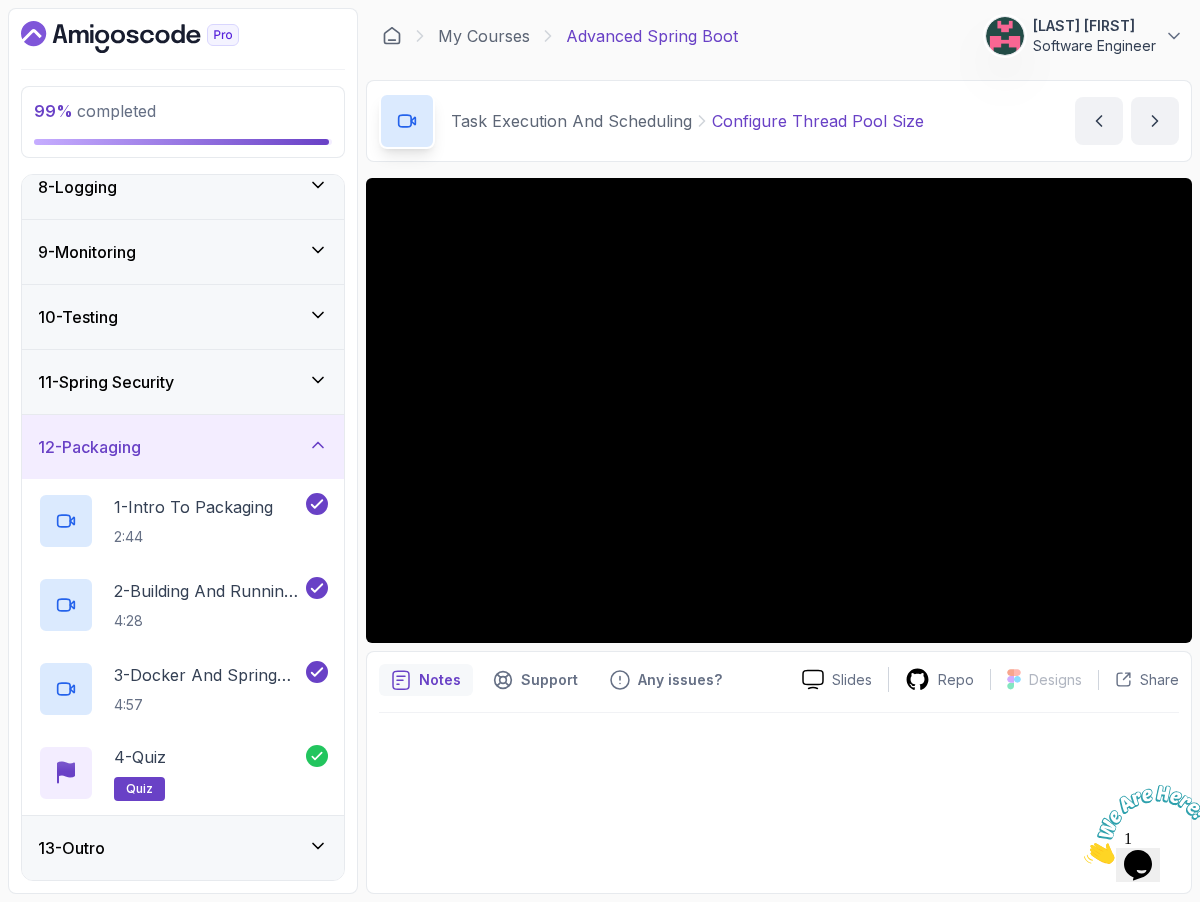 click on "13  -  Outro" at bounding box center [183, 848] 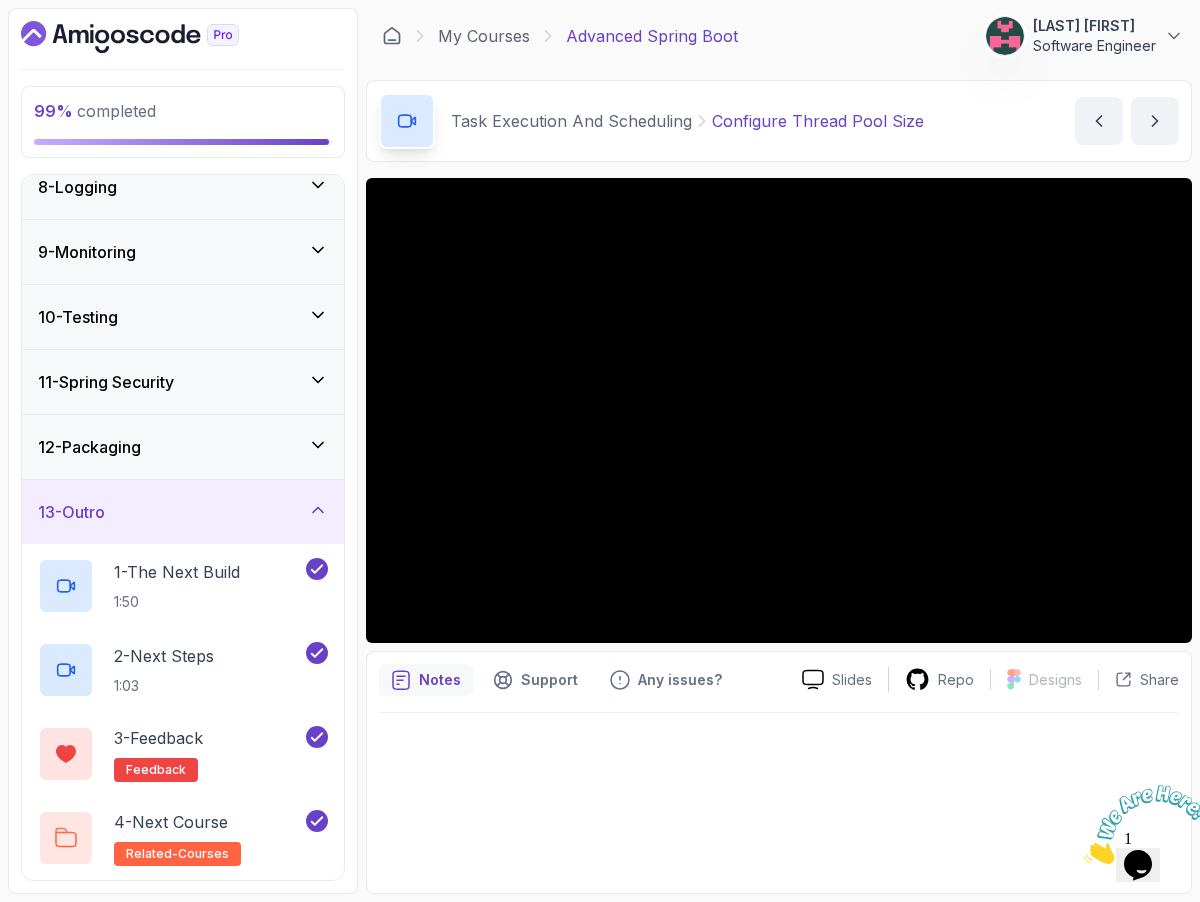 scroll, scrollTop: 0, scrollLeft: 0, axis: both 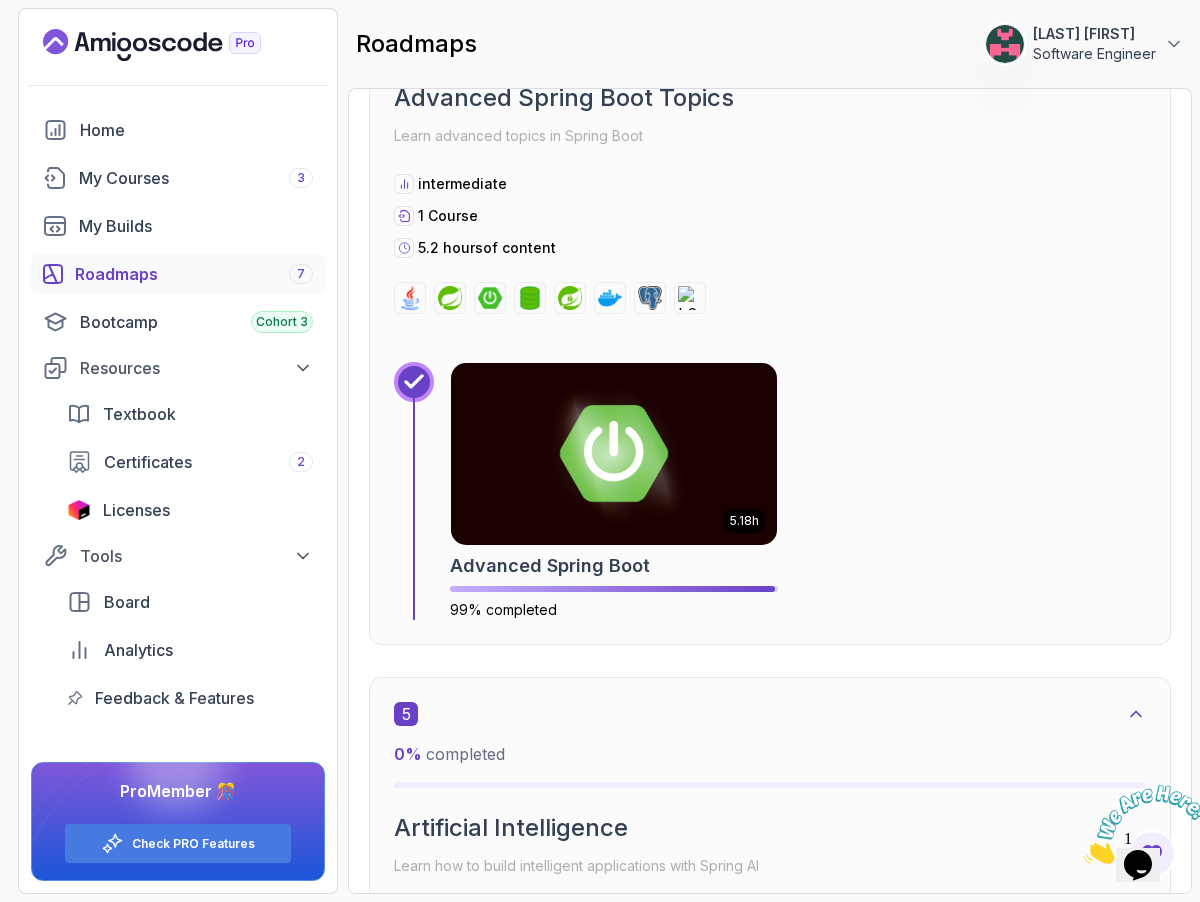 click on "5.18h Advanced Spring Boot 99% completed" at bounding box center (798, 491) 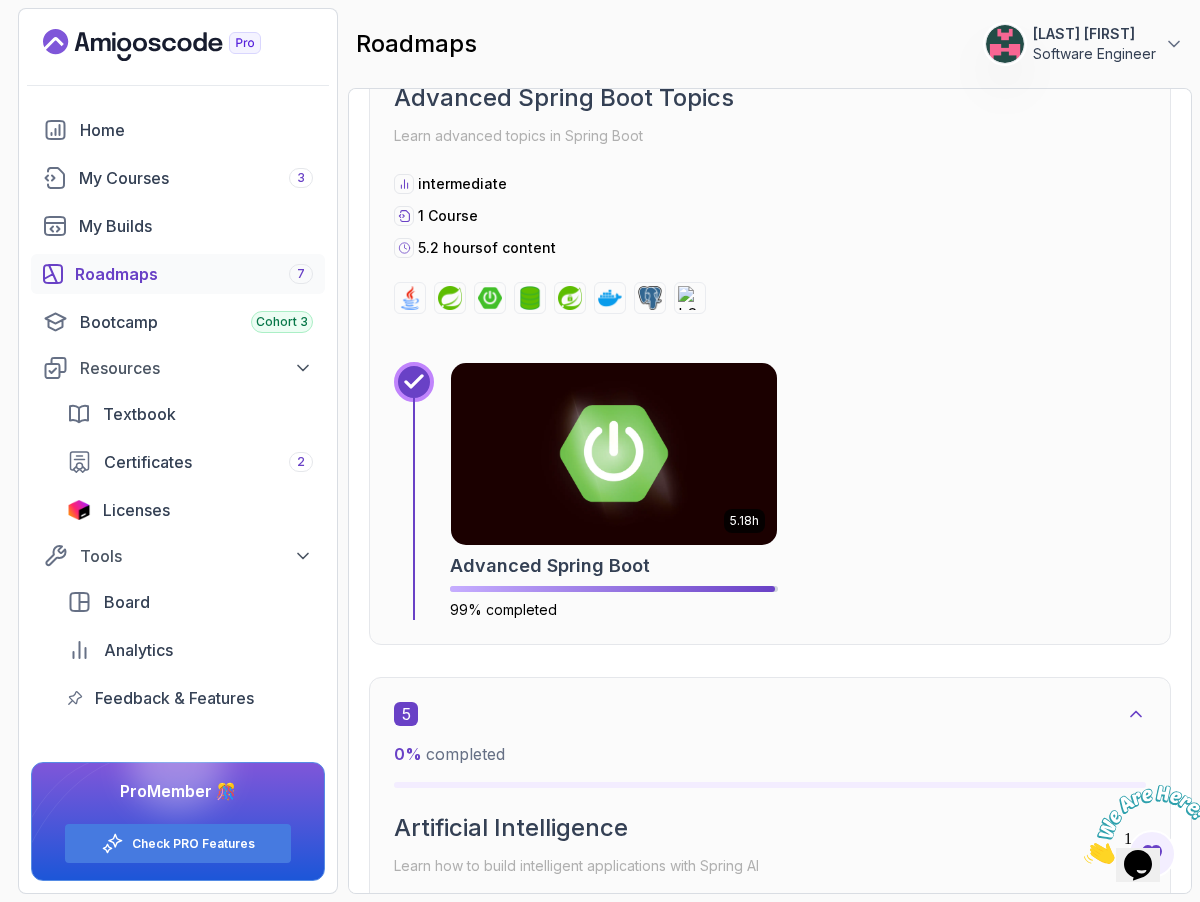 click 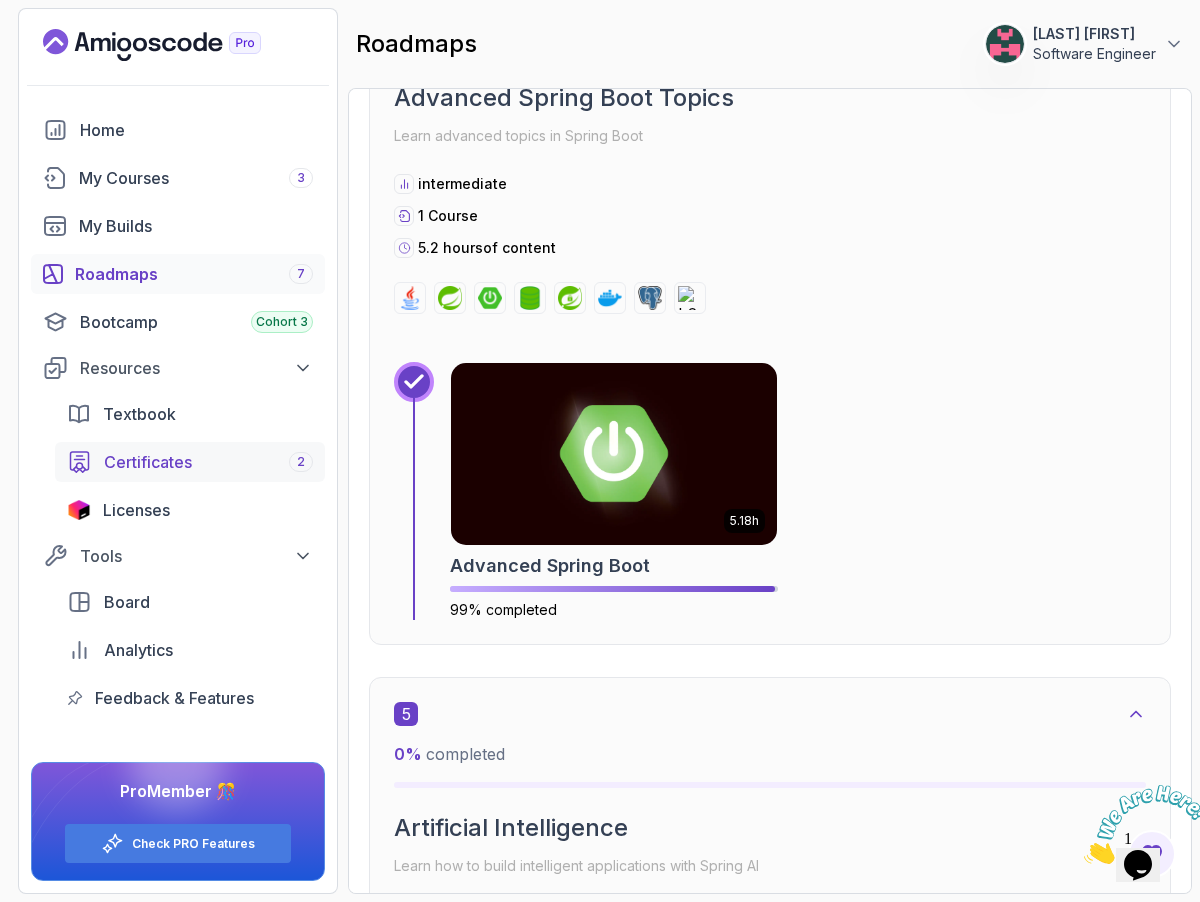 click on "Certificates" at bounding box center (148, 462) 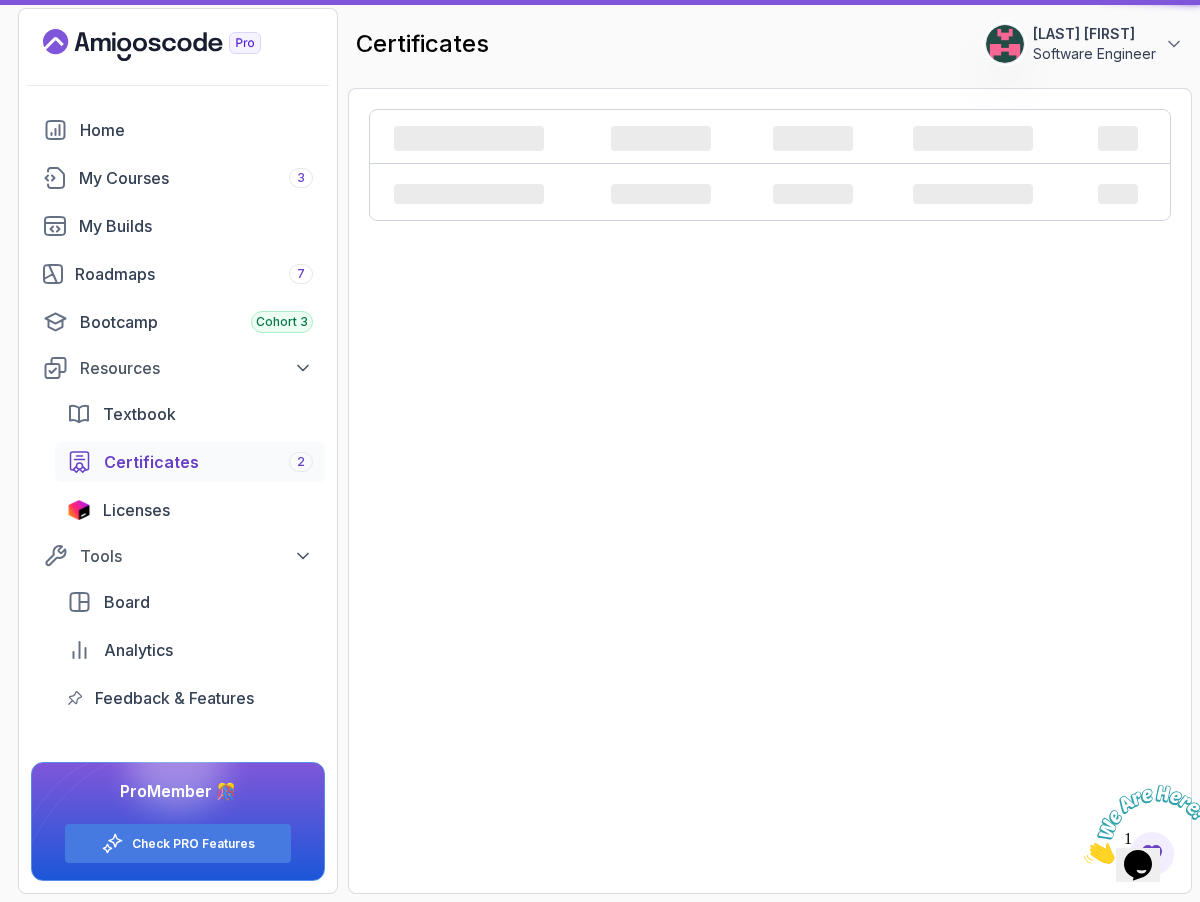 scroll, scrollTop: 0, scrollLeft: 0, axis: both 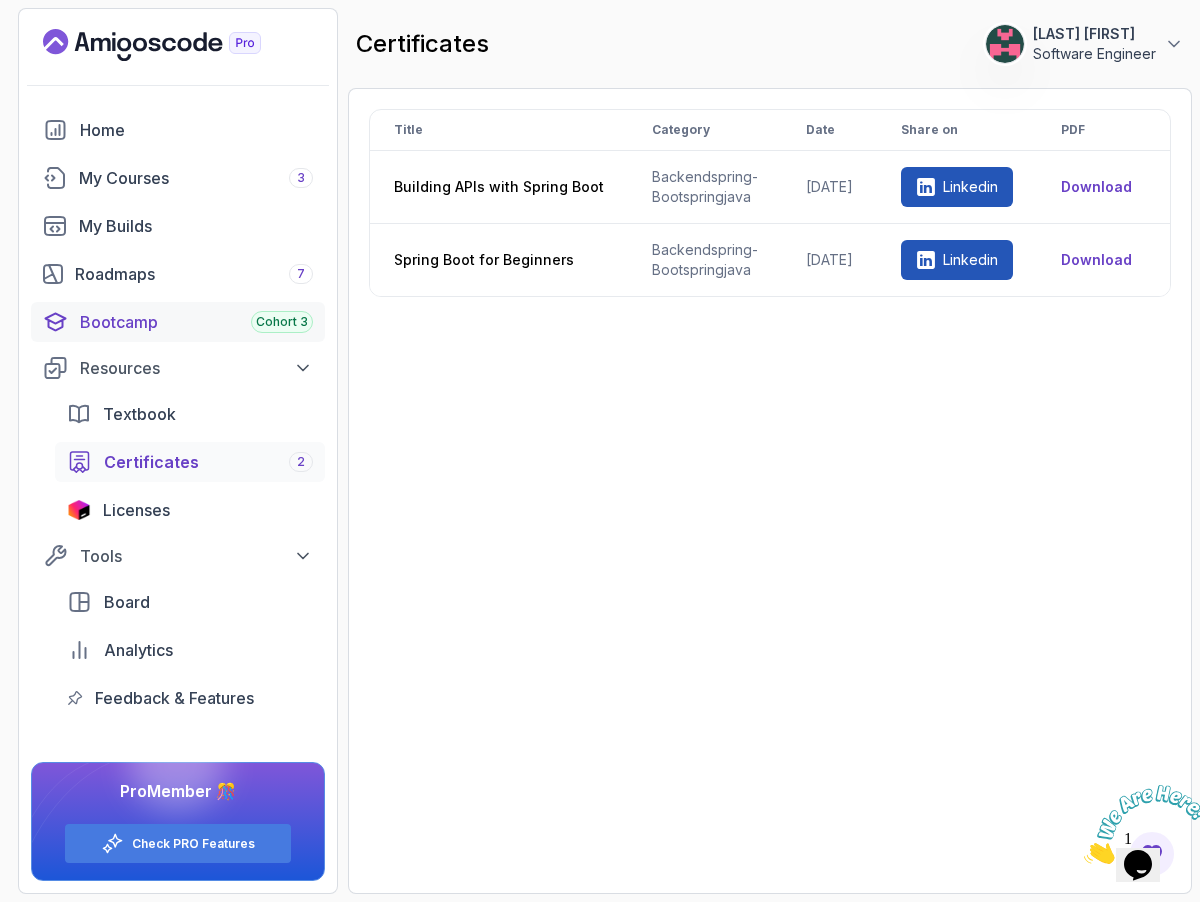 click on "Bootcamp Cohort 3" at bounding box center (196, 322) 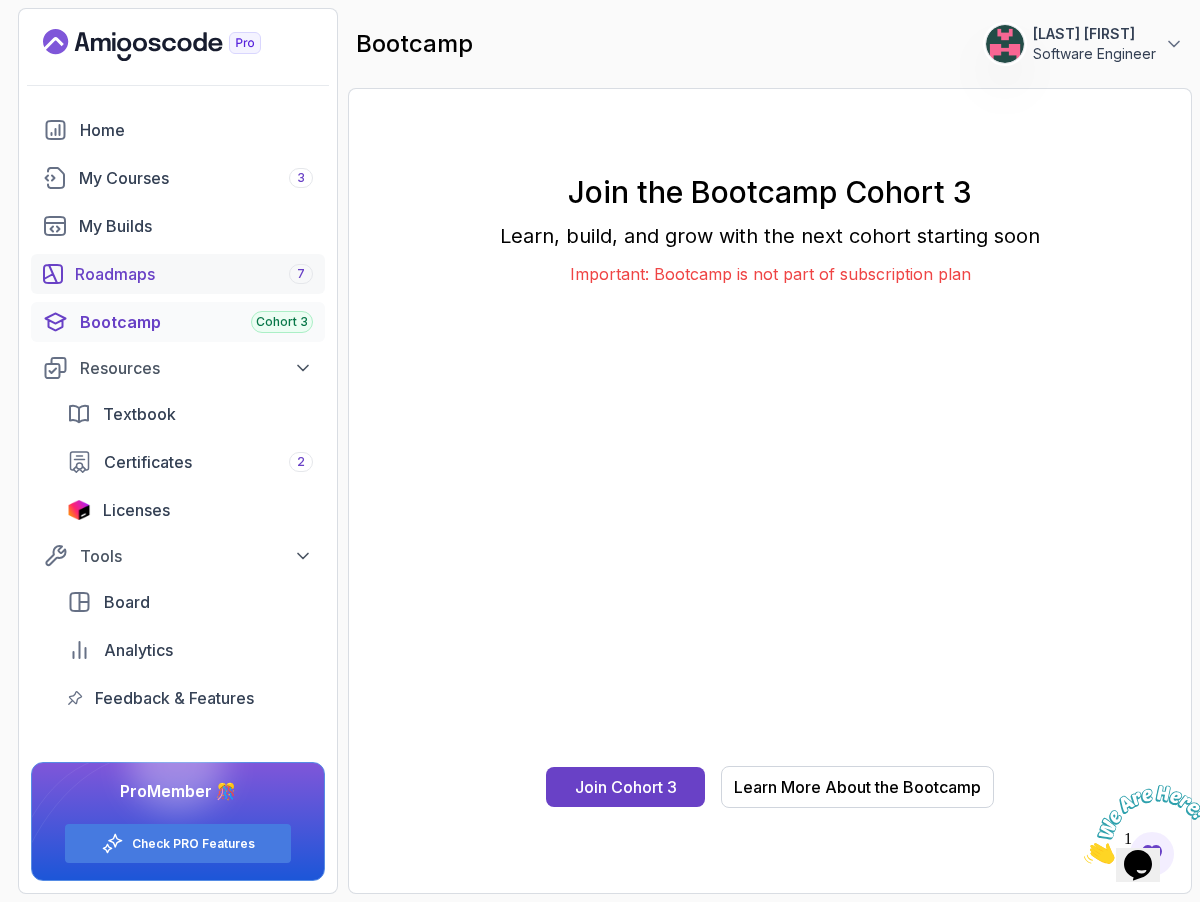 click on "Roadmaps 7" at bounding box center [178, 274] 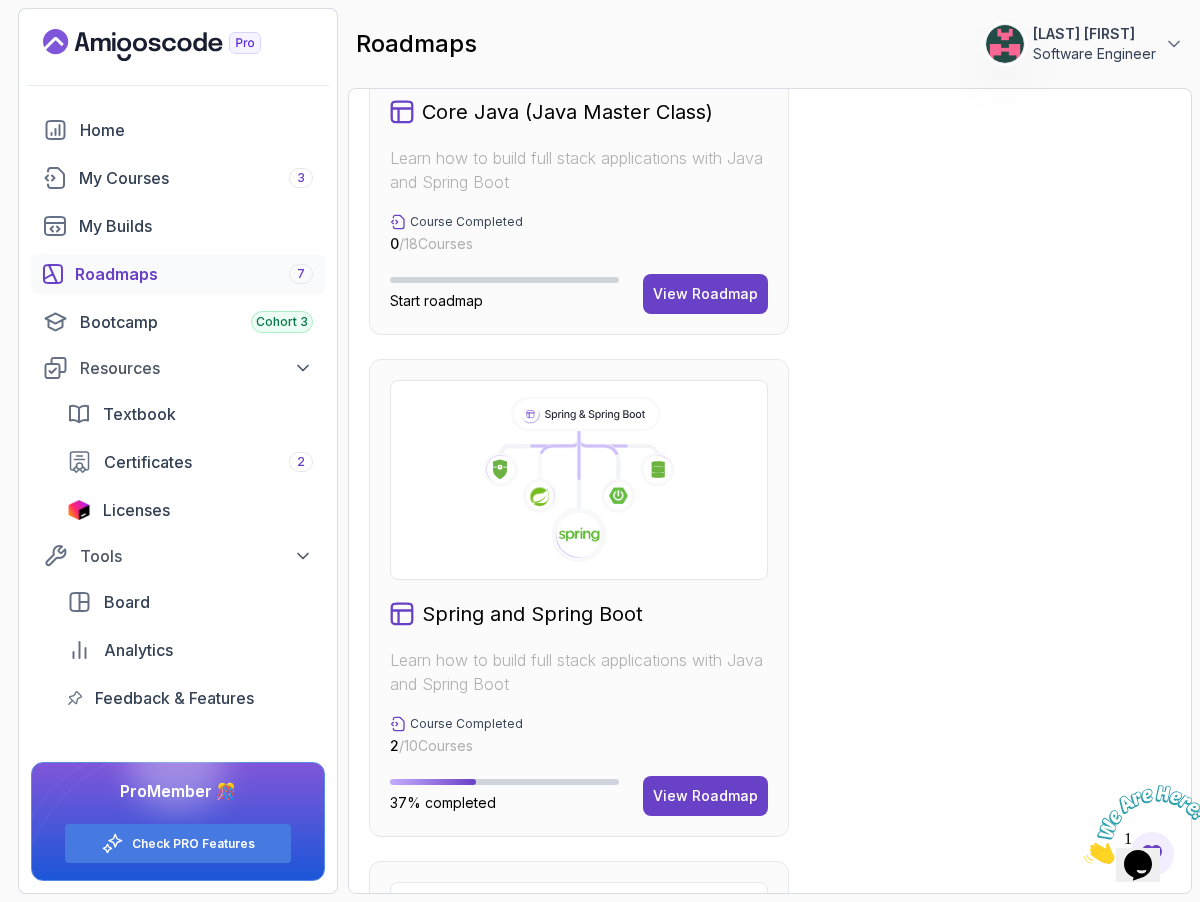 scroll, scrollTop: 1707, scrollLeft: 0, axis: vertical 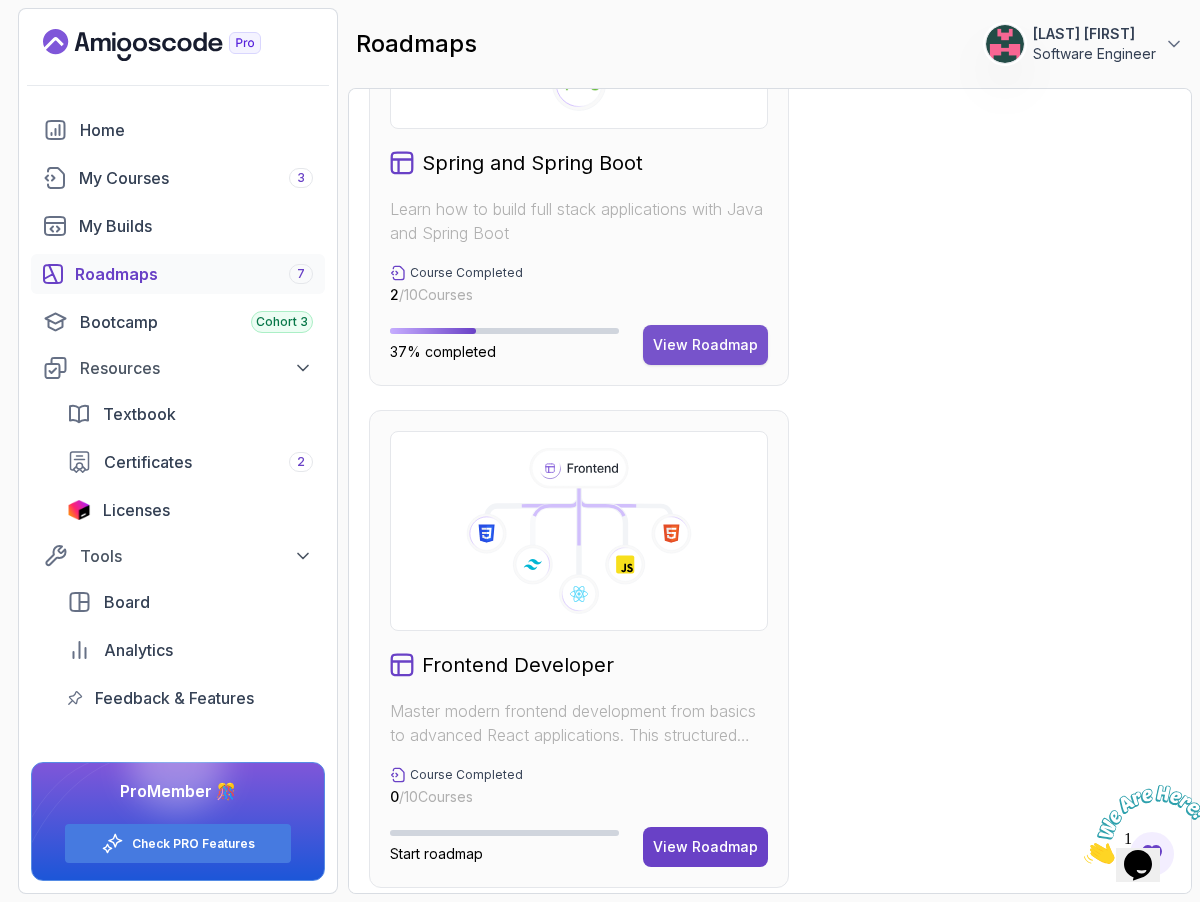 click on "View Roadmap" at bounding box center [705, 345] 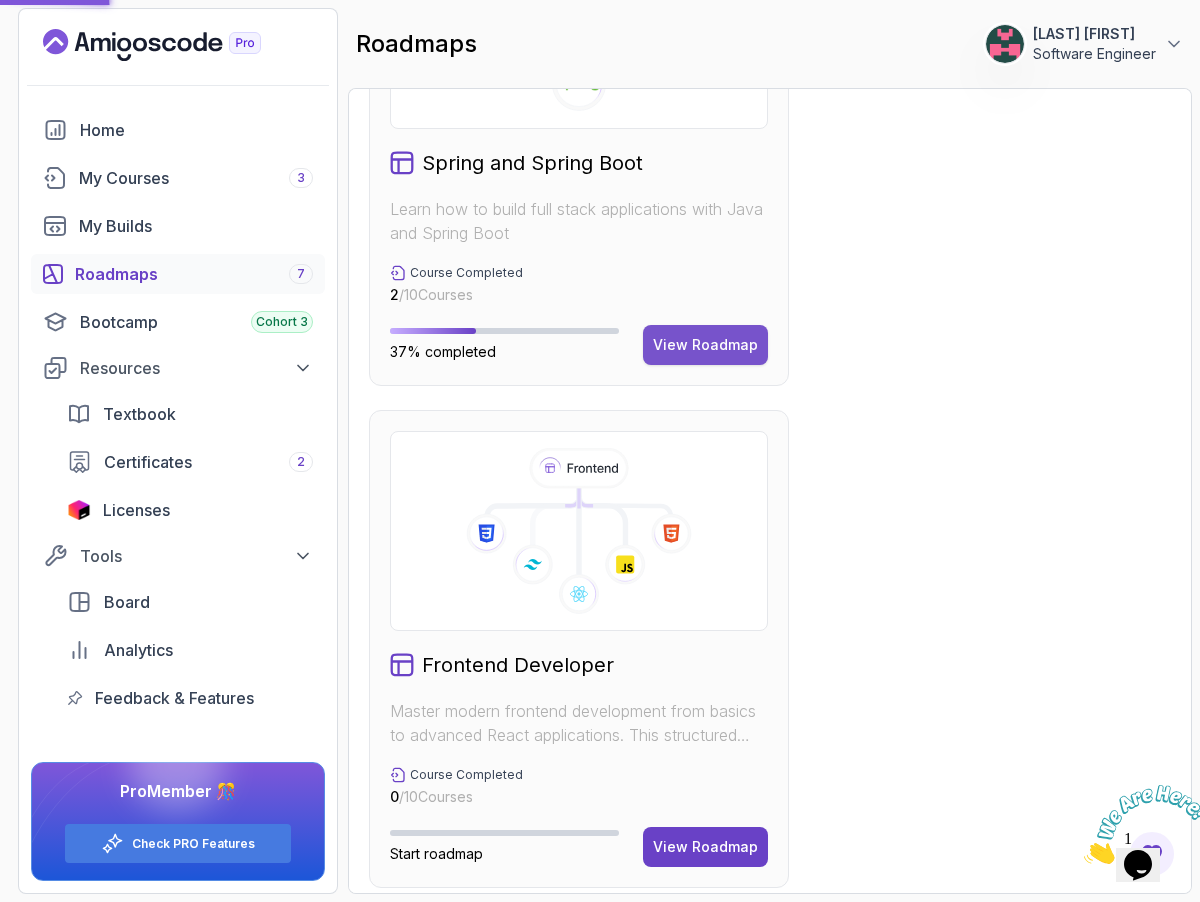 click on "View Roadmap" at bounding box center (705, 345) 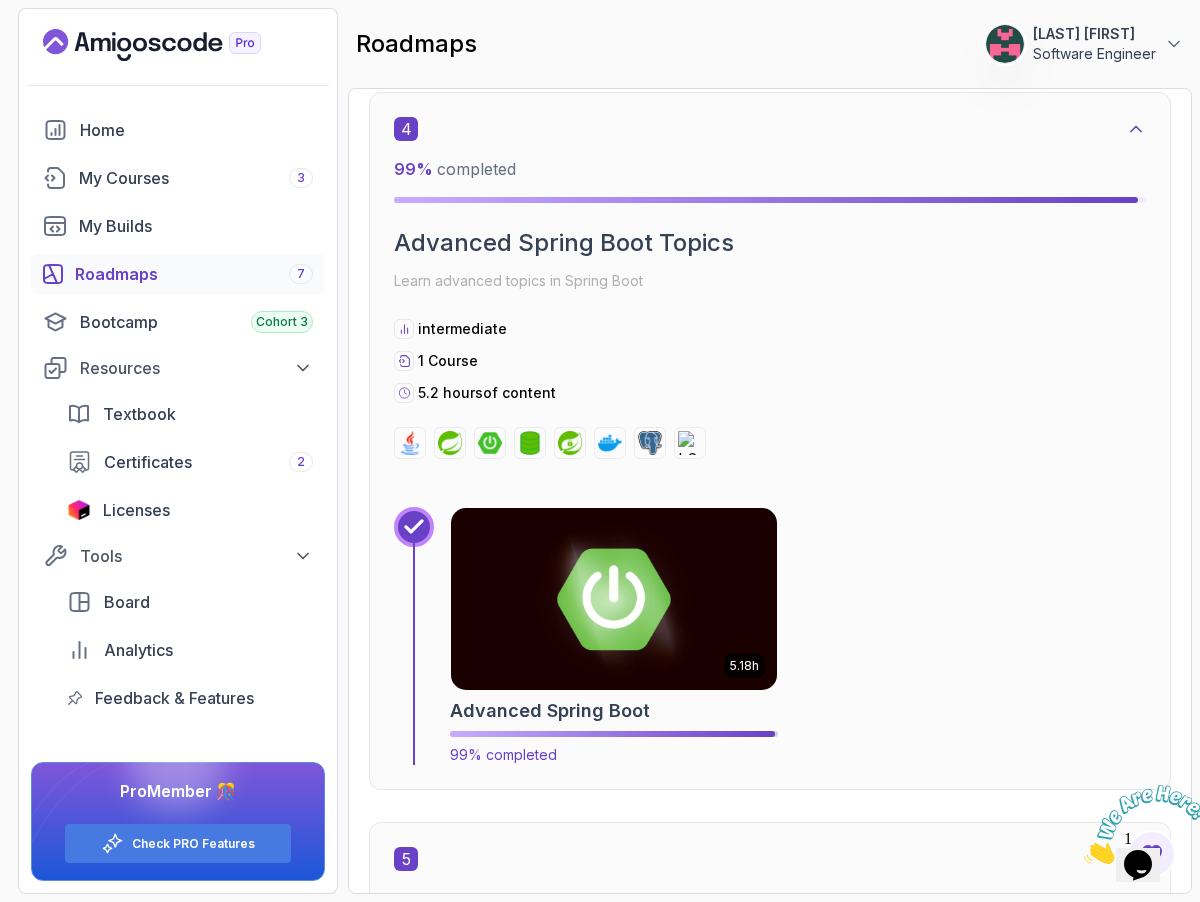 scroll, scrollTop: 3041, scrollLeft: 0, axis: vertical 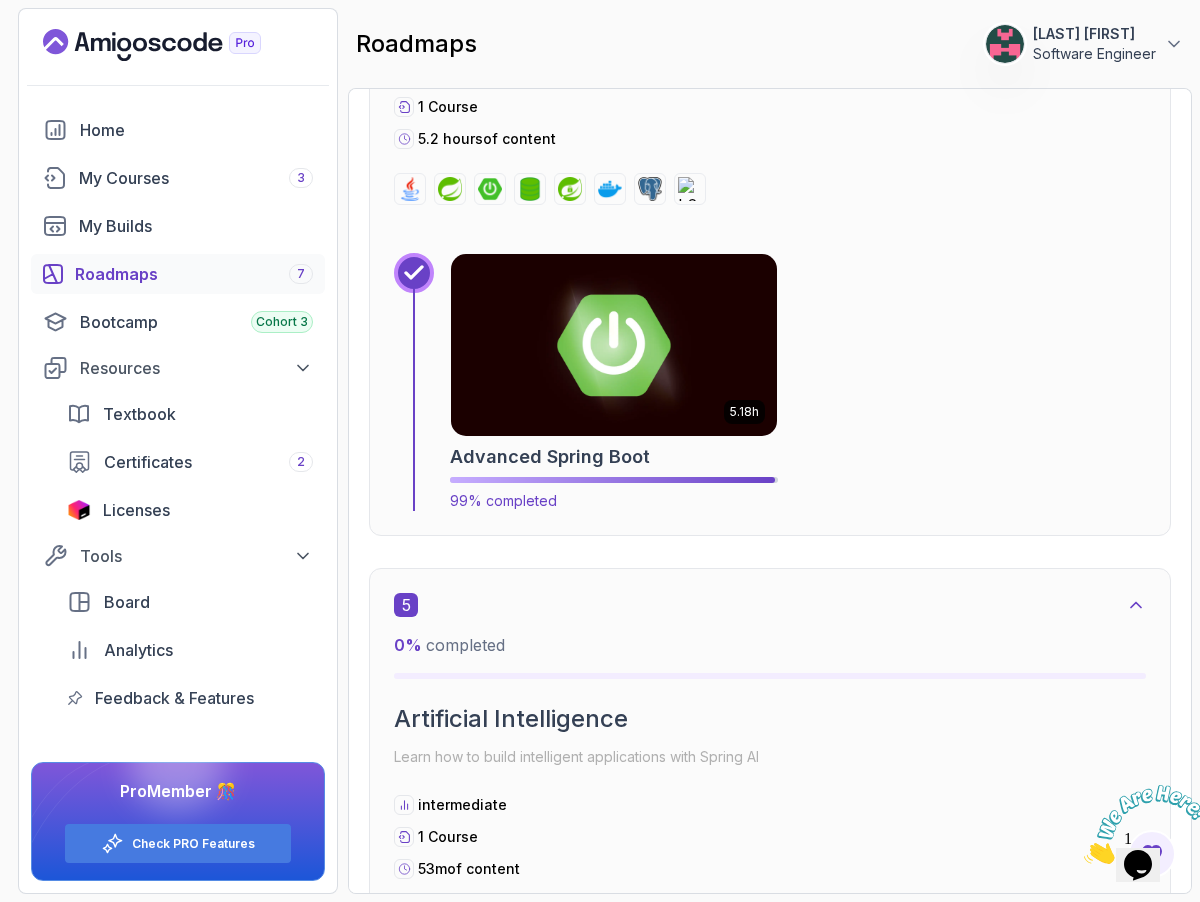click at bounding box center [614, 345] 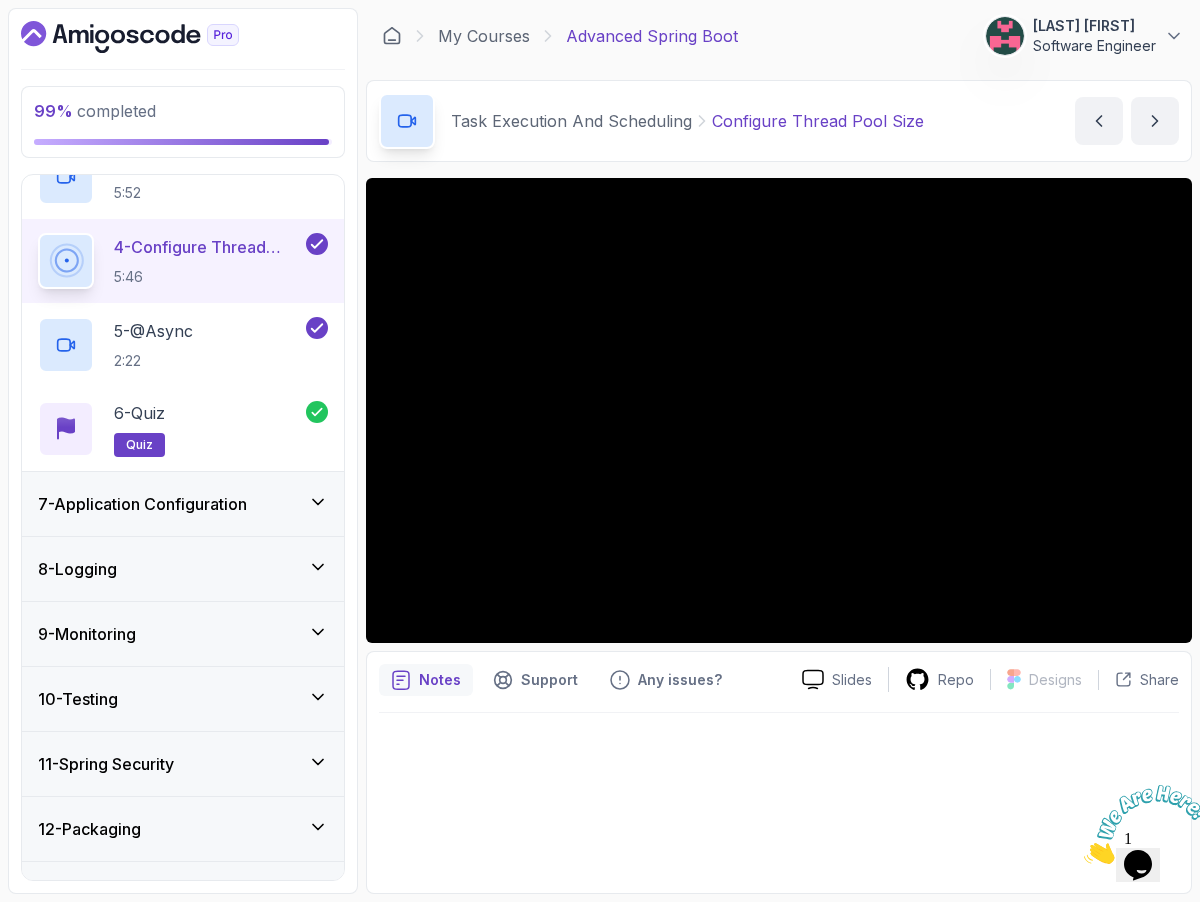 scroll, scrollTop: 0, scrollLeft: 0, axis: both 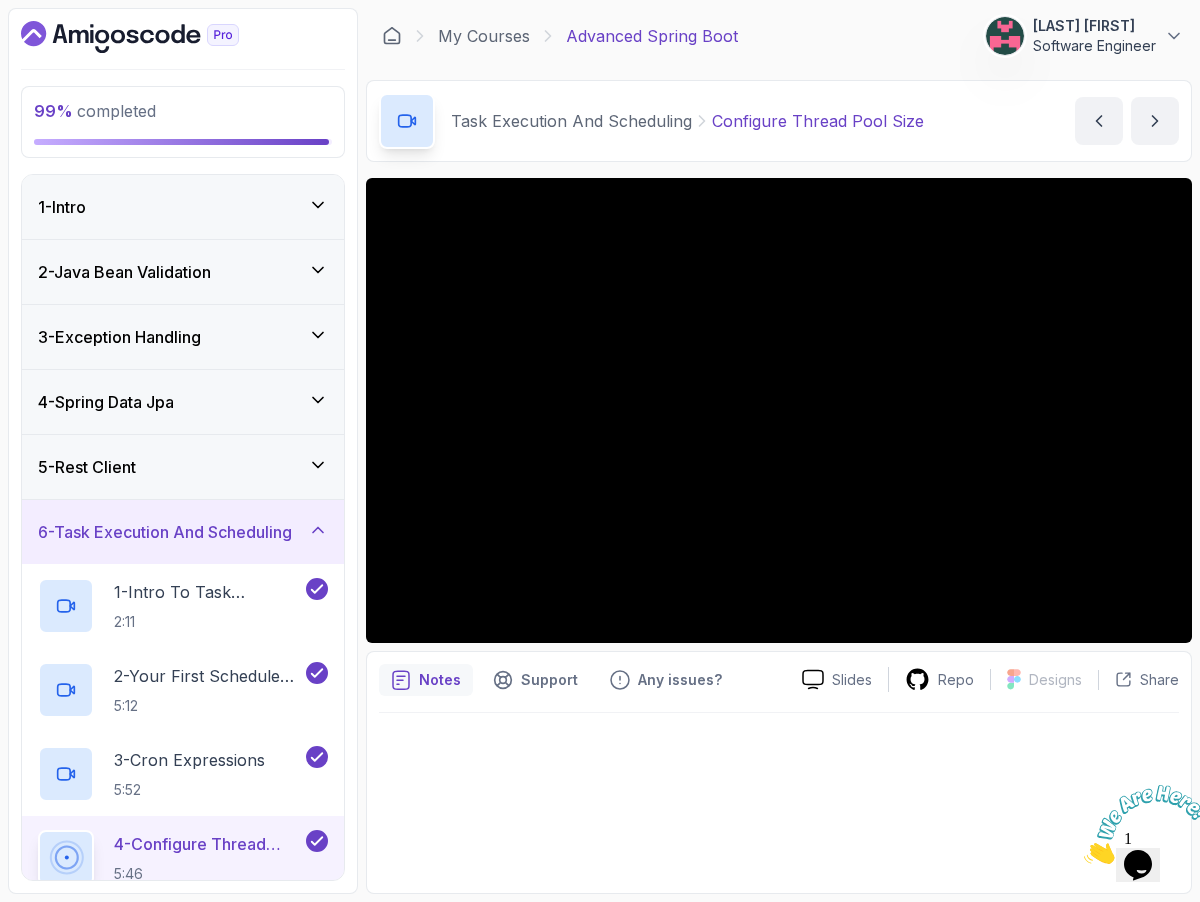 click on "2  -  Java Bean Validation" at bounding box center (183, 272) 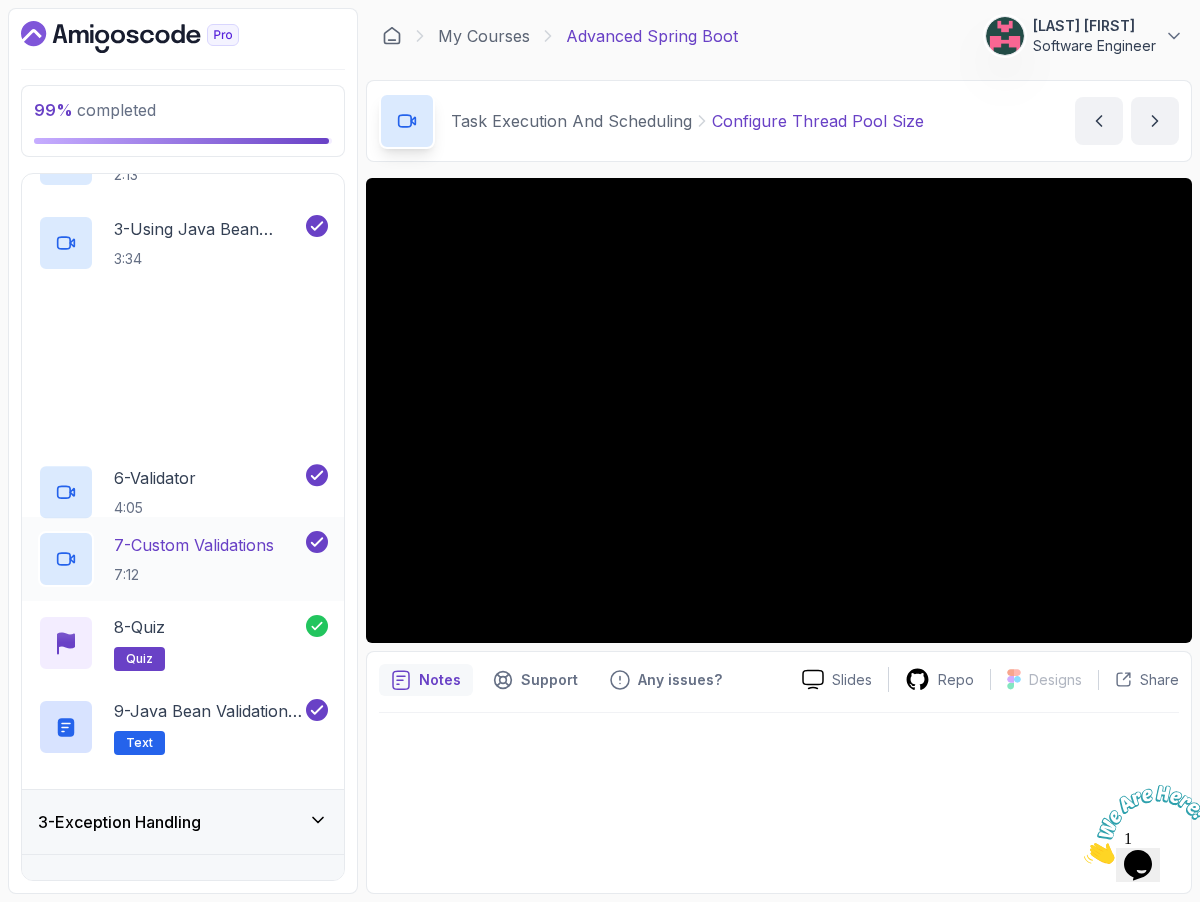 scroll, scrollTop: 278, scrollLeft: 0, axis: vertical 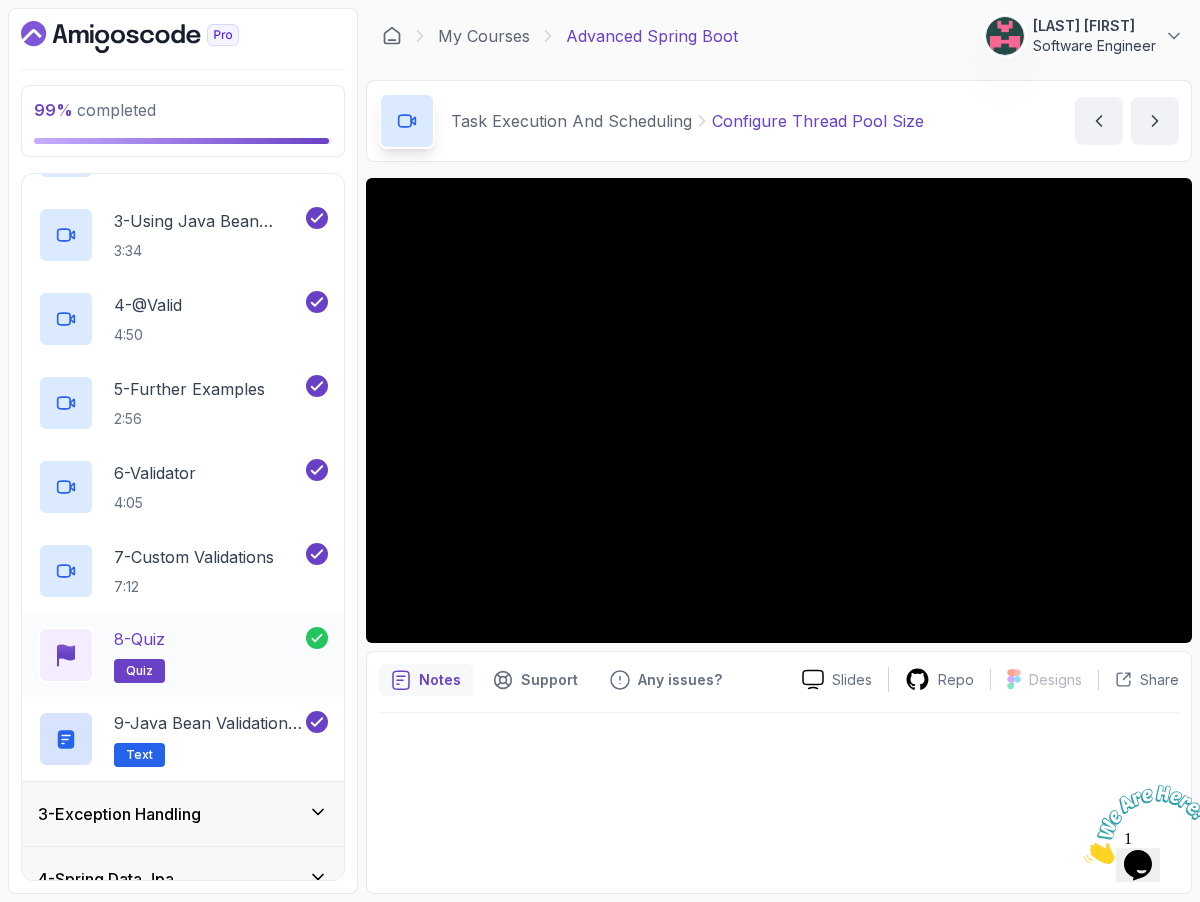 click on "8  -  Quiz quiz" at bounding box center (172, 655) 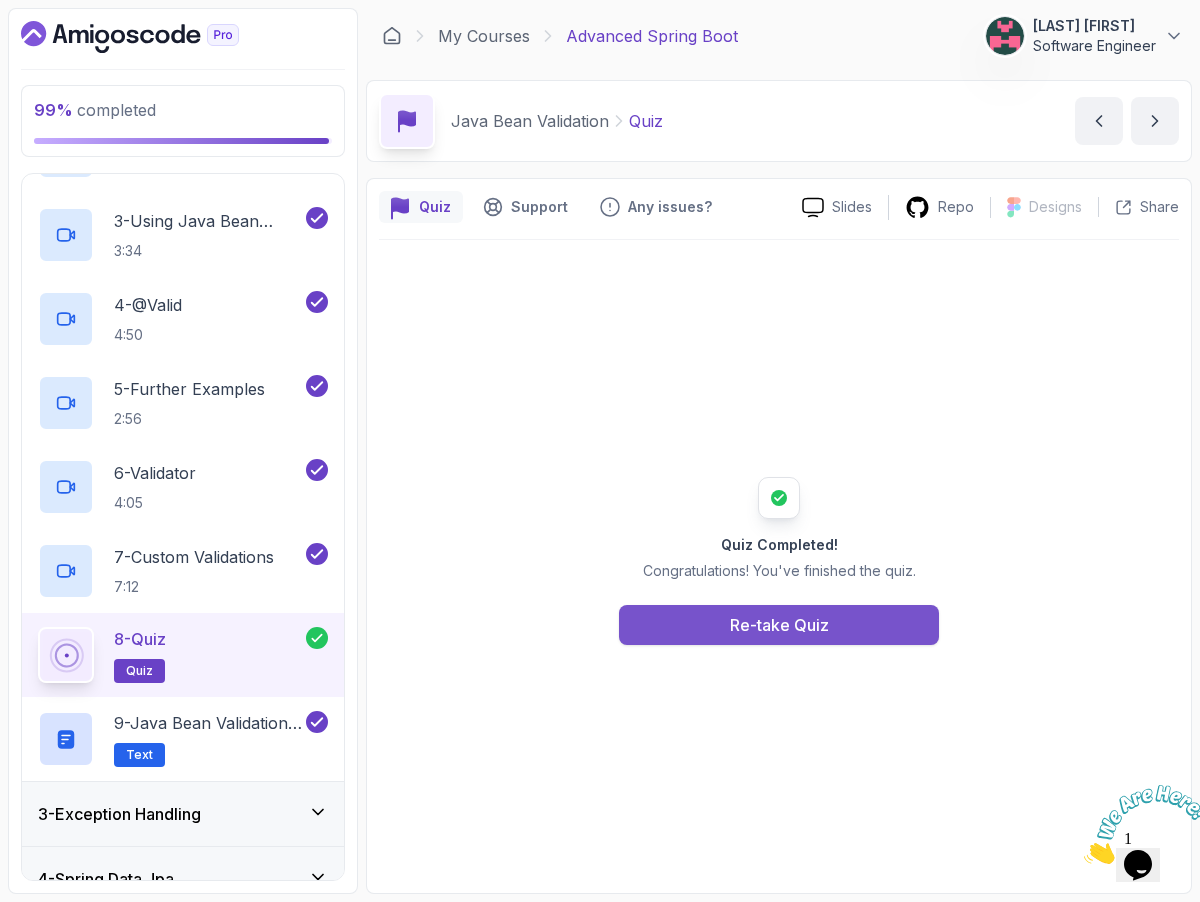 click on "Re-take Quiz" at bounding box center (779, 625) 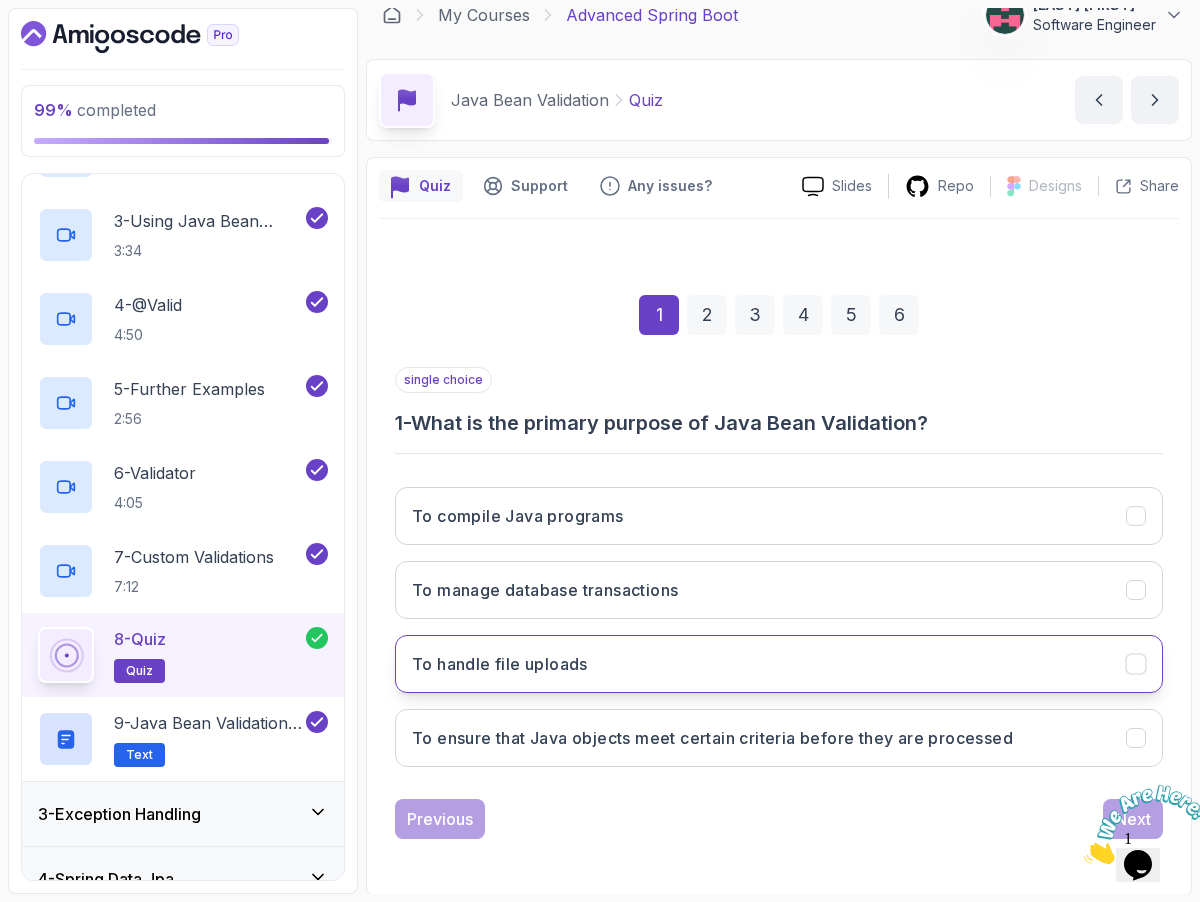scroll, scrollTop: 23, scrollLeft: 0, axis: vertical 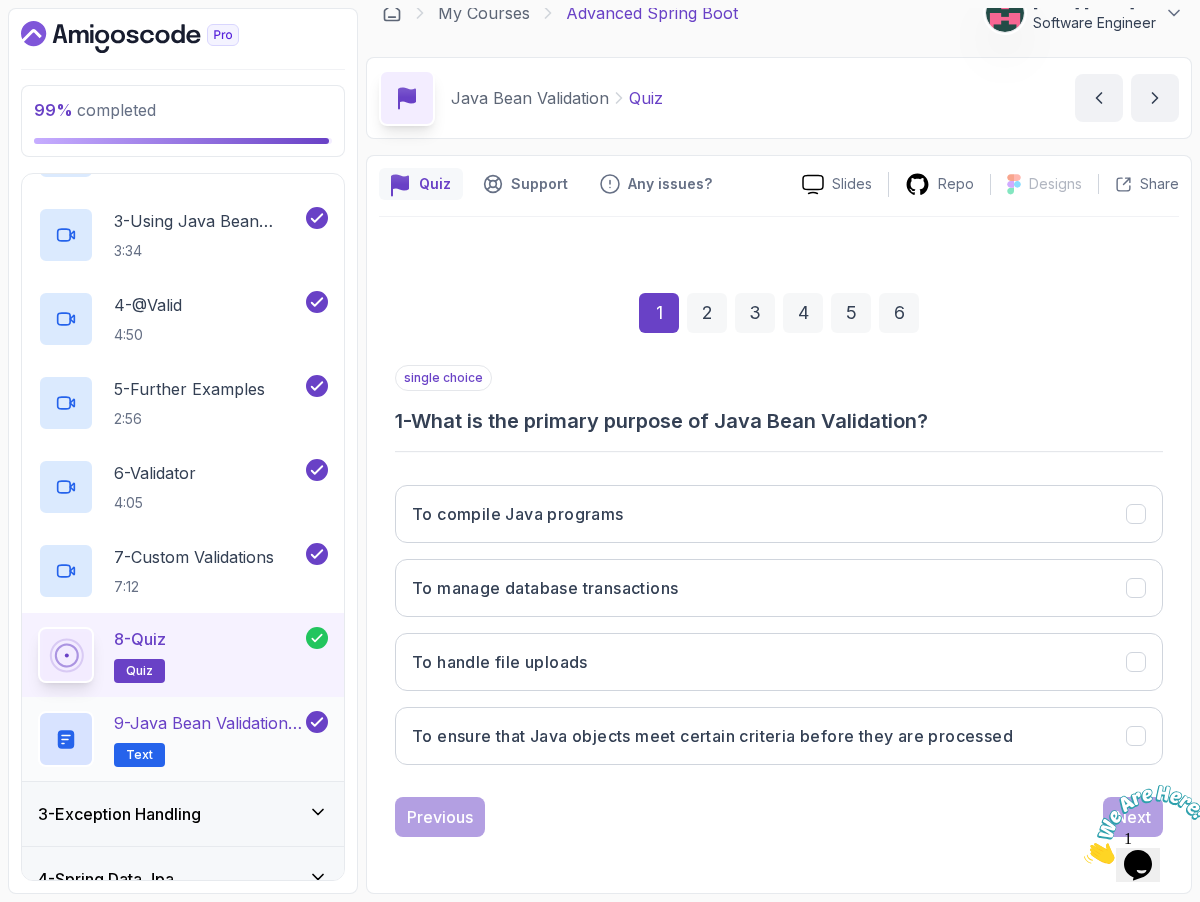 click on "9  -  Java Bean Validation Annotations Cheat Sheet Text" at bounding box center (208, 739) 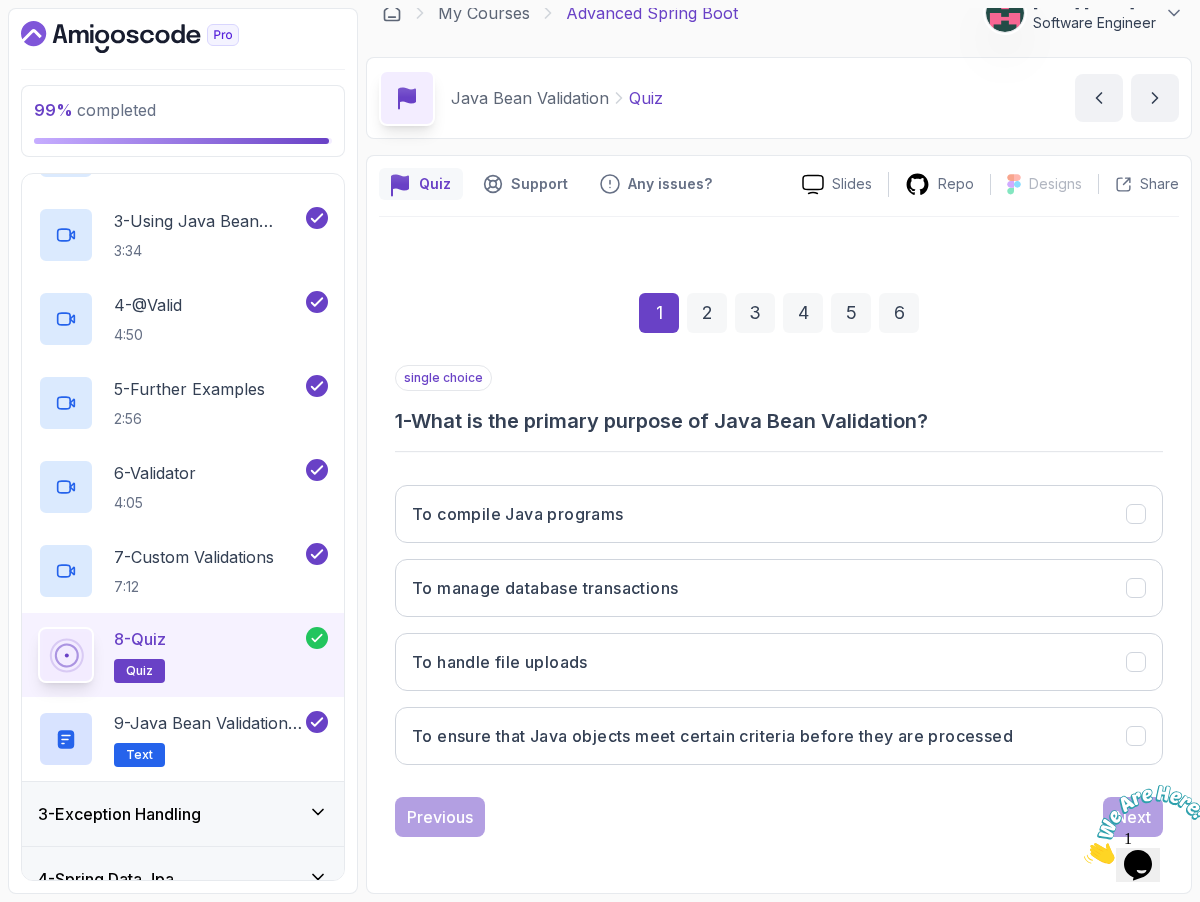 scroll, scrollTop: 0, scrollLeft: 0, axis: both 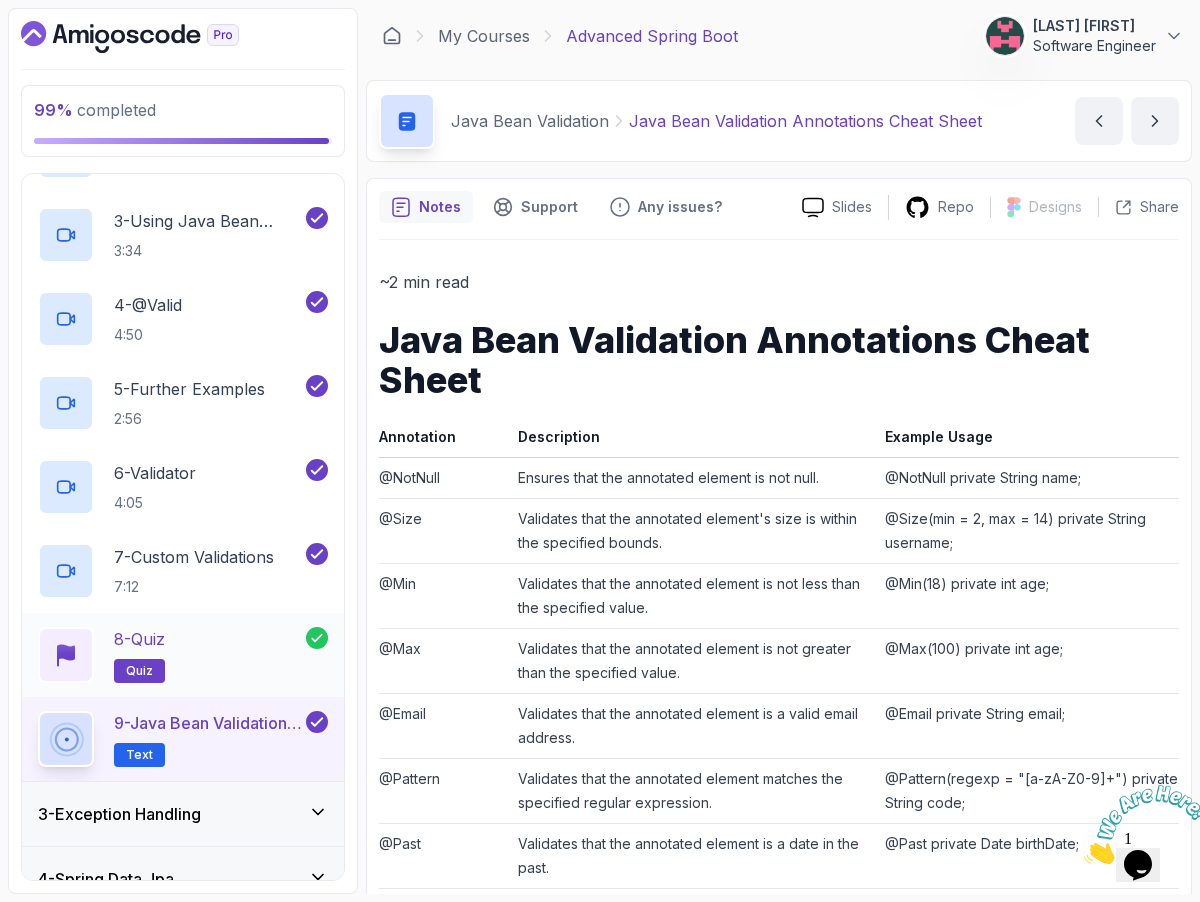 click on "8  -  Quiz quiz" at bounding box center [172, 655] 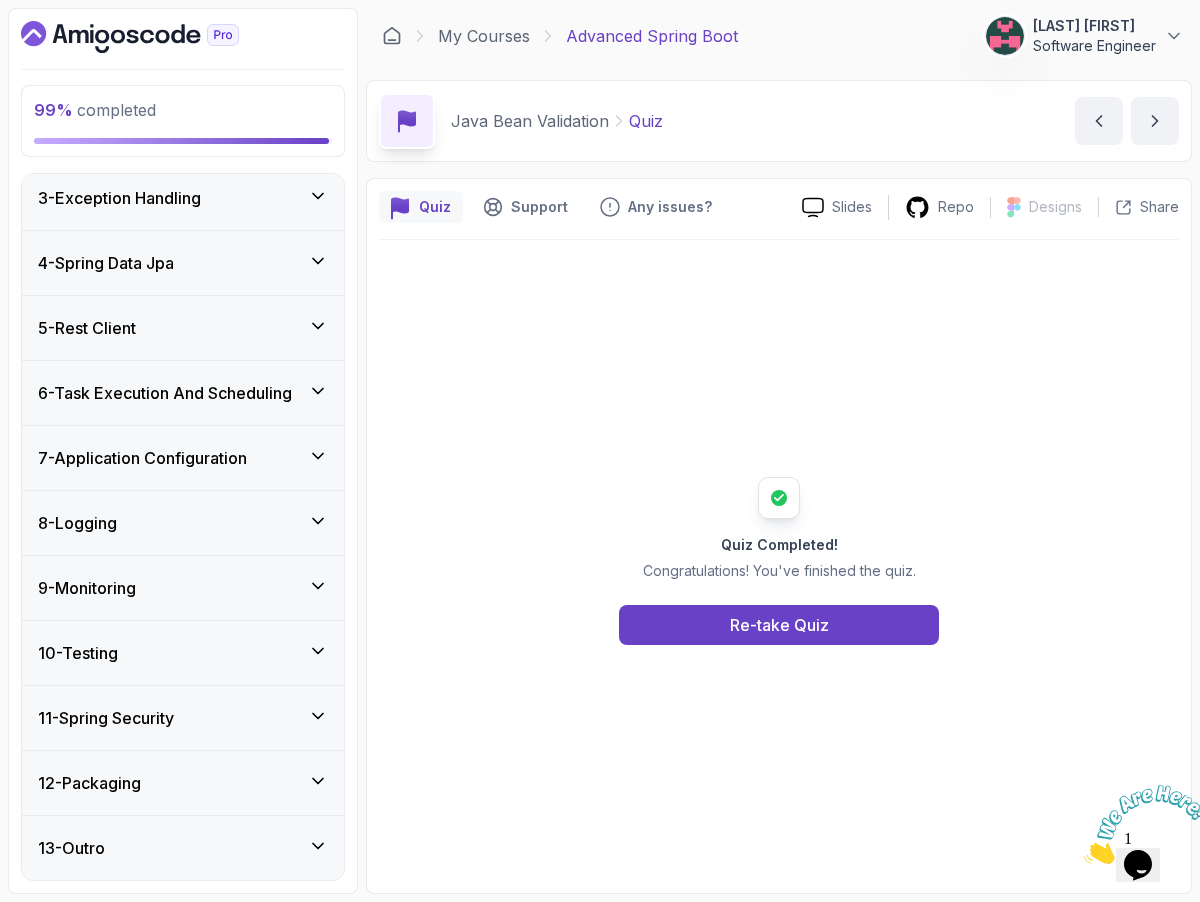click on "3  -  Exception Handling" at bounding box center [119, 198] 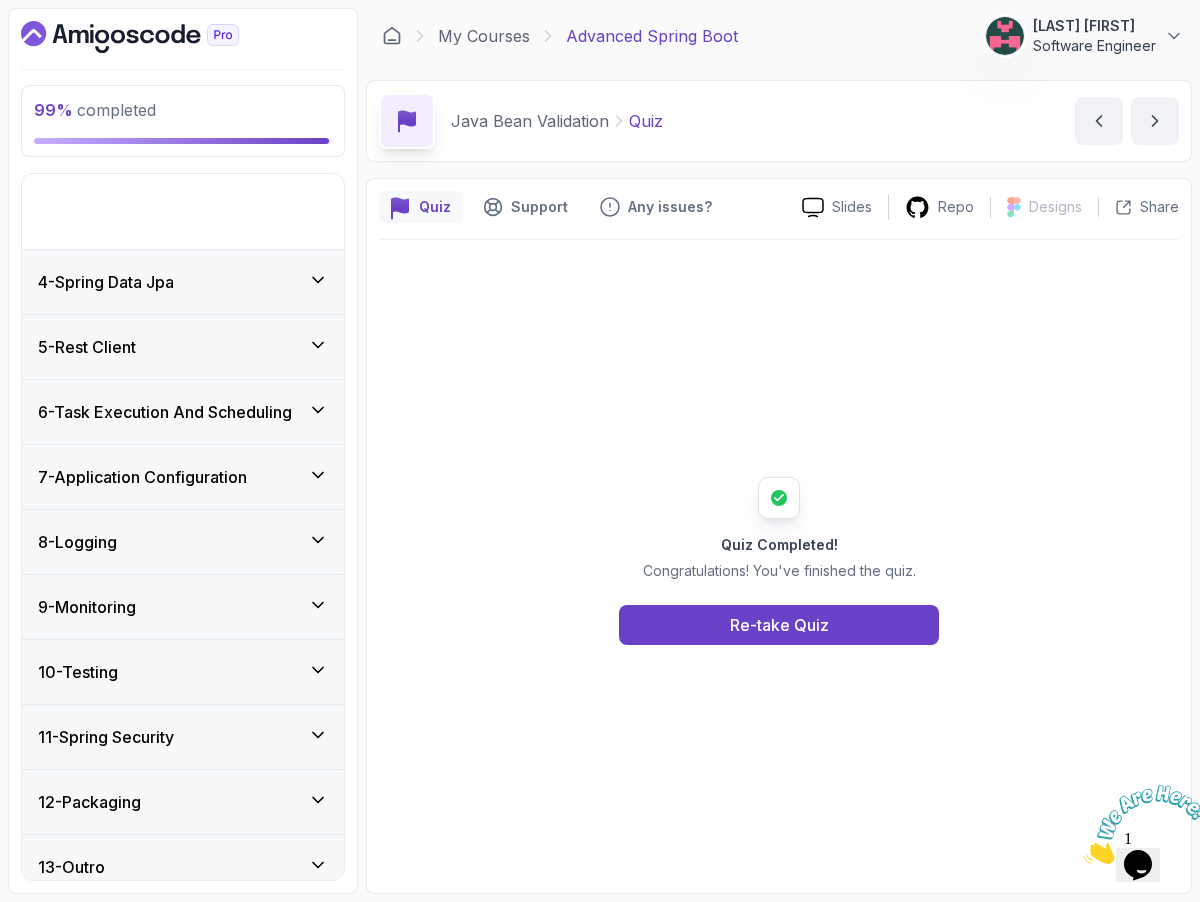 scroll, scrollTop: 1231, scrollLeft: 0, axis: vertical 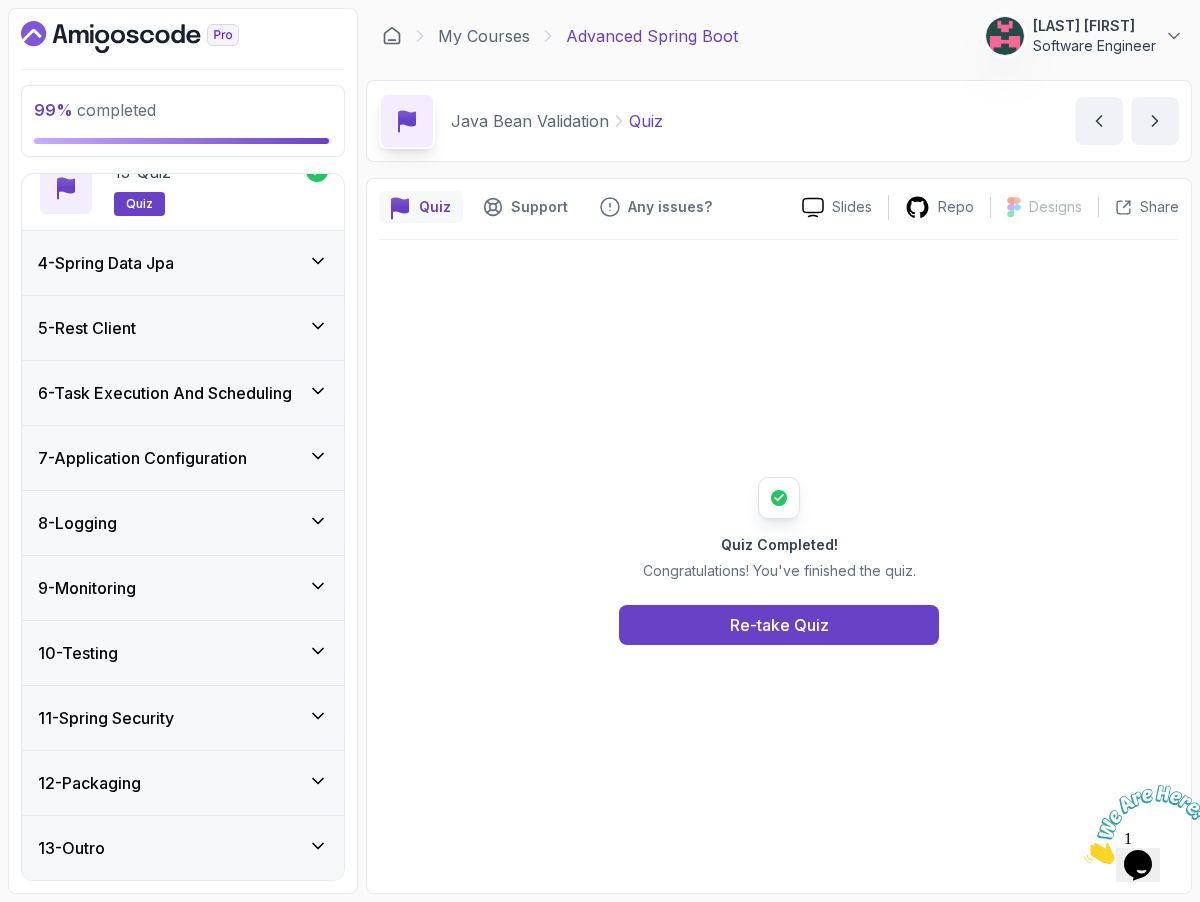 click on "13  -  Outro" at bounding box center (183, 848) 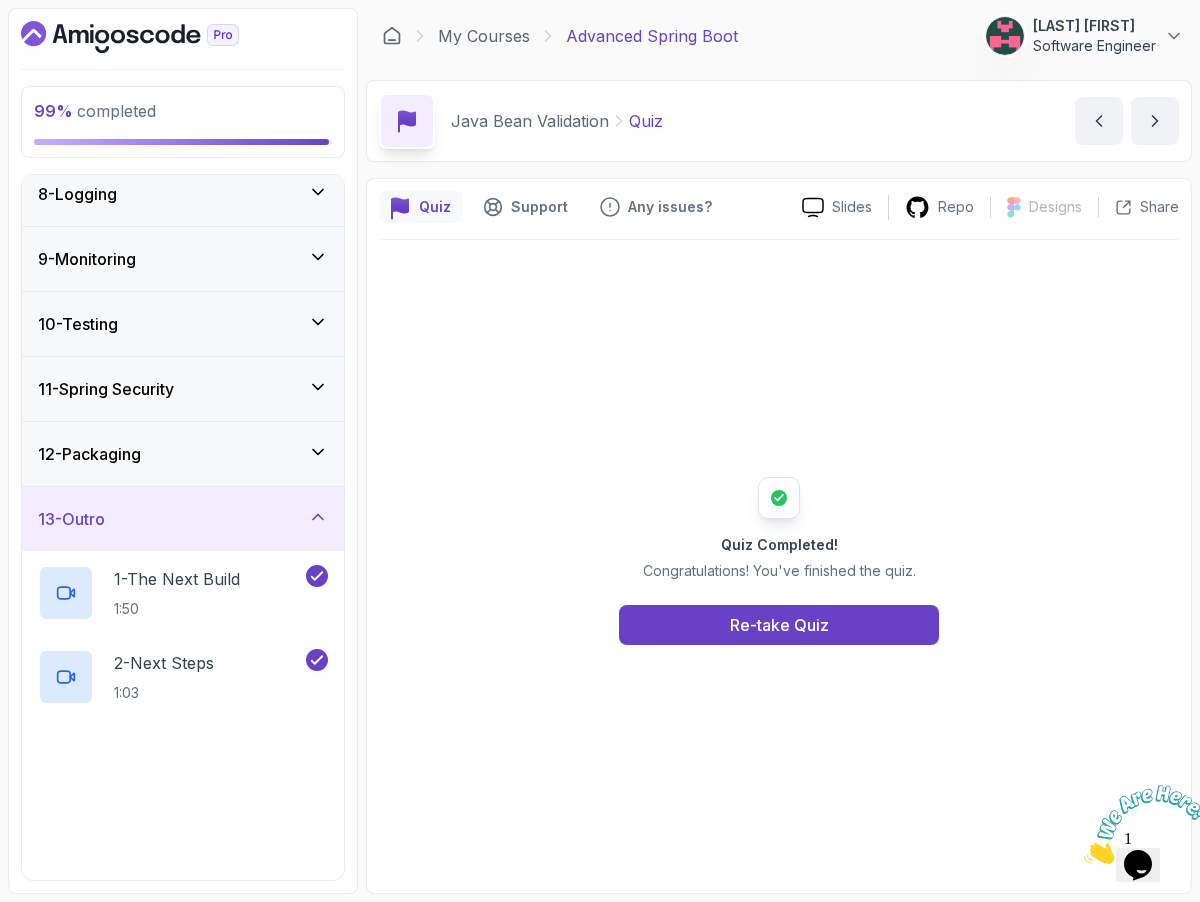 scroll, scrollTop: 475, scrollLeft: 0, axis: vertical 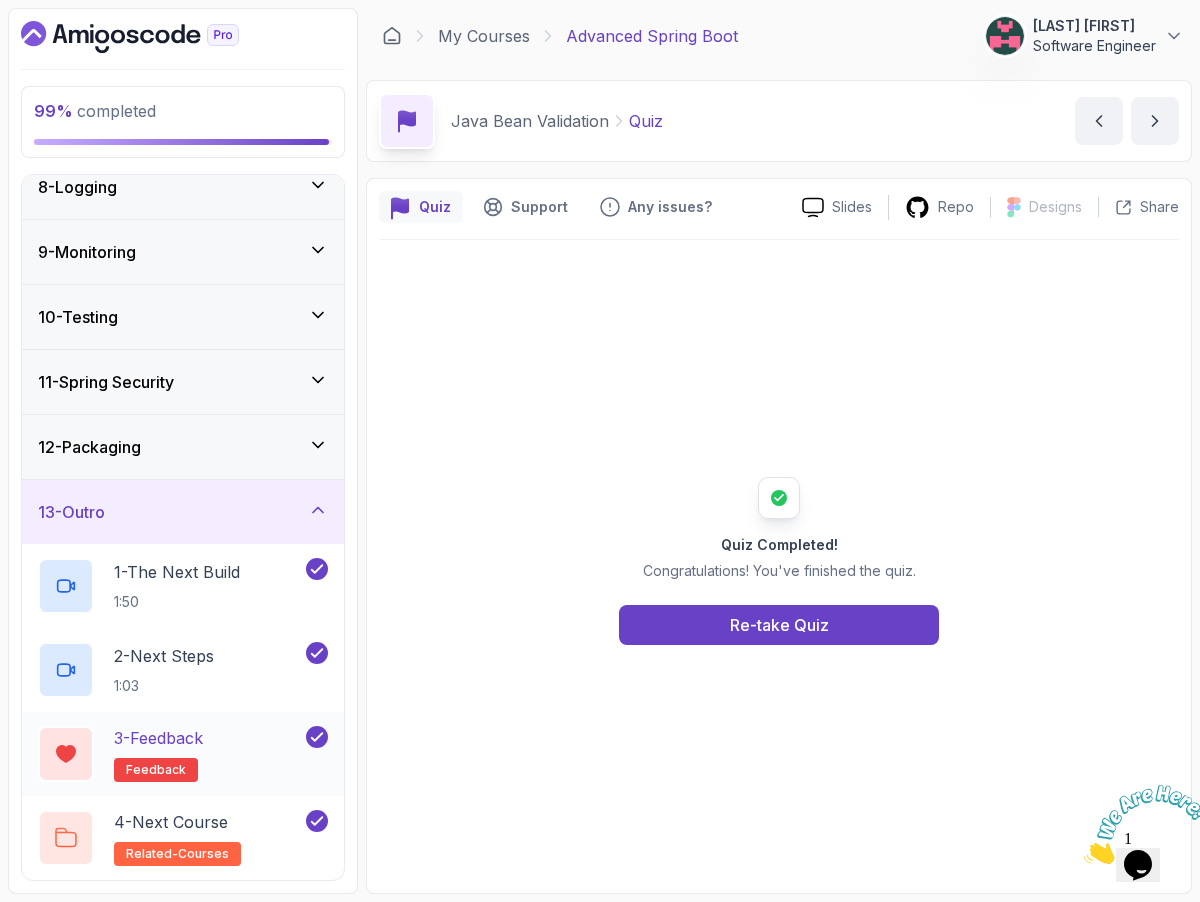 click on "3  -  Feedback feedback" at bounding box center [183, 754] 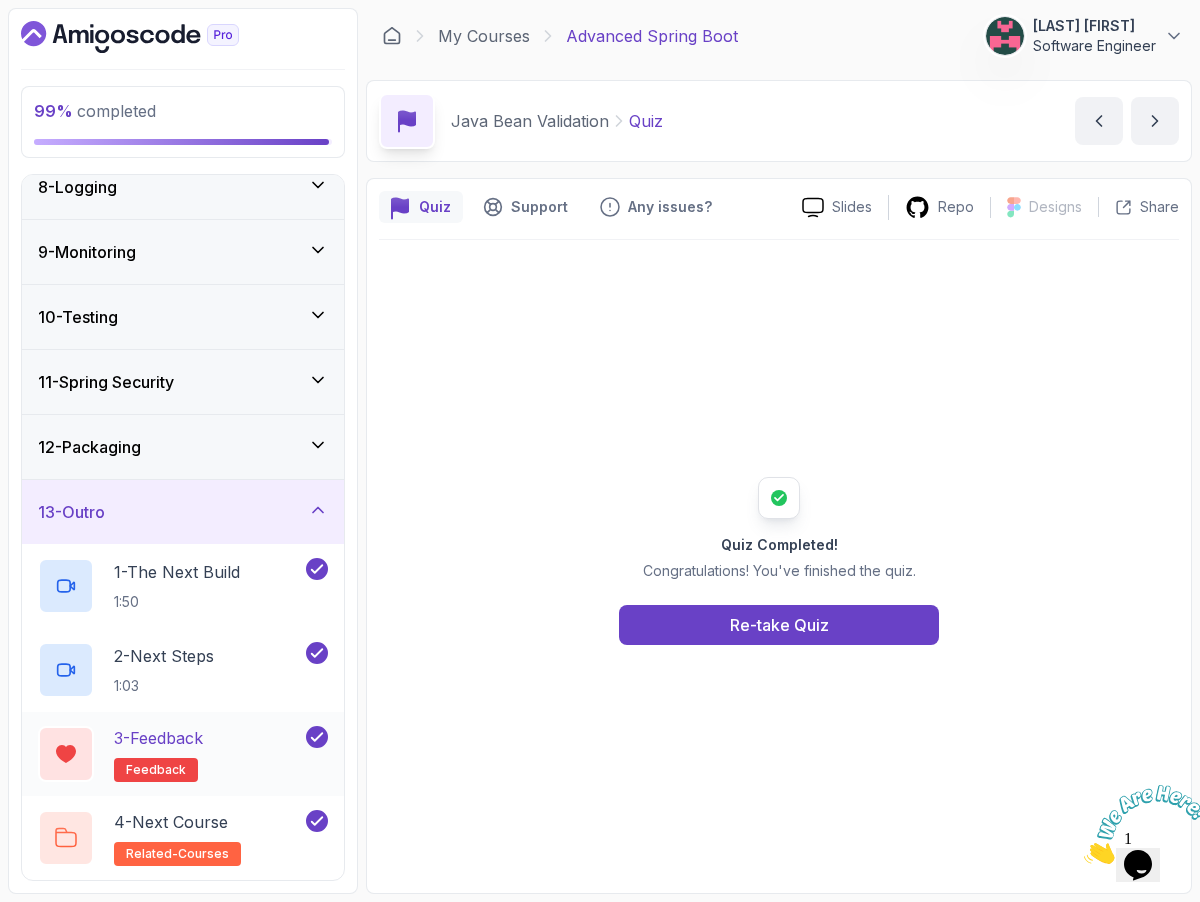 click on "3  -  Feedback feedback" at bounding box center [170, 754] 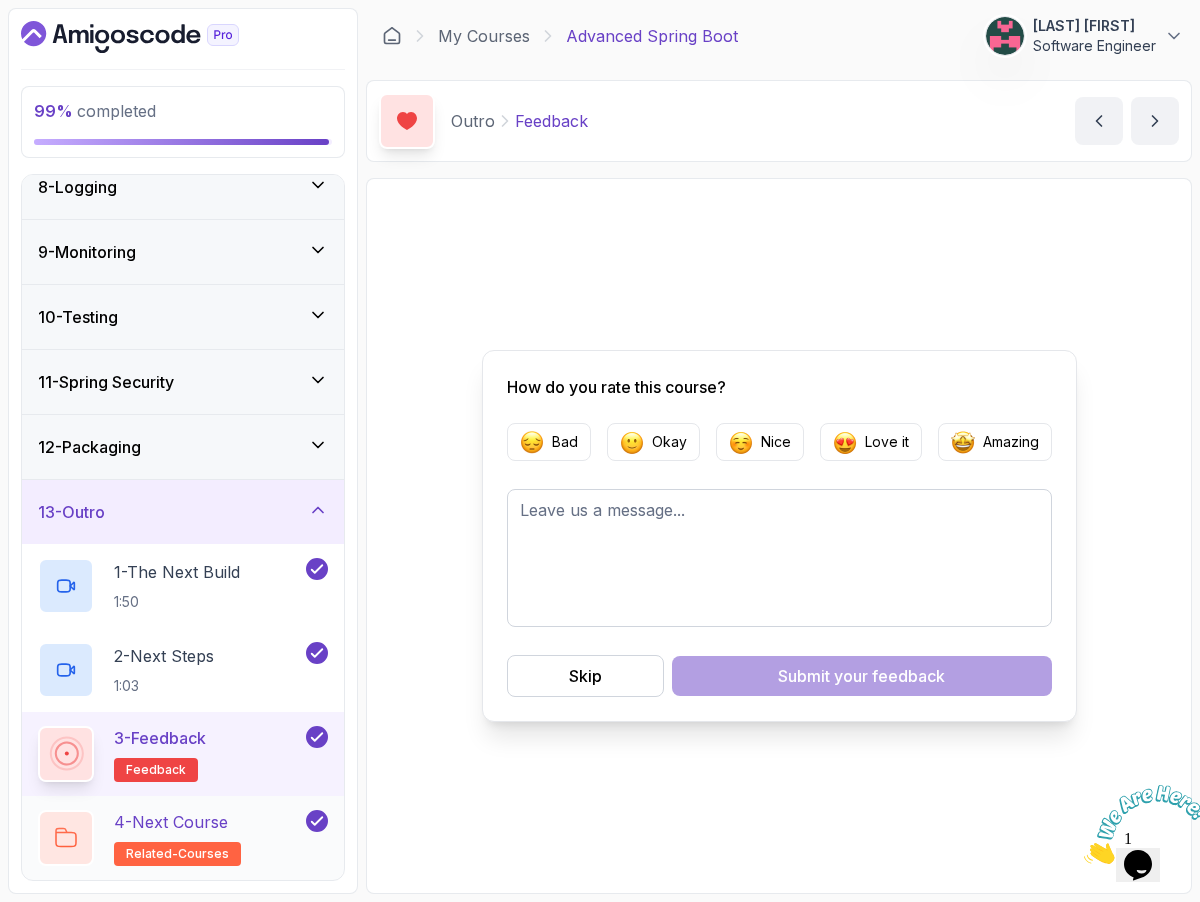 click on "4  -  Next Course related-courses" at bounding box center [170, 838] 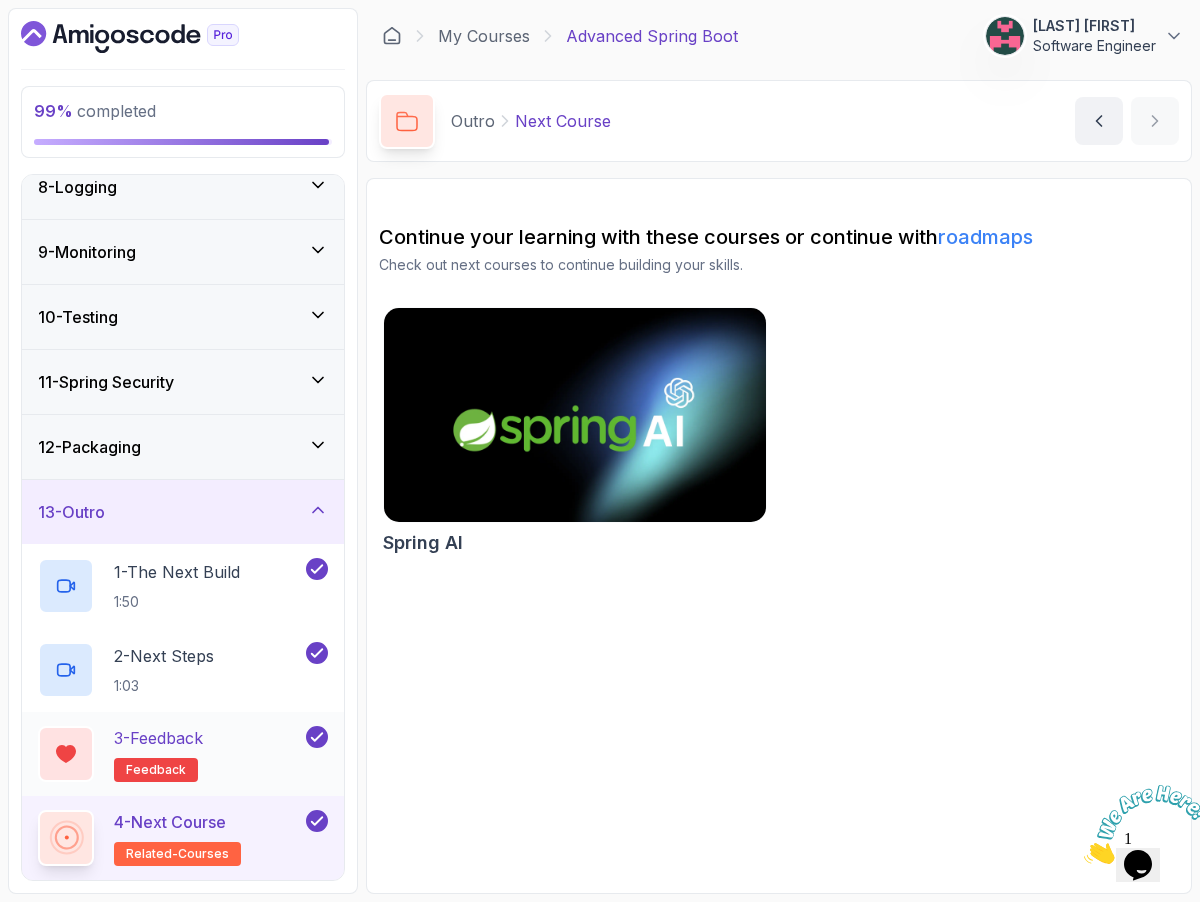 click on "3  -  Feedback feedback" at bounding box center (170, 754) 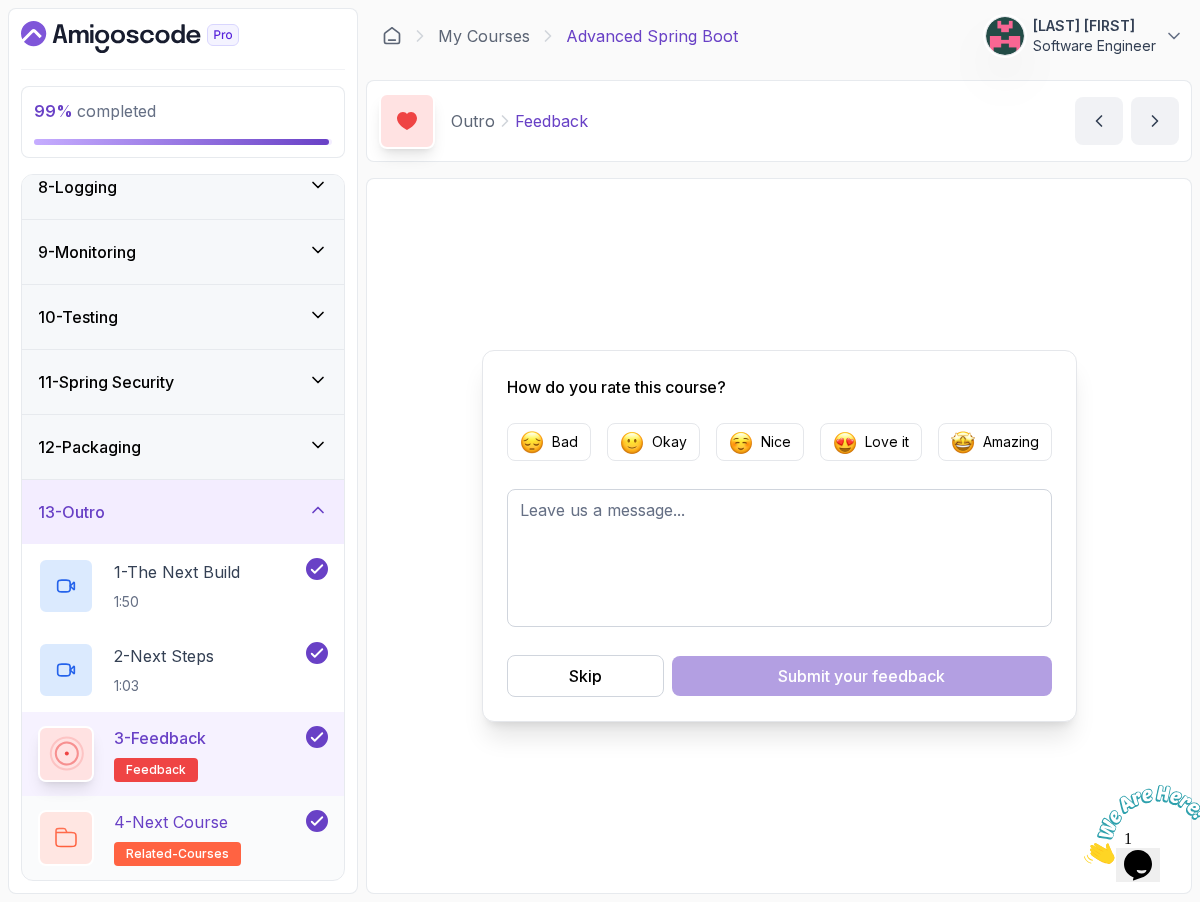 click on "4  -  Next Course related-courses" at bounding box center [170, 838] 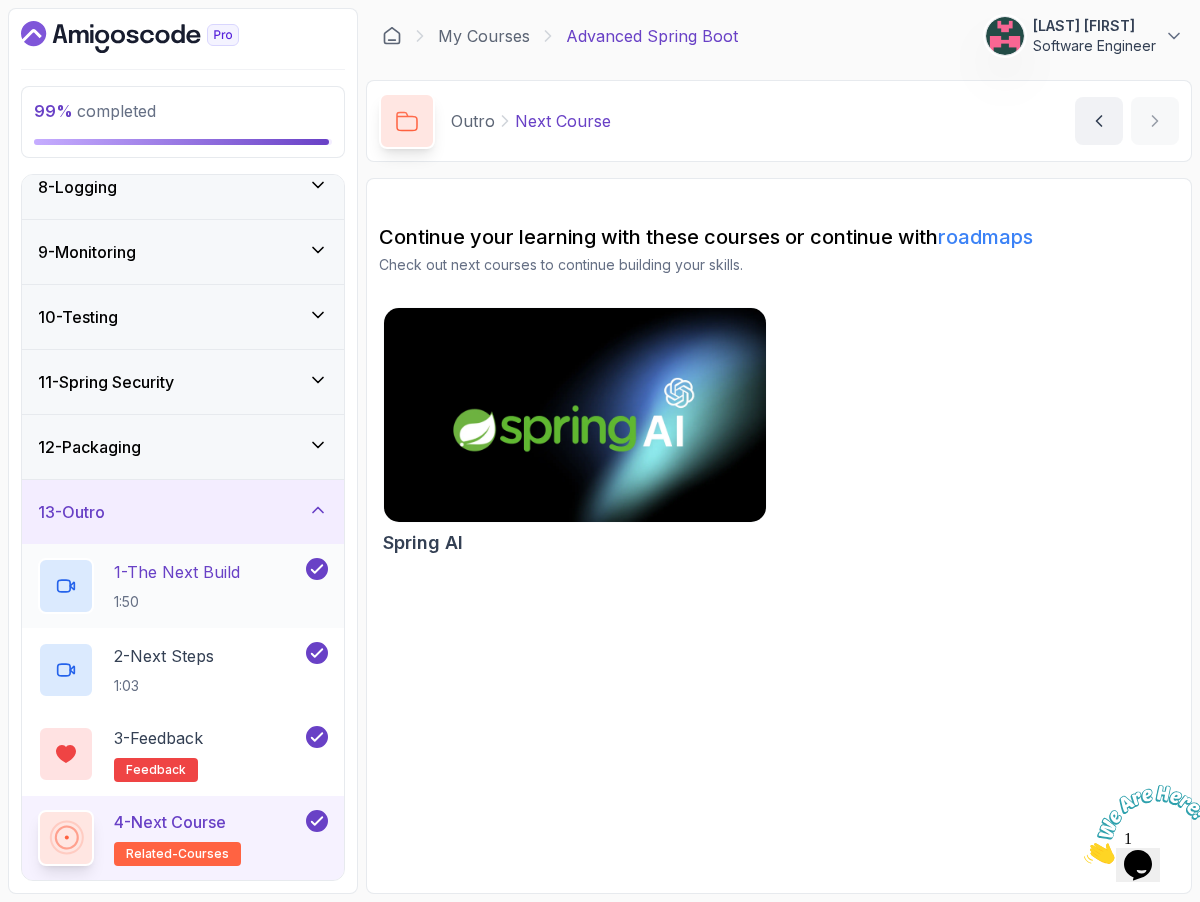 click on "1  -  The Next Build" at bounding box center (177, 572) 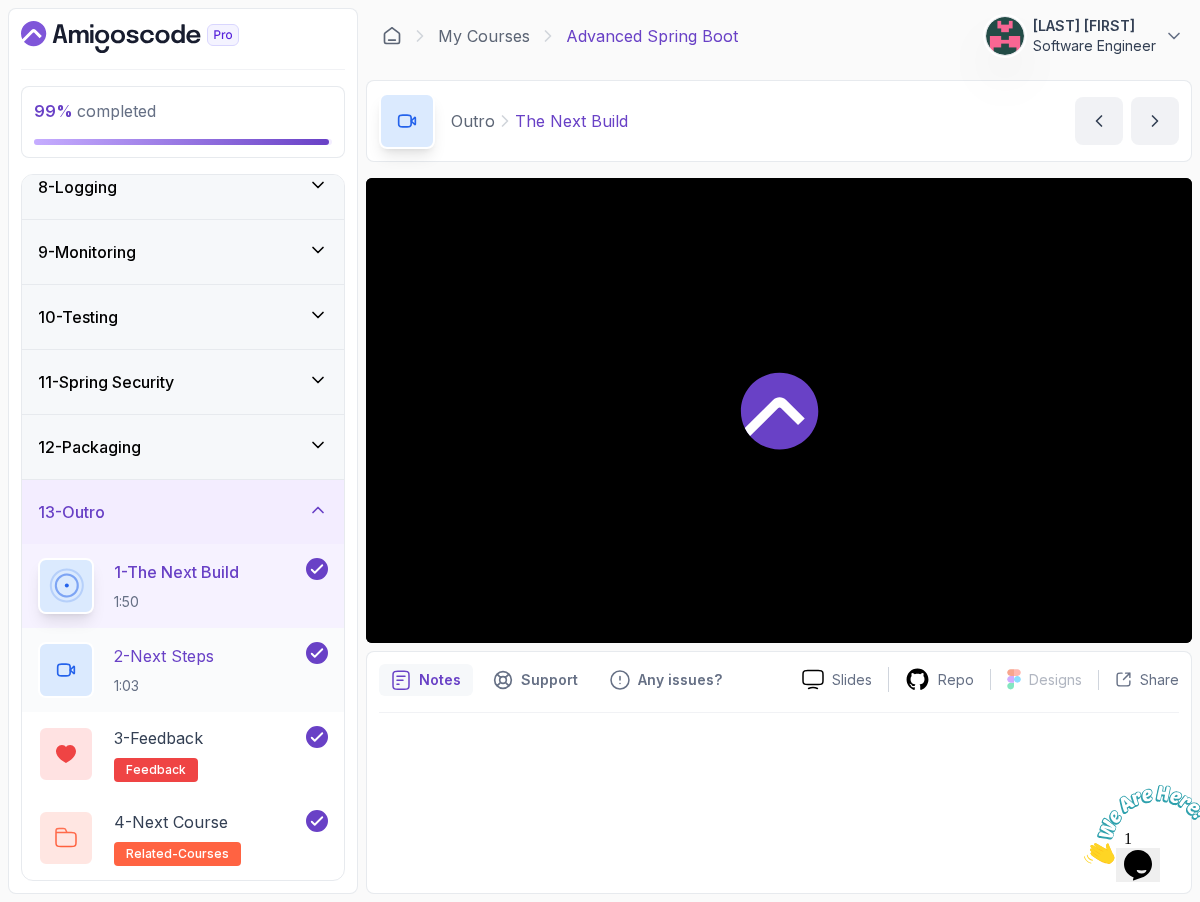 click on "2  -  Next Steps 1:03" at bounding box center (170, 670) 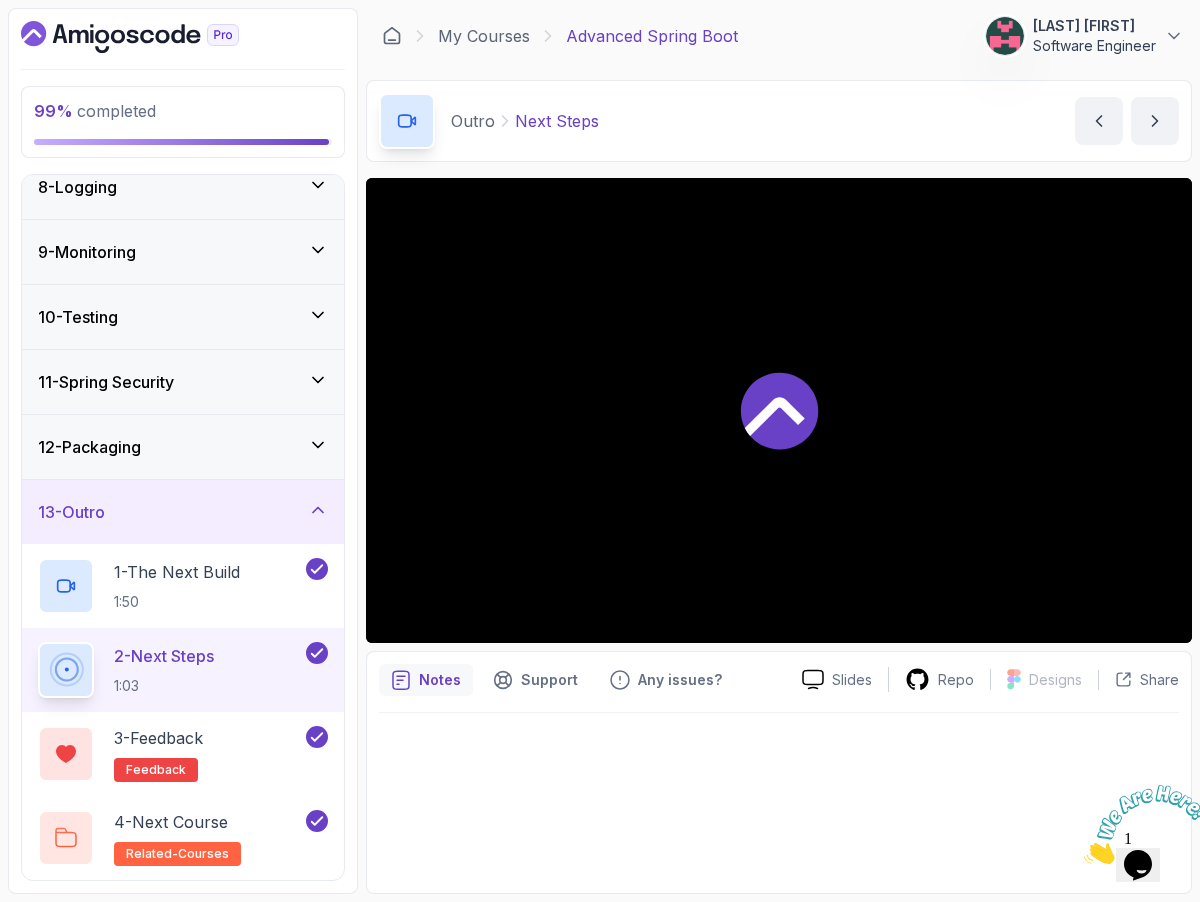 click on "12  -  Packaging" at bounding box center (183, 447) 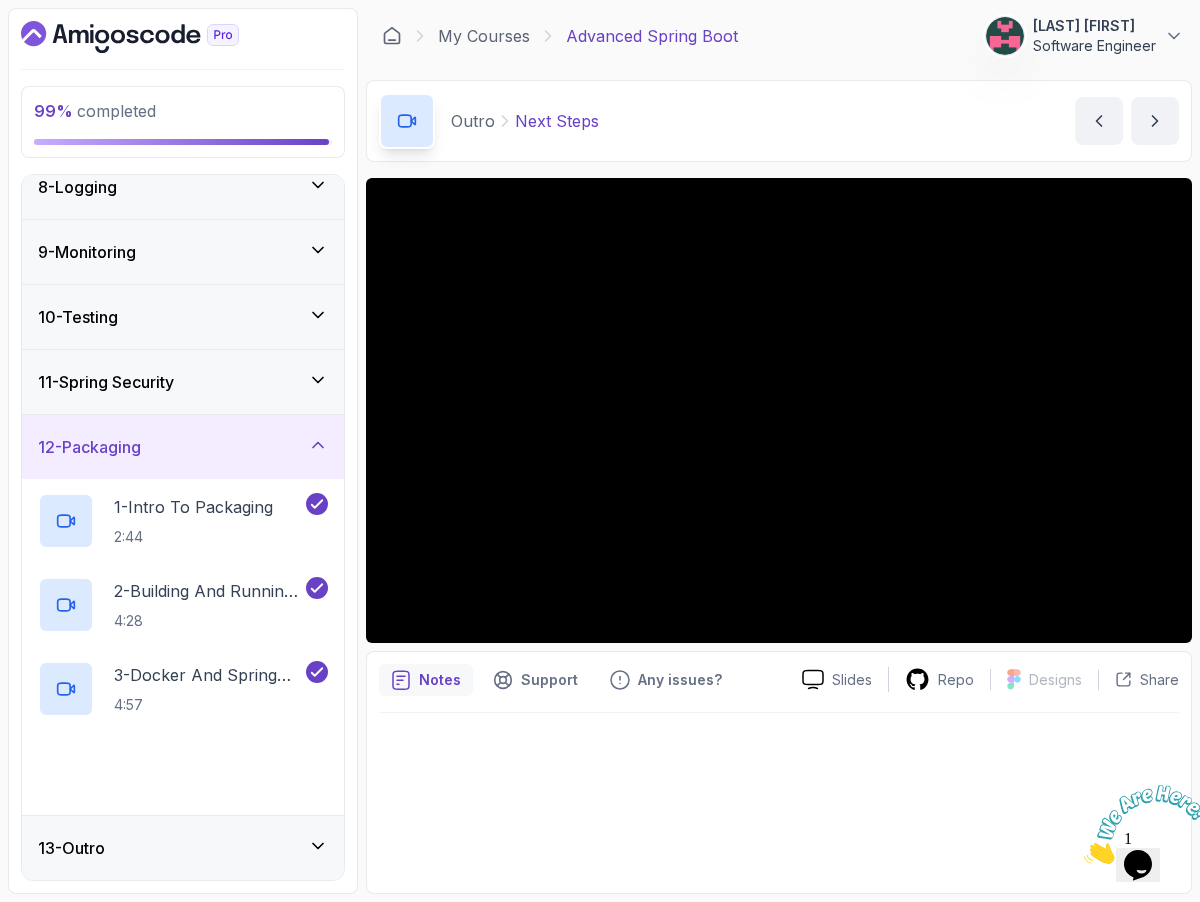 click on "11  -  Spring Security" at bounding box center (183, 382) 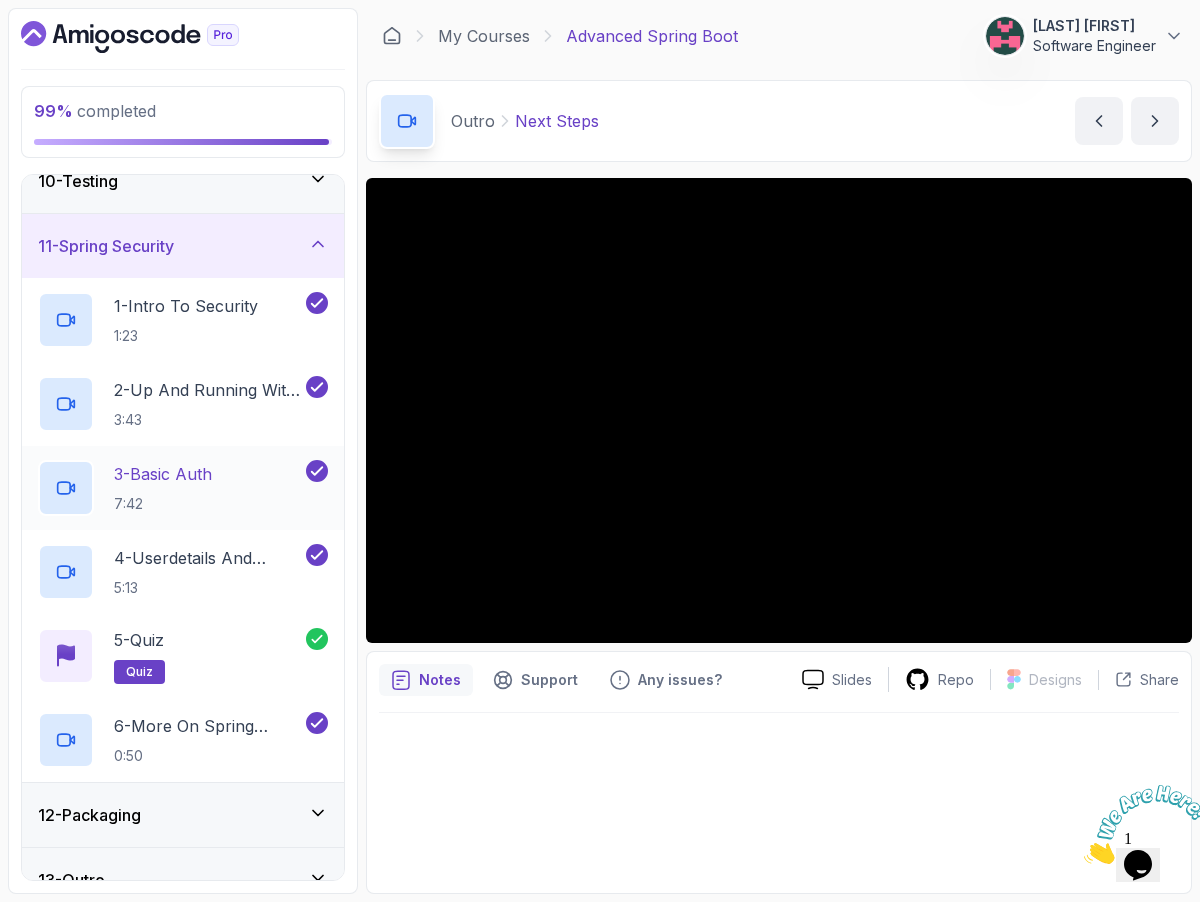 scroll, scrollTop: 643, scrollLeft: 0, axis: vertical 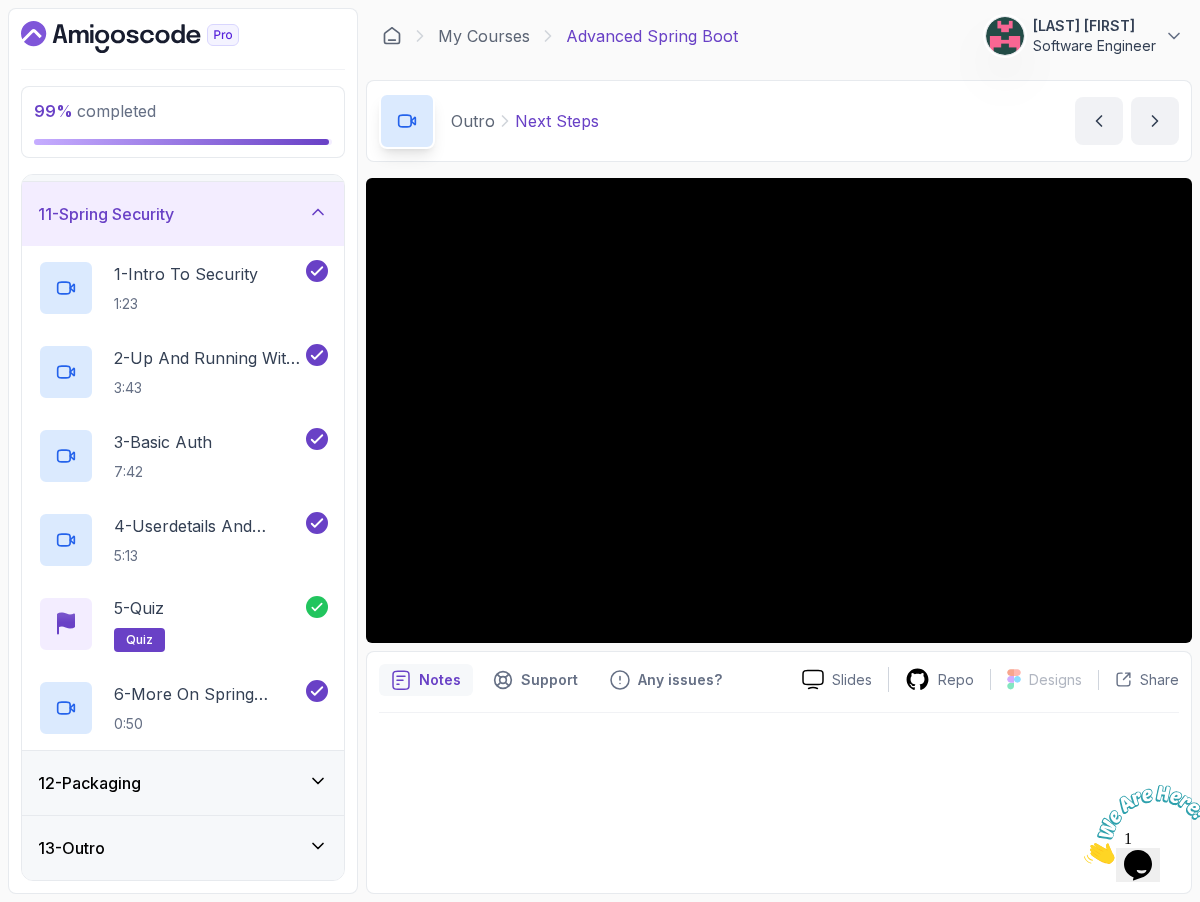 drag, startPoint x: 205, startPoint y: 94, endPoint x: 191, endPoint y: 94, distance: 14 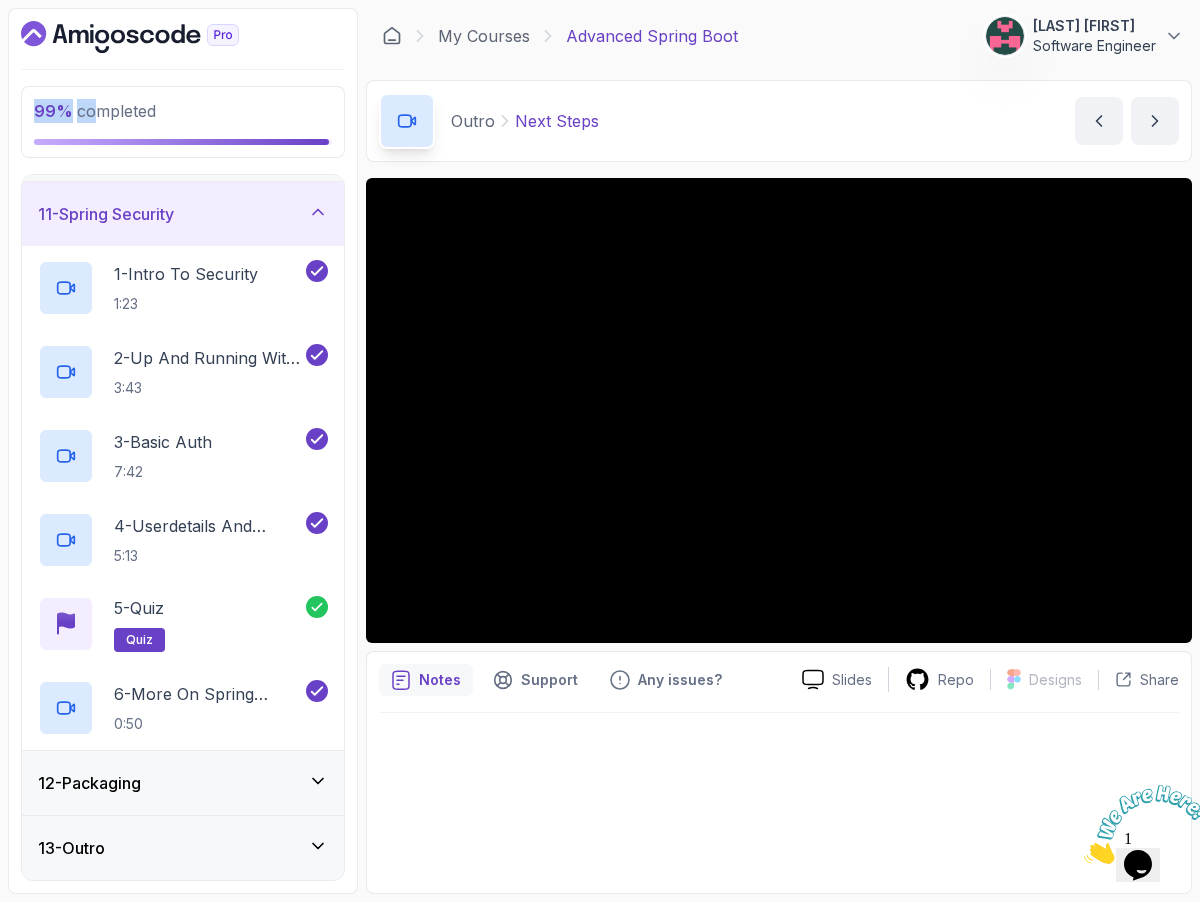 click on "99 % completed" at bounding box center [95, 111] 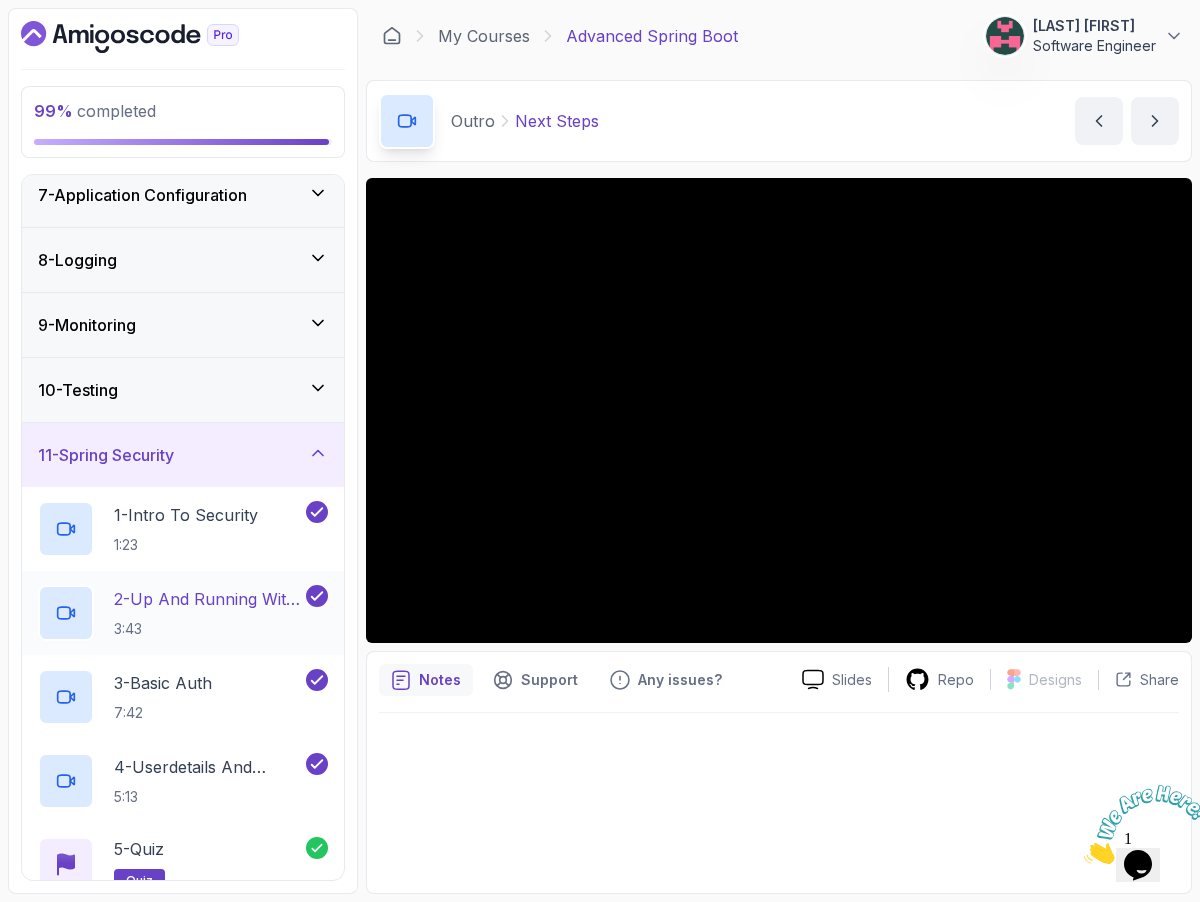 scroll, scrollTop: 378, scrollLeft: 0, axis: vertical 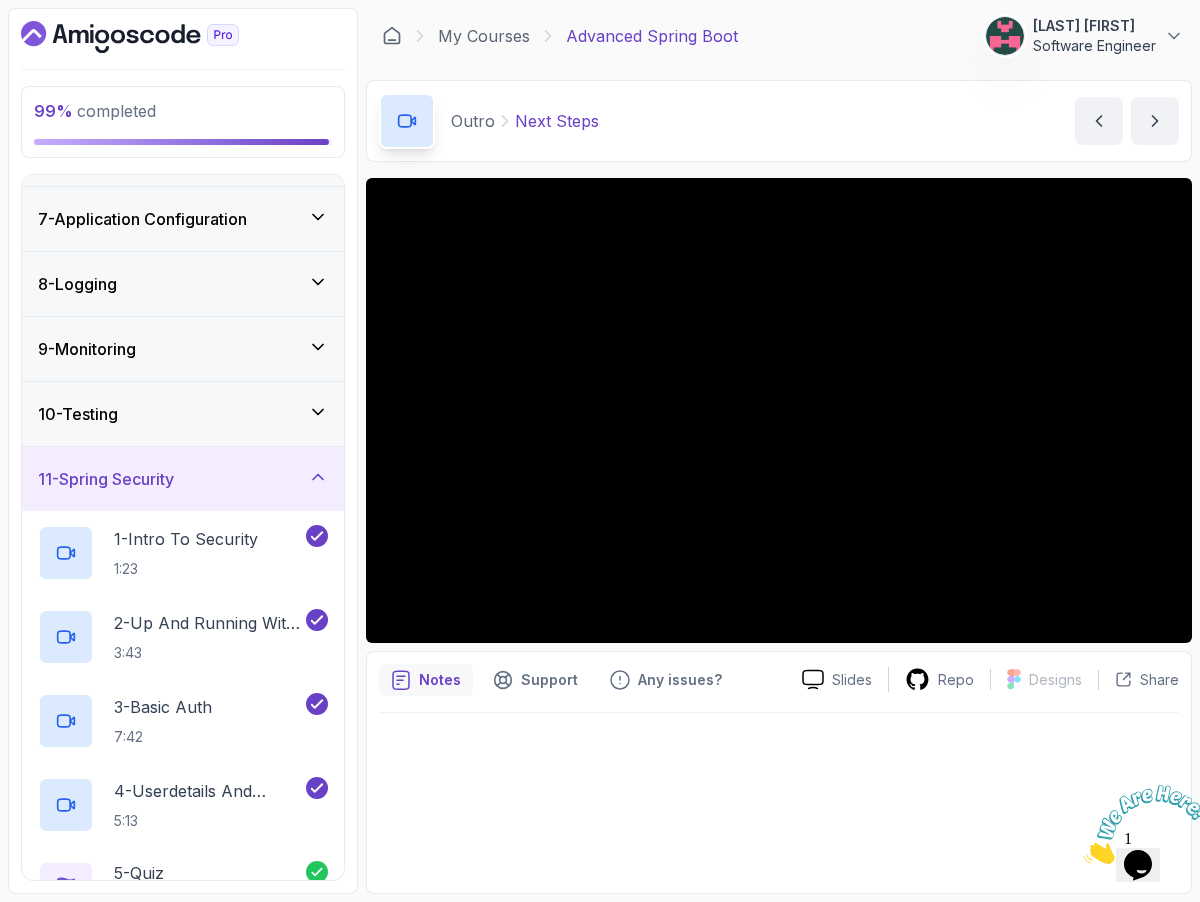 click on "99 % completed 1  -  Intro 2  -  Java Bean Validation 3  -  Exception Handling 4  -  Spring Data Jpa 5  -  Rest Client 6  -  Task Execution And Scheduling 7  -  Application Configuration 8  -  Logging 9  -  Monitoring 10  -  Testing 11  -  Spring Security 1  -  Intro To Security 1:23 2  -  Up And Running With Spring Security 3:43 3  -  Basic Auth 7:42 4  -  Userdetails And Bcryptpasswordencoder 5:13 5  -  Quiz quiz 6  -  More On Spring Security Later 0:50 12  -  Packaging 13  -  Outro" at bounding box center (183, 451) 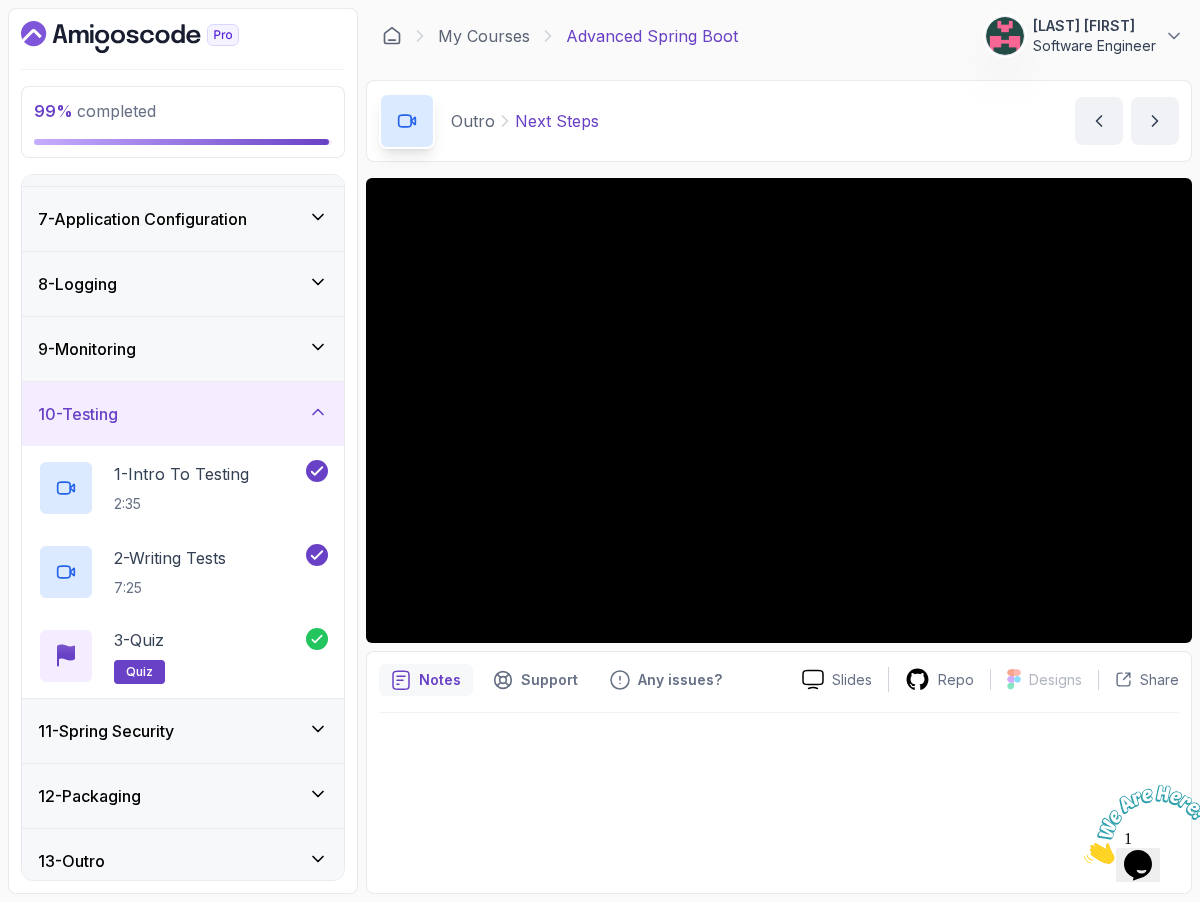click on "9  -  Monitoring" at bounding box center [183, 349] 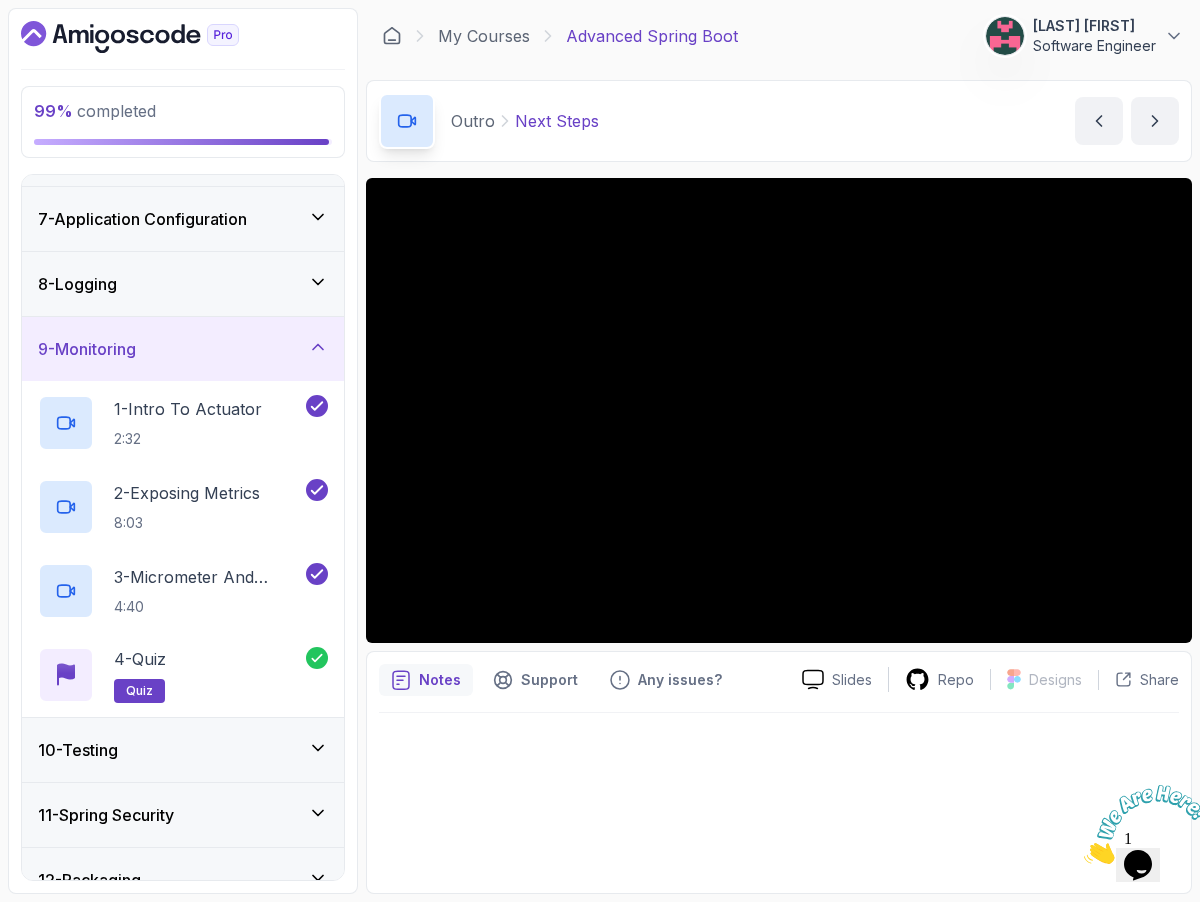 click on "8  -  Logging" at bounding box center [183, 284] 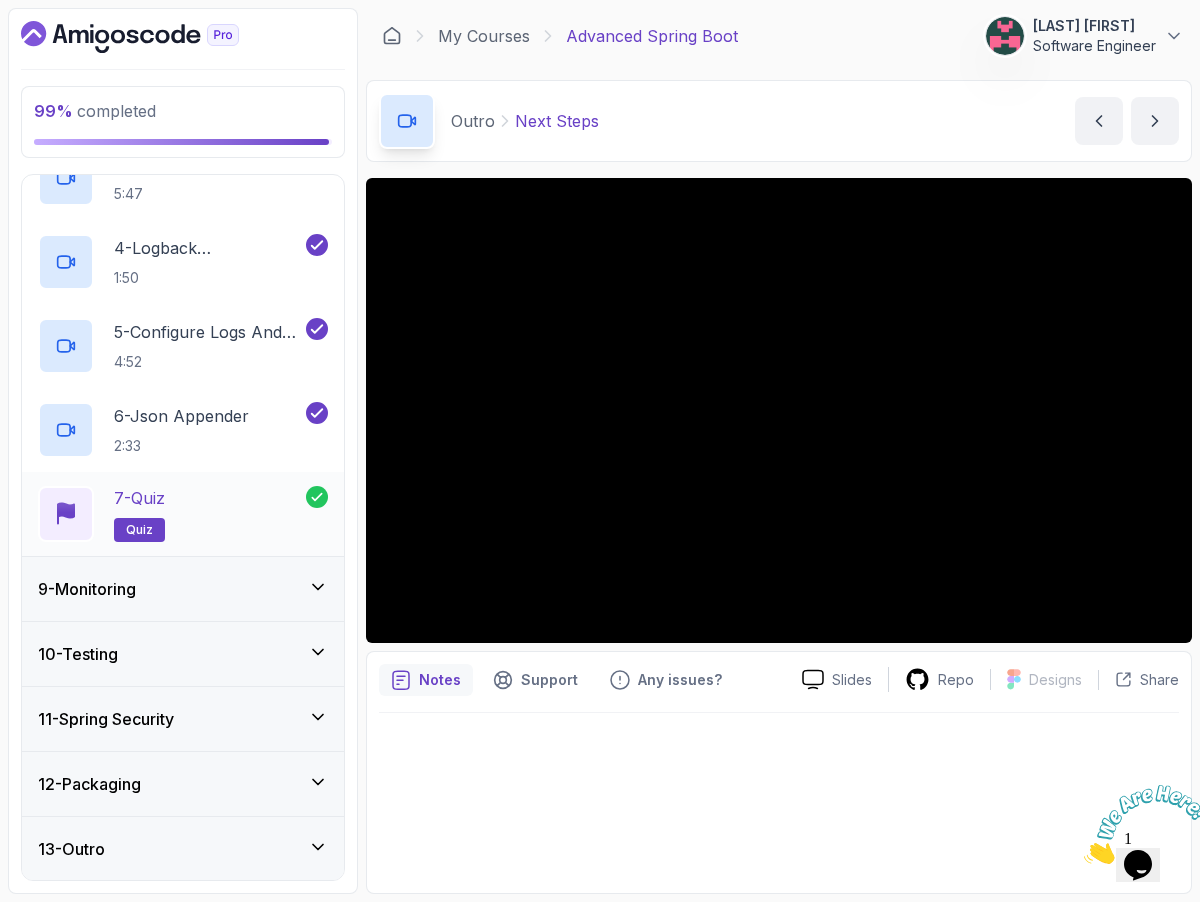 scroll, scrollTop: 0, scrollLeft: 0, axis: both 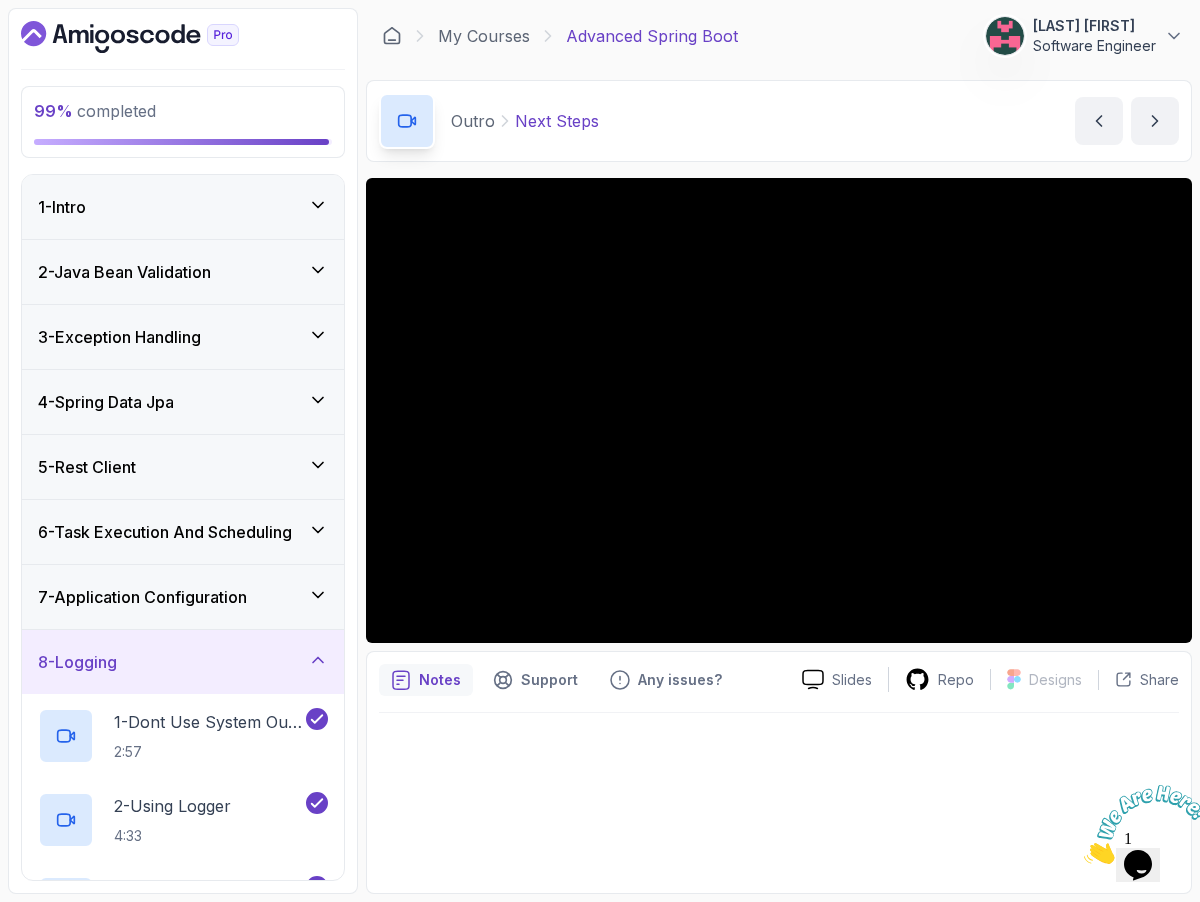 click on "7  -  Application Configuration" at bounding box center [183, 597] 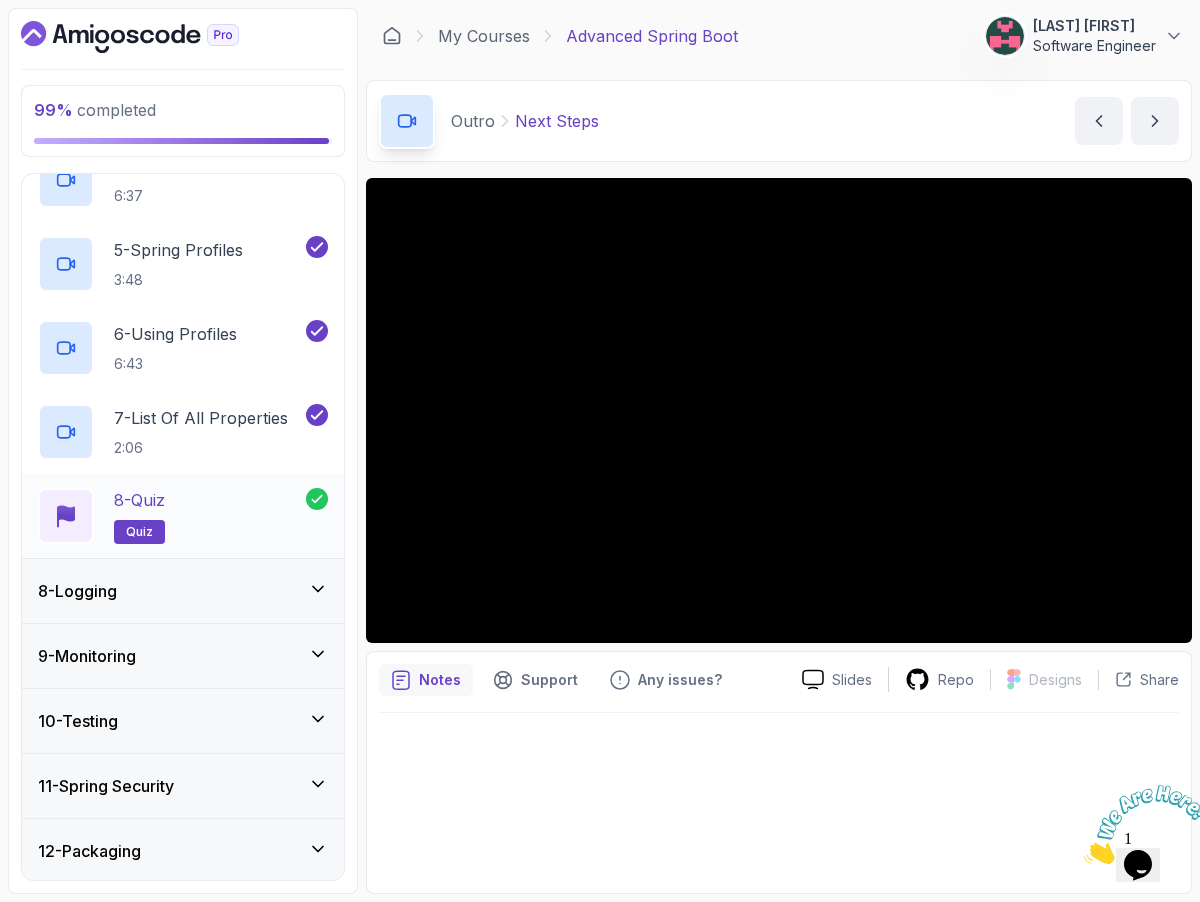 scroll, scrollTop: 0, scrollLeft: 0, axis: both 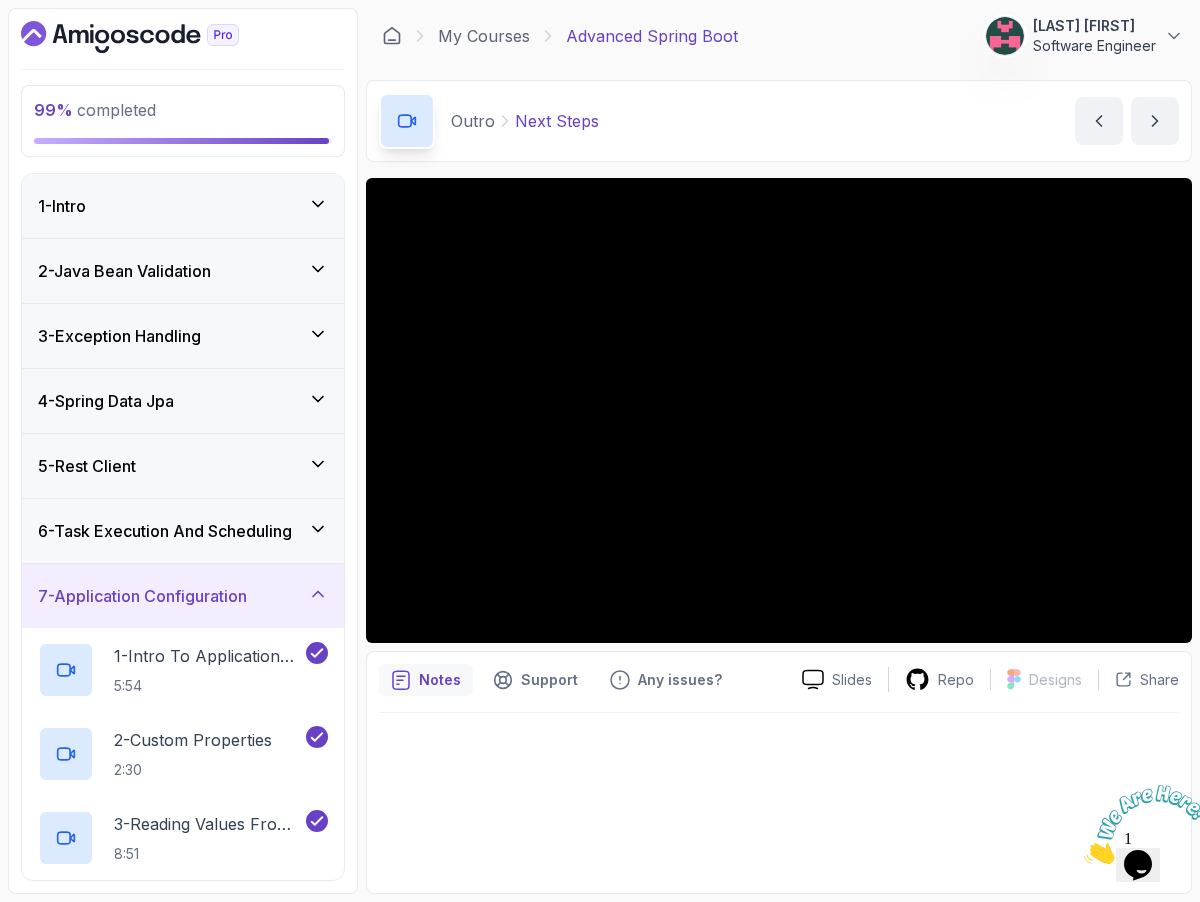 click on "6  -  Task Execution And Scheduling" at bounding box center [183, 531] 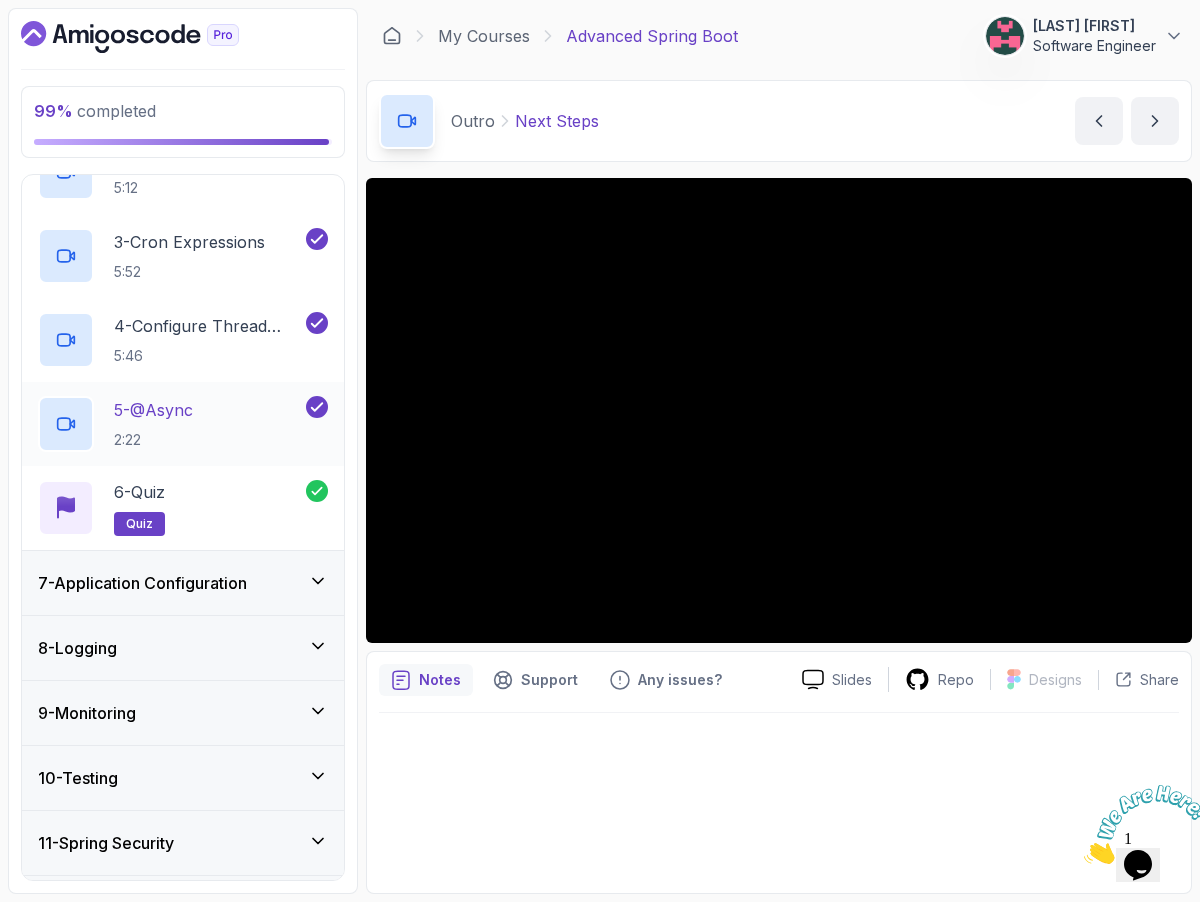 scroll, scrollTop: 0, scrollLeft: 0, axis: both 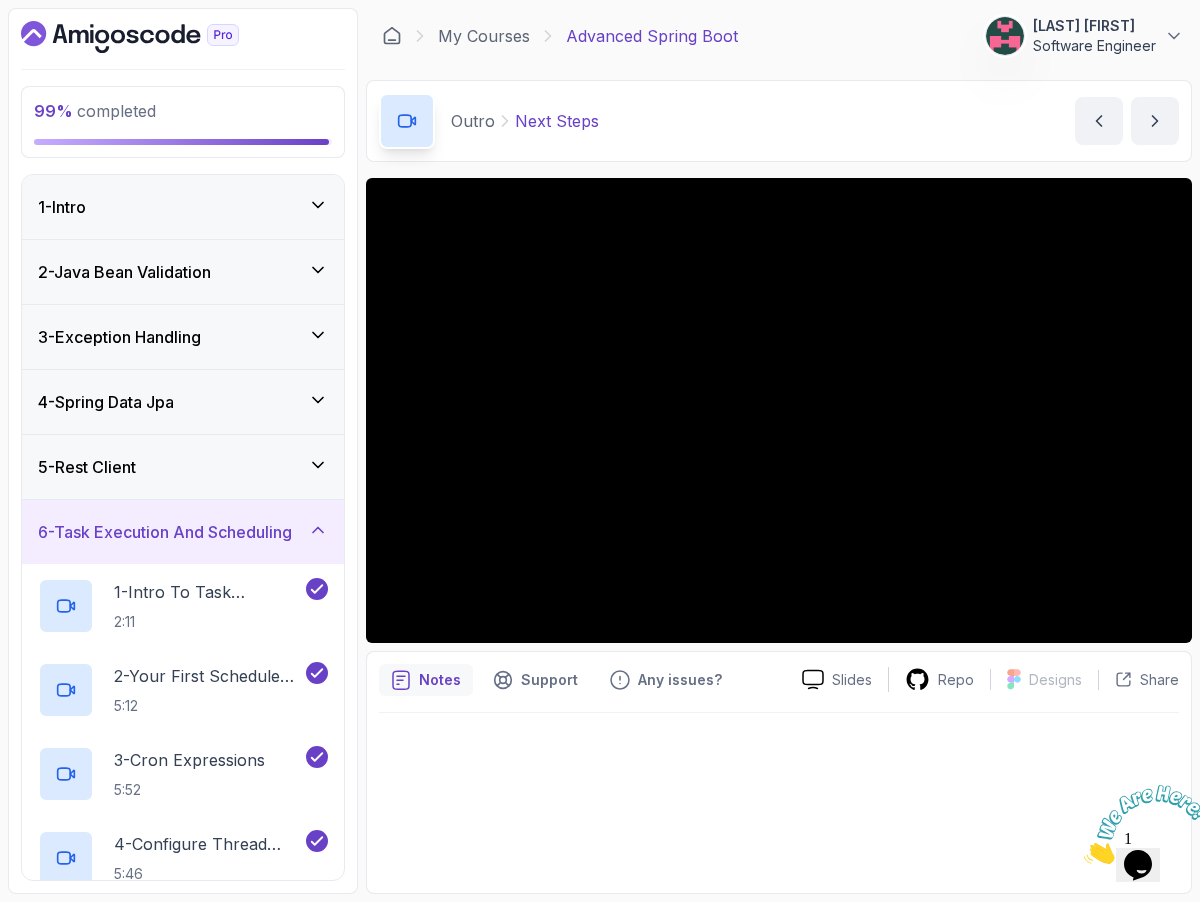 click on "5  -  Rest Client" at bounding box center [183, 467] 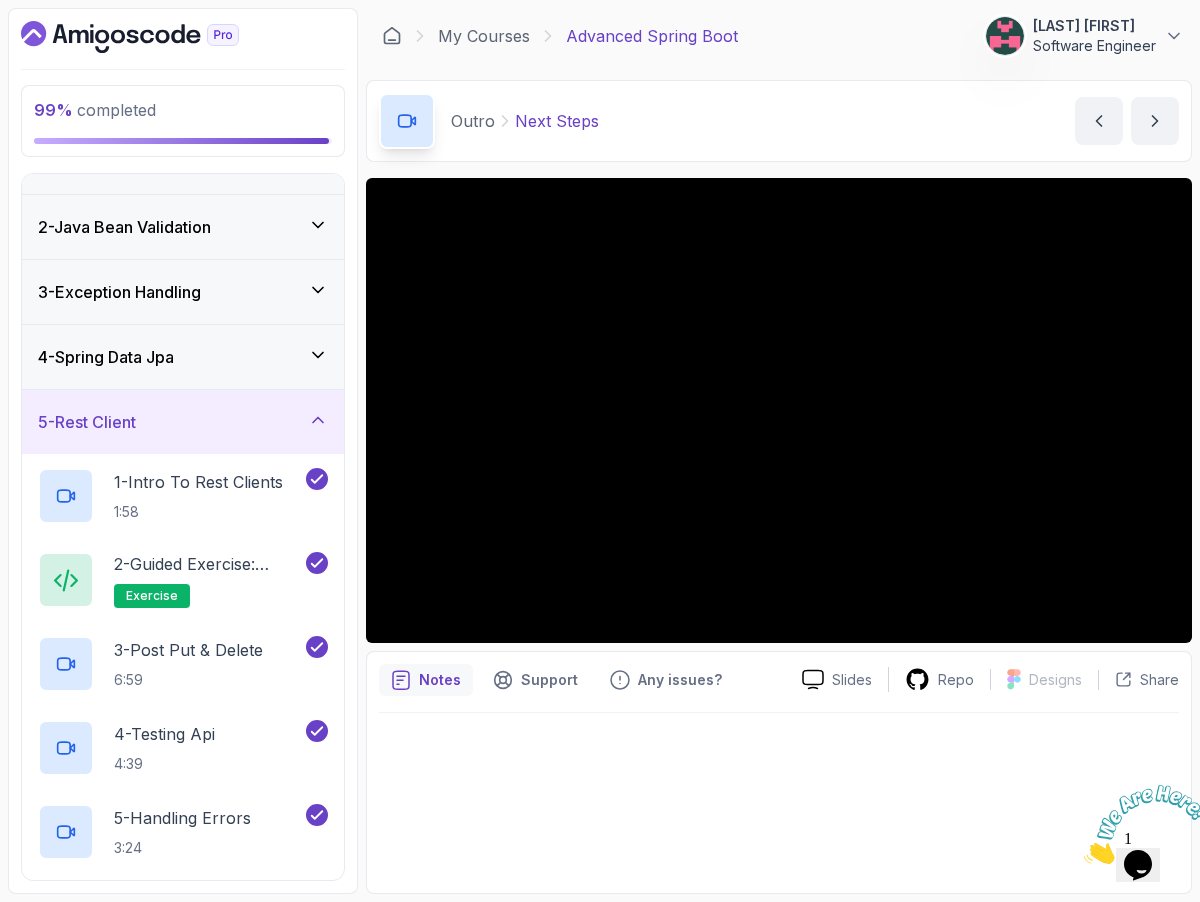 scroll, scrollTop: 0, scrollLeft: 0, axis: both 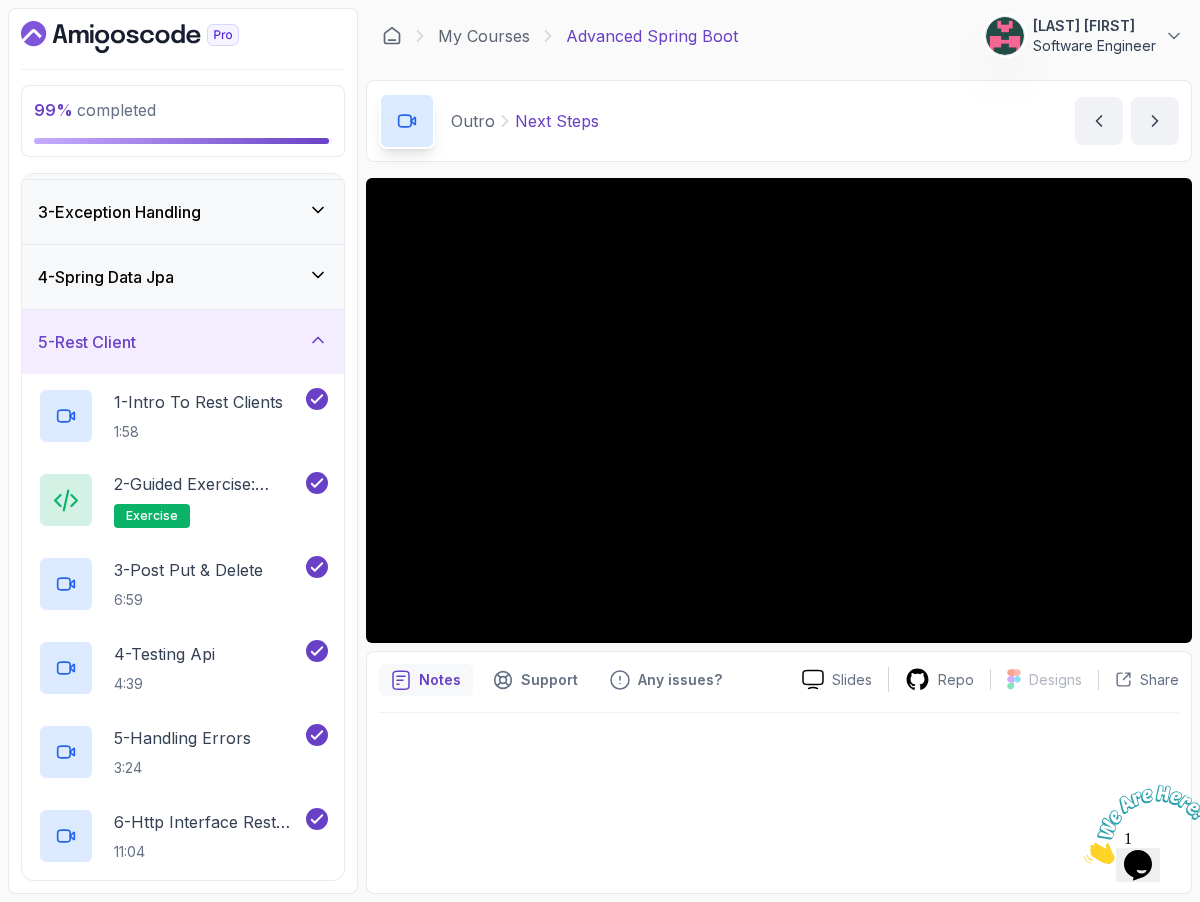 click on "4  -  Spring Data Jpa" at bounding box center (183, 277) 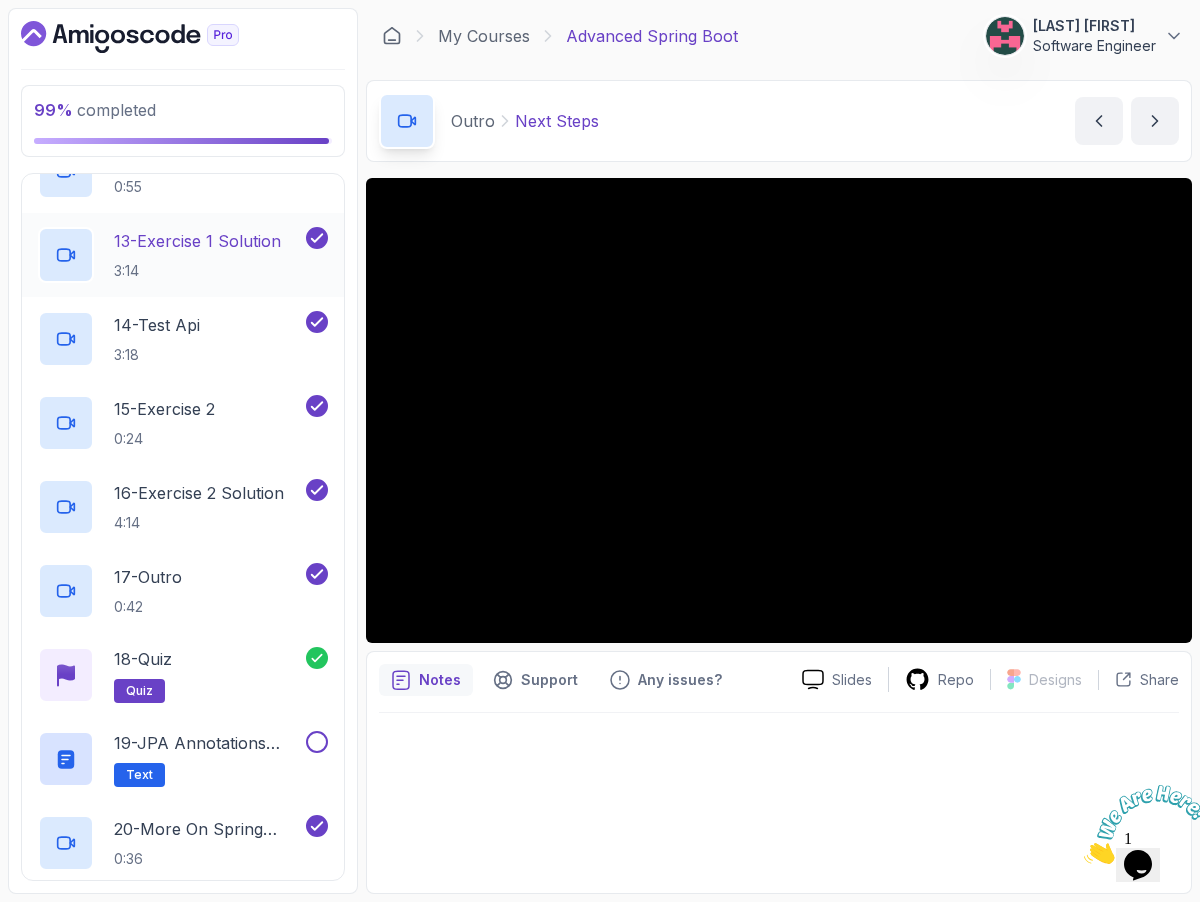 scroll, scrollTop: 1270, scrollLeft: 0, axis: vertical 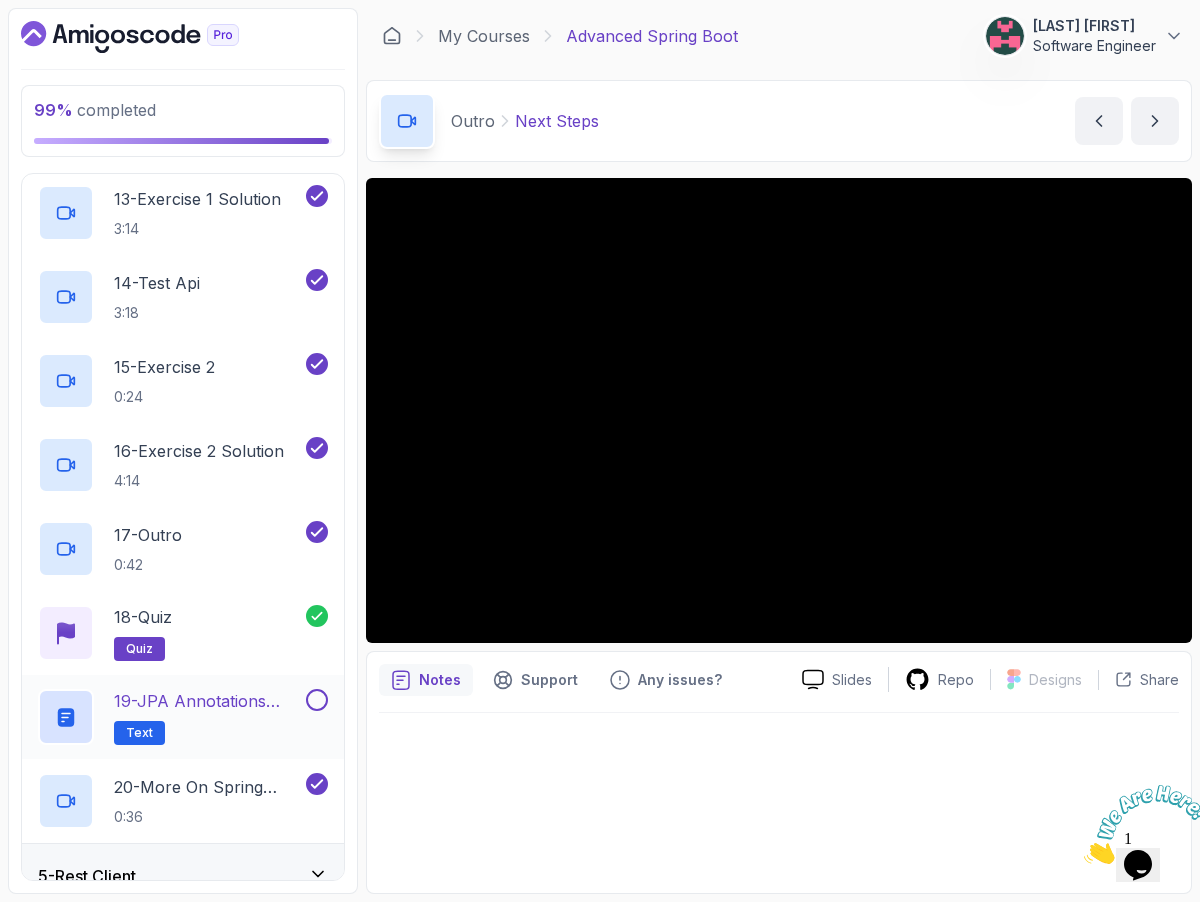 click at bounding box center [317, 700] 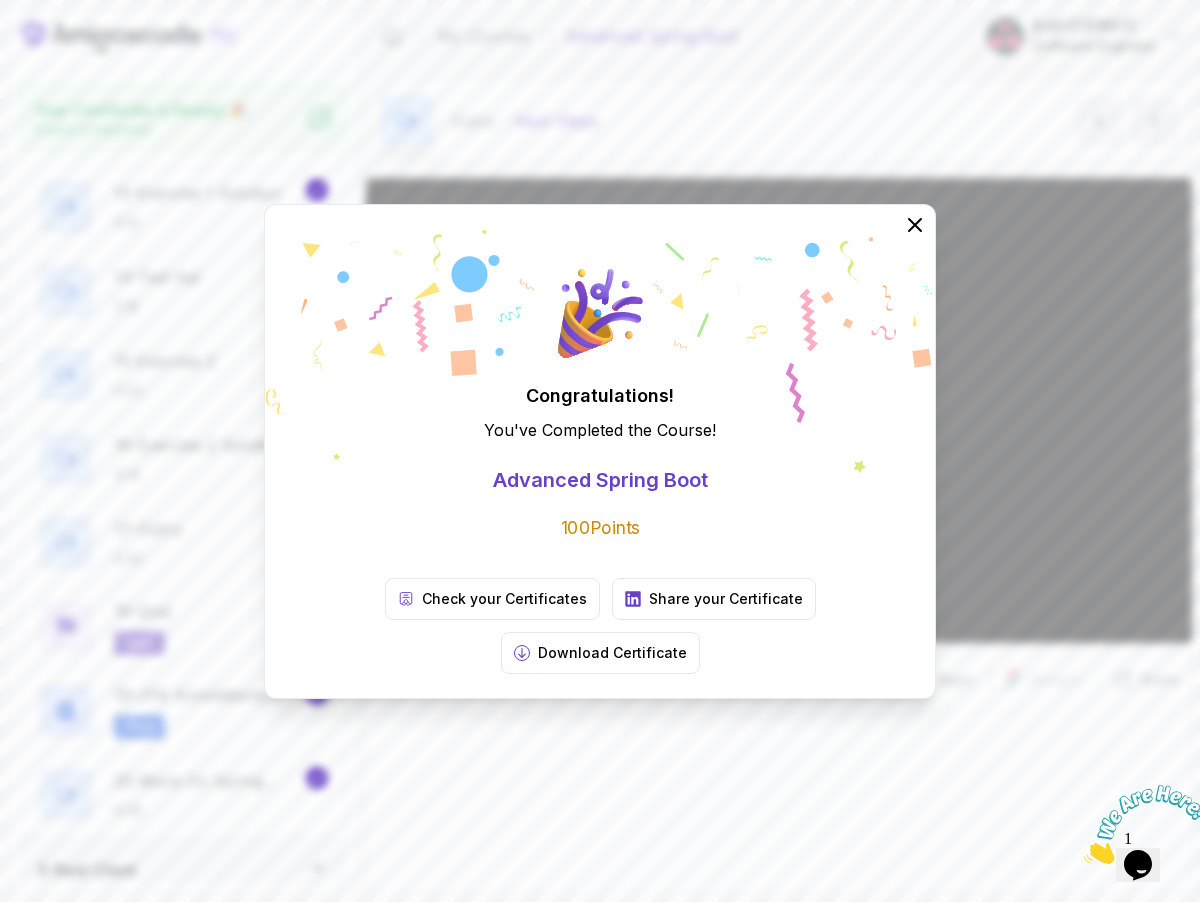 click on "Congratulations! You've Completed the   Course ! Advanced Spring Boot 100  Points Check your Certificates Share your Certificate Download Certificate" at bounding box center (600, 451) 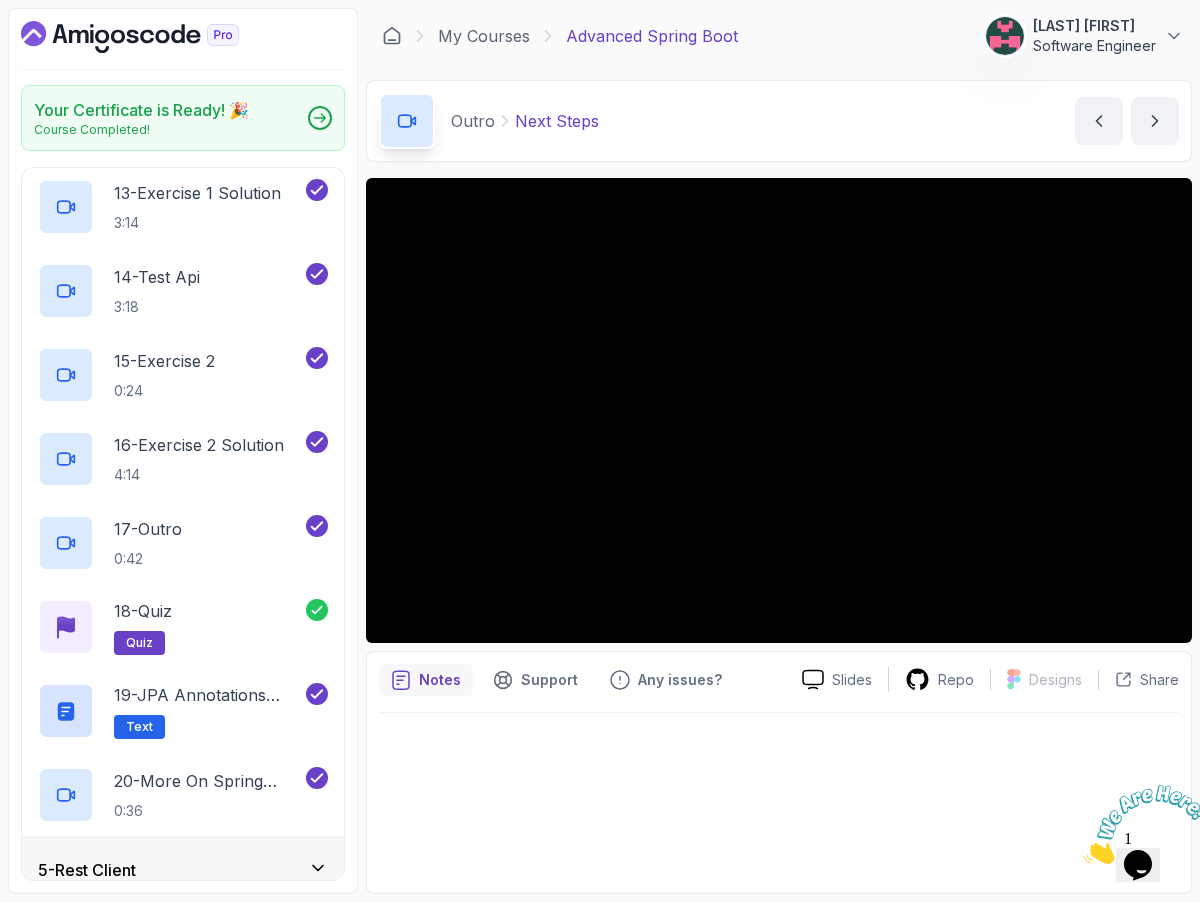 drag, startPoint x: 121, startPoint y: 69, endPoint x: 113, endPoint y: 62, distance: 10.630146 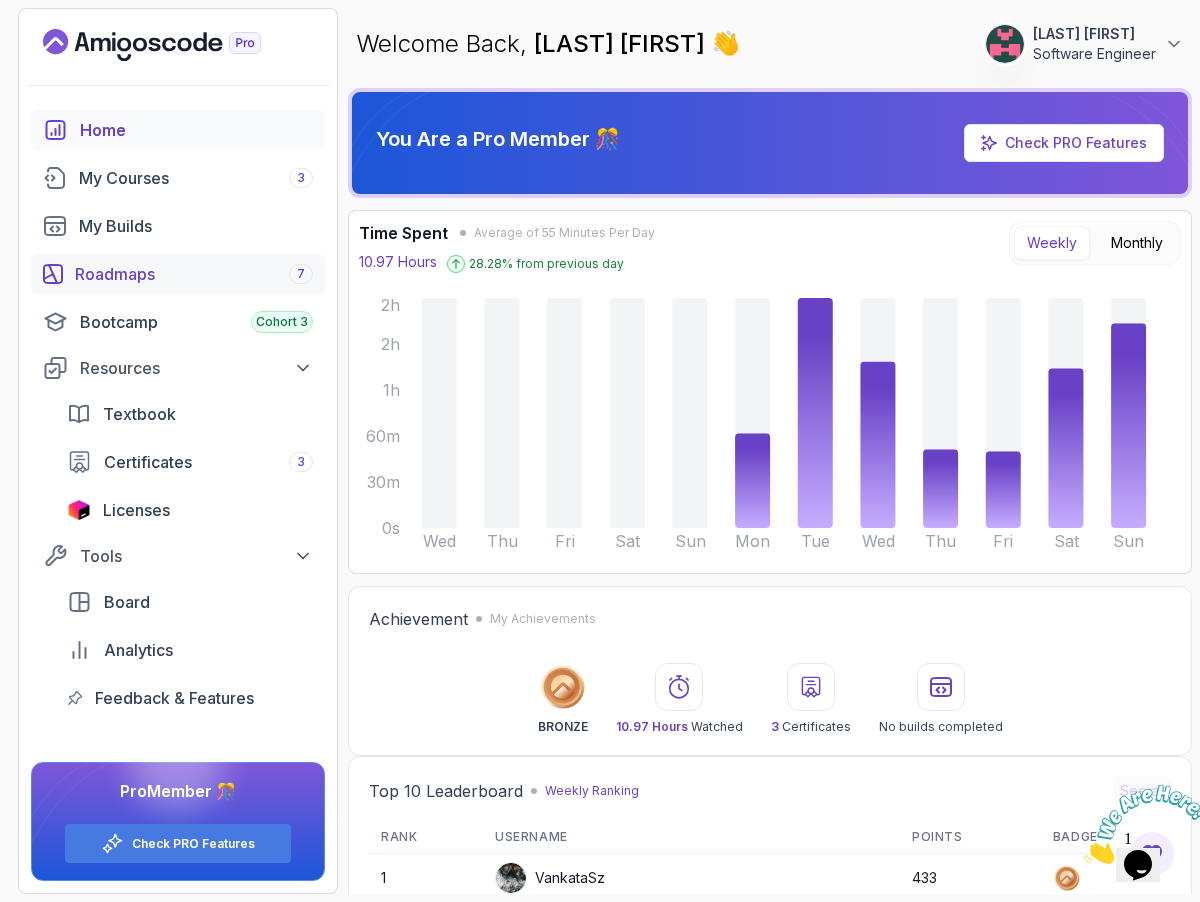 click on "Roadmaps 7" at bounding box center (194, 274) 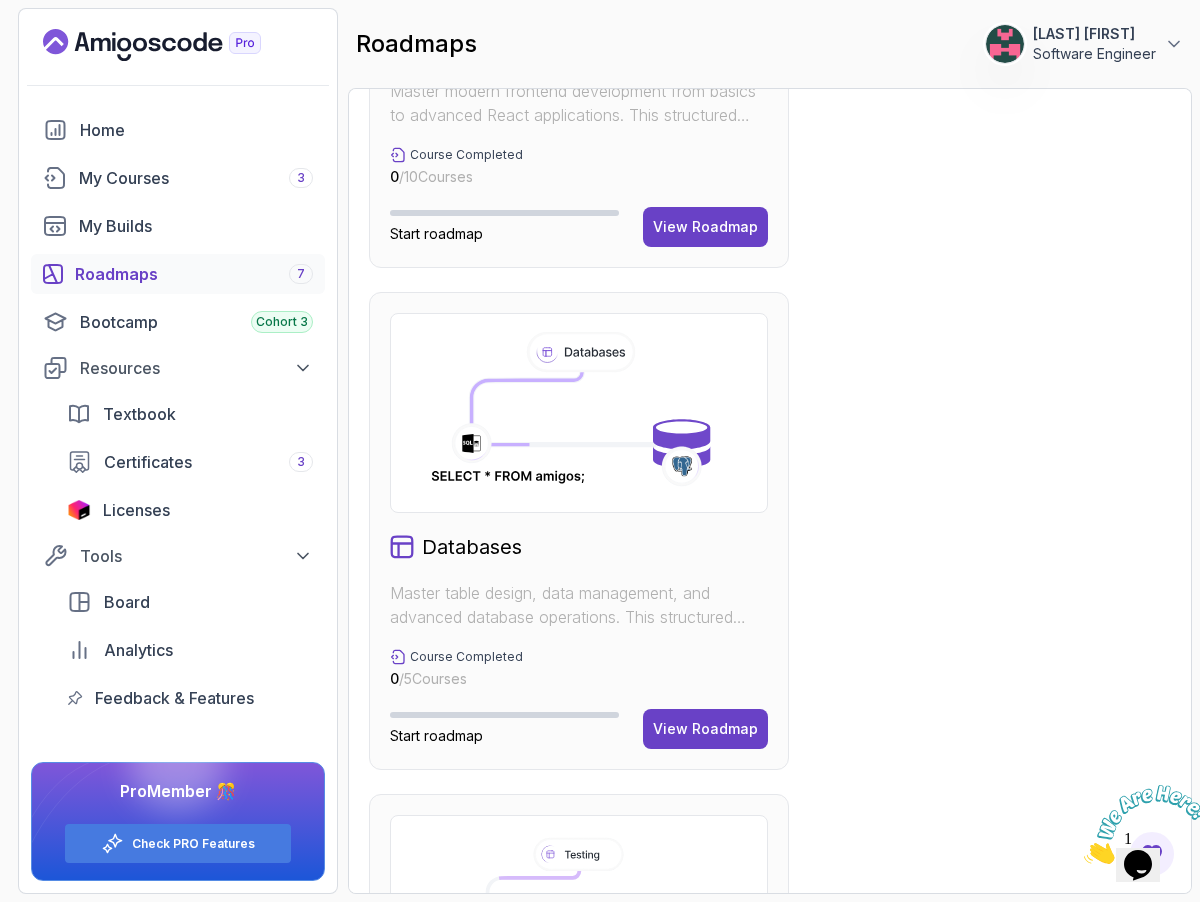 scroll, scrollTop: 1735, scrollLeft: 0, axis: vertical 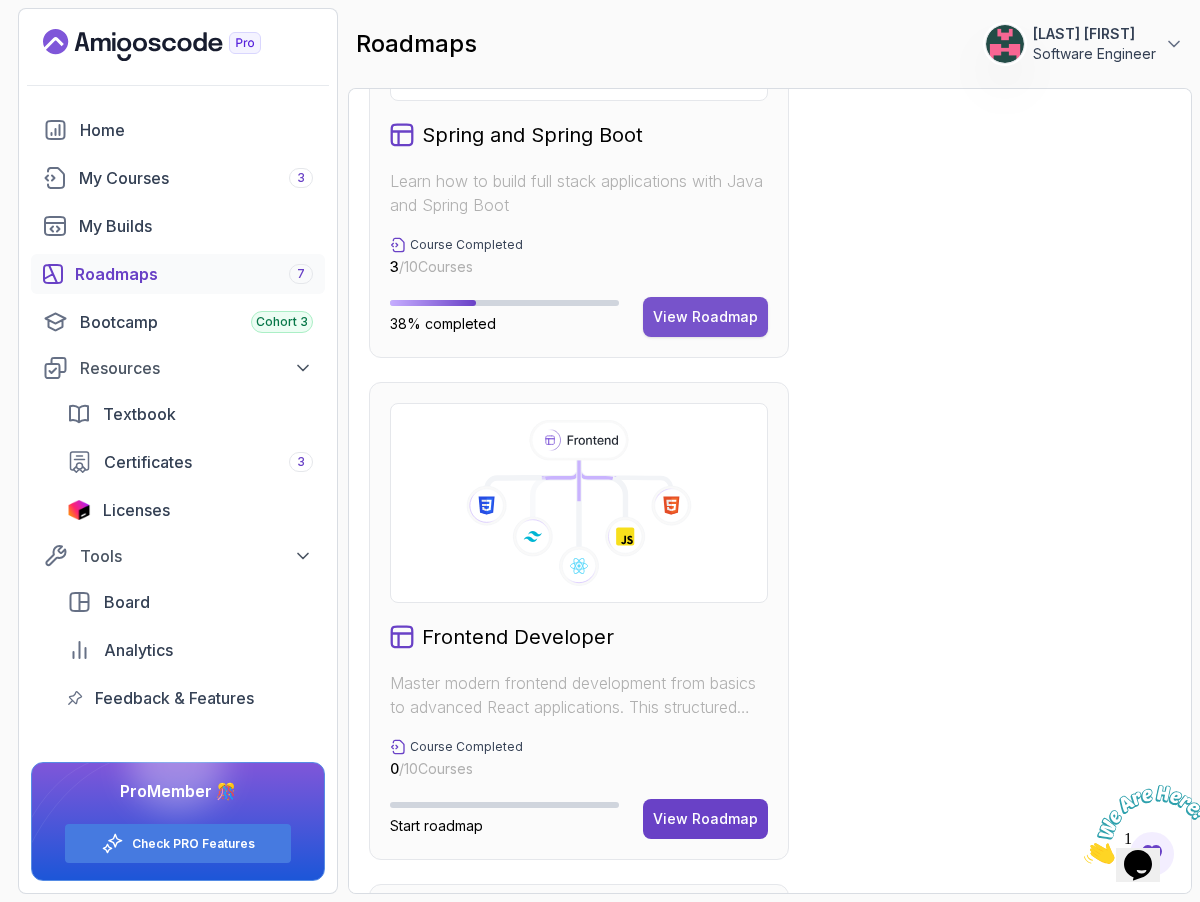 click on "View Roadmap" at bounding box center [705, 317] 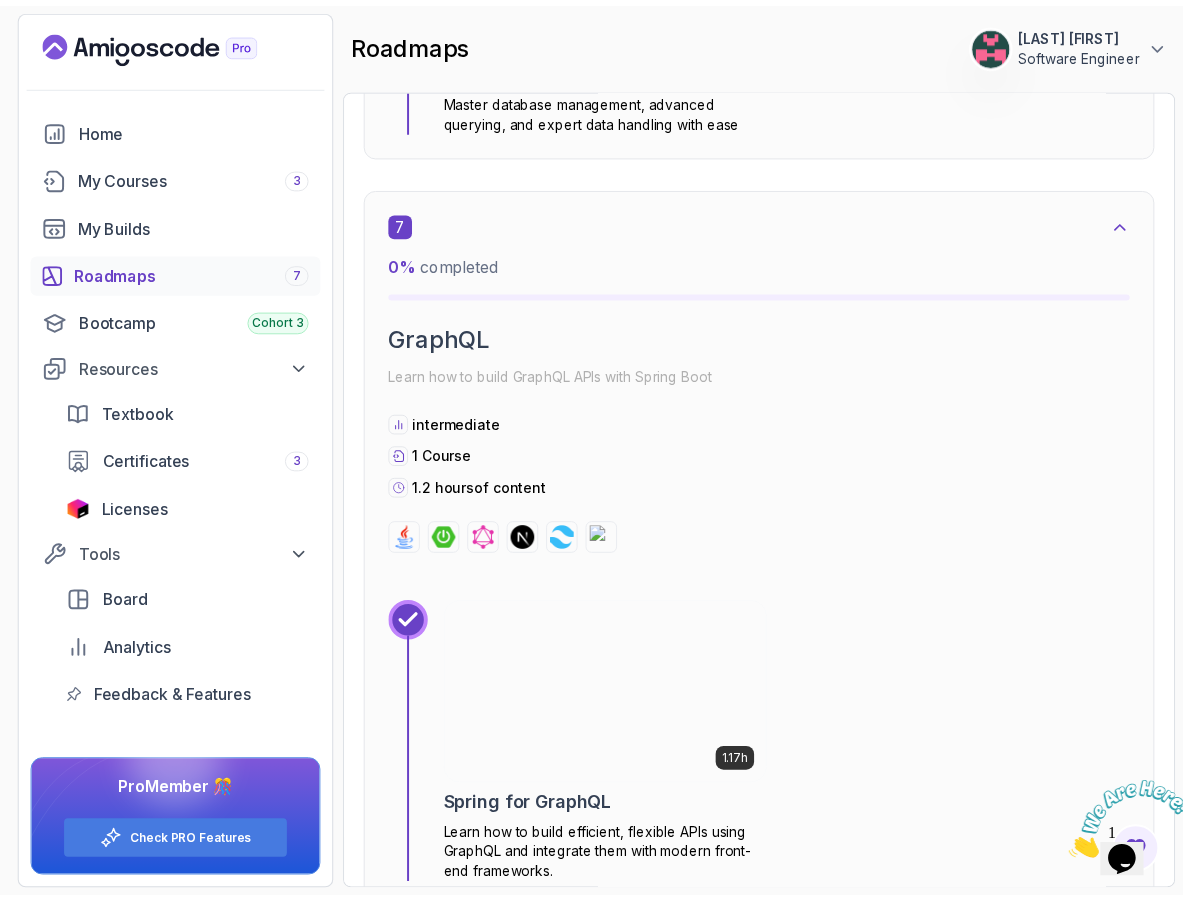 scroll, scrollTop: 4322, scrollLeft: 0, axis: vertical 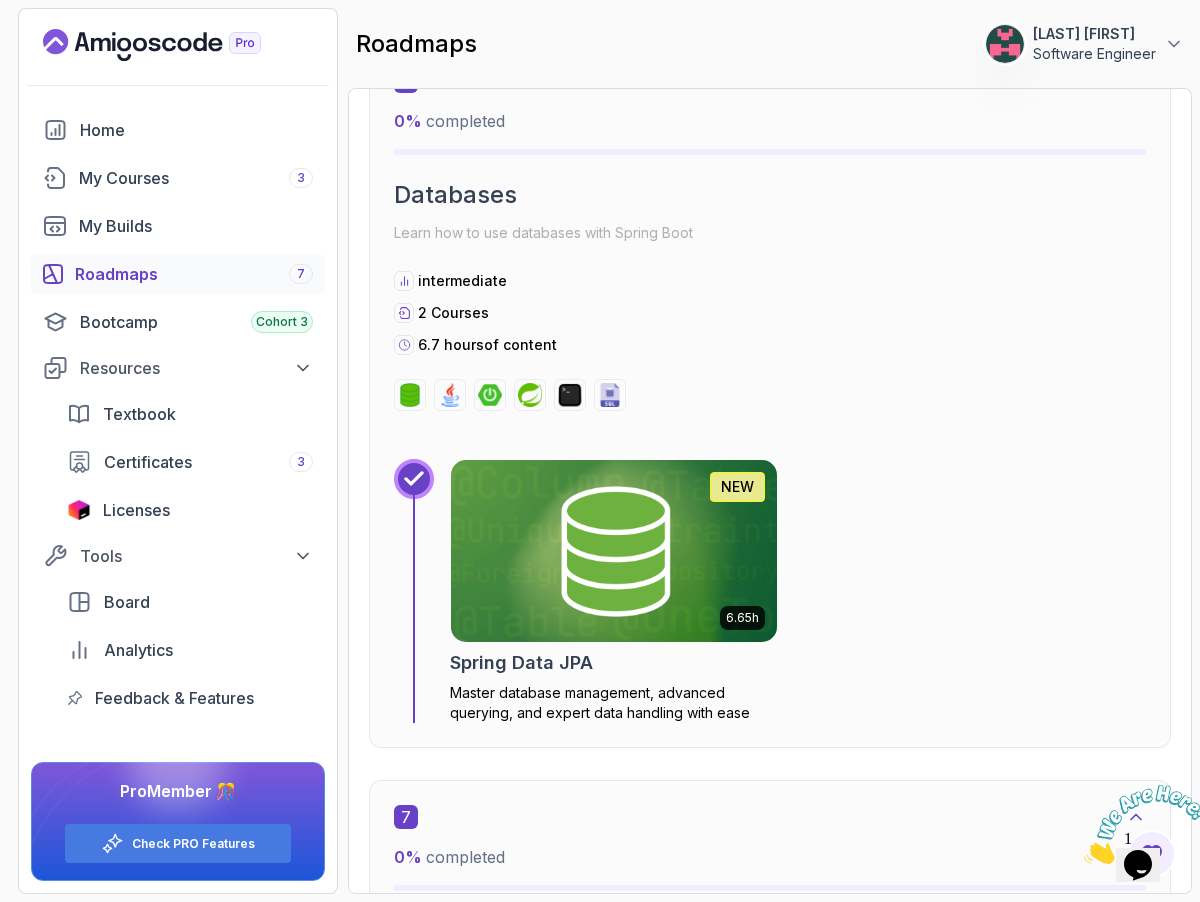 click at bounding box center [614, 551] 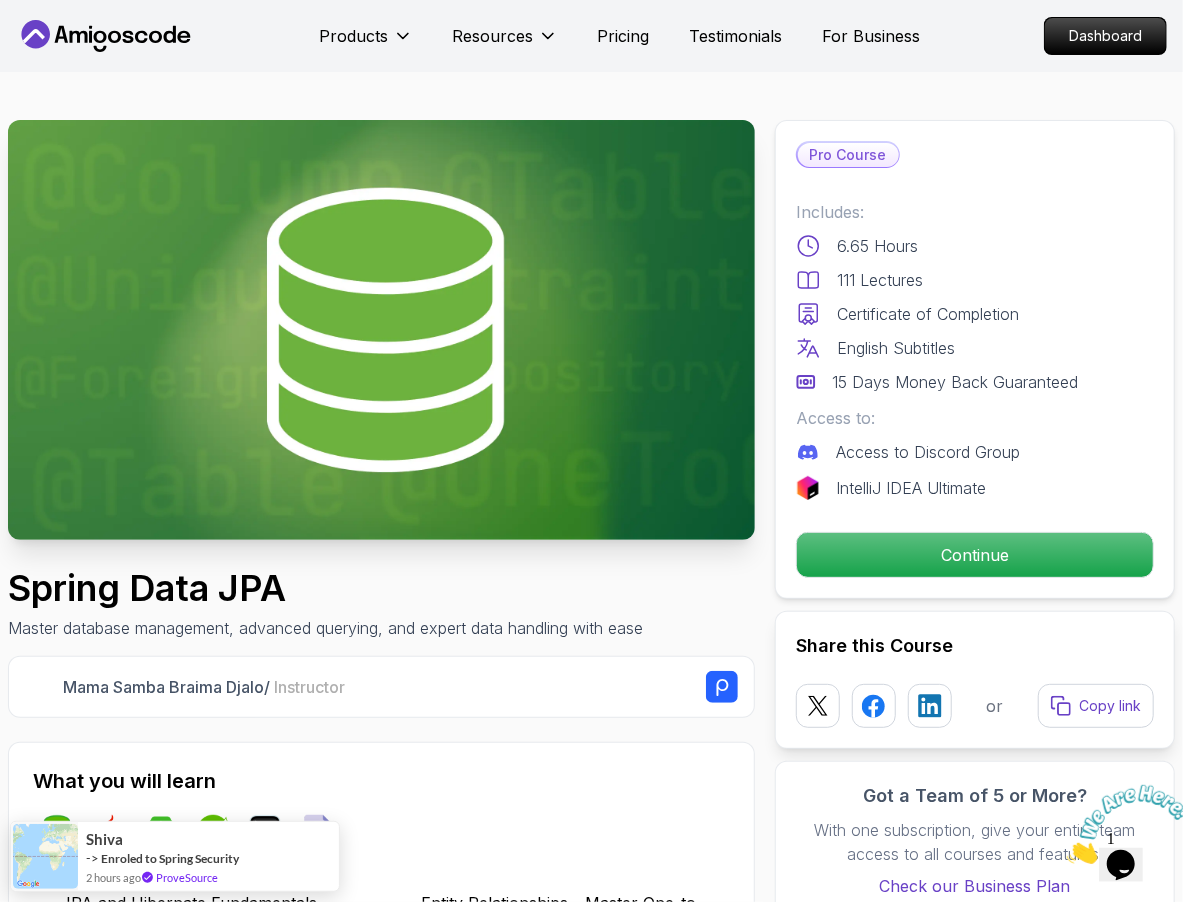 scroll, scrollTop: 235, scrollLeft: 0, axis: vertical 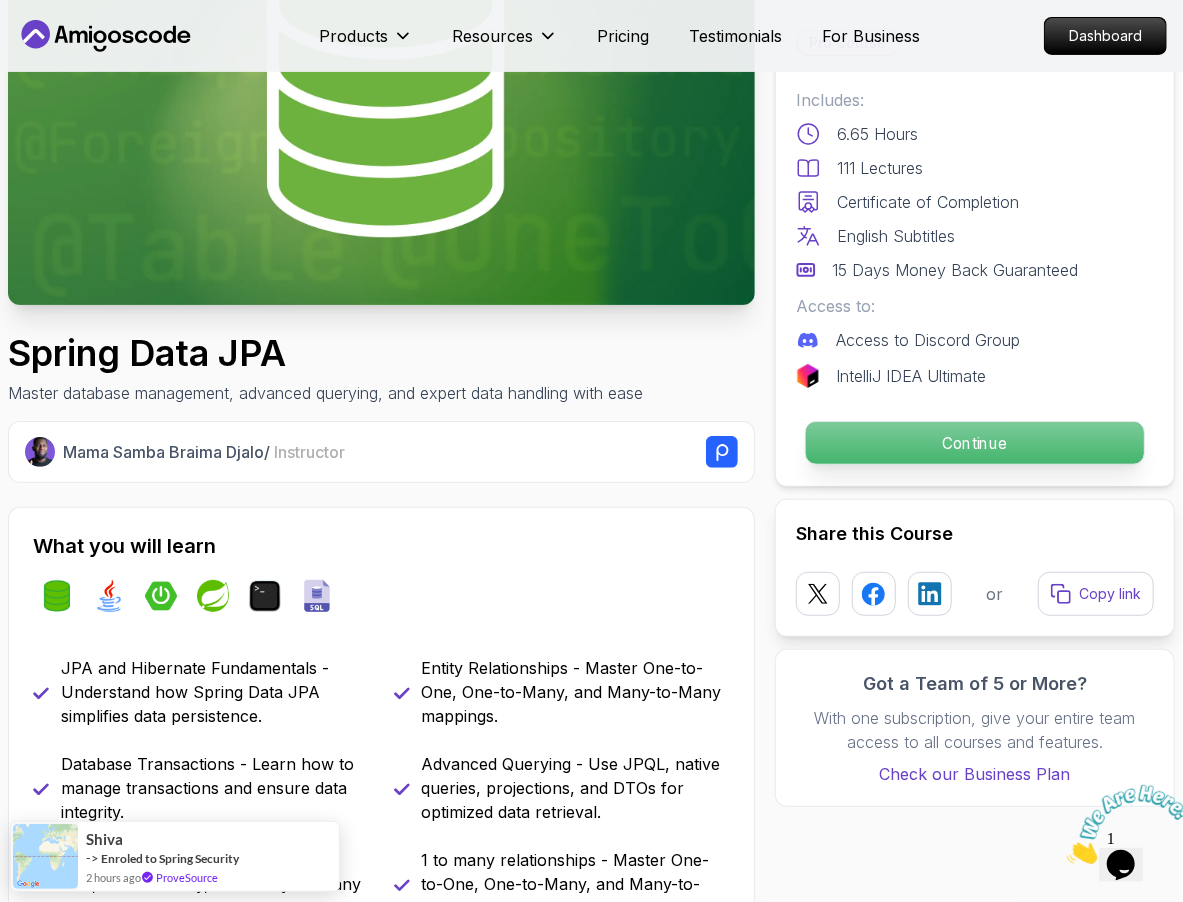 click on "Continue" at bounding box center [975, 443] 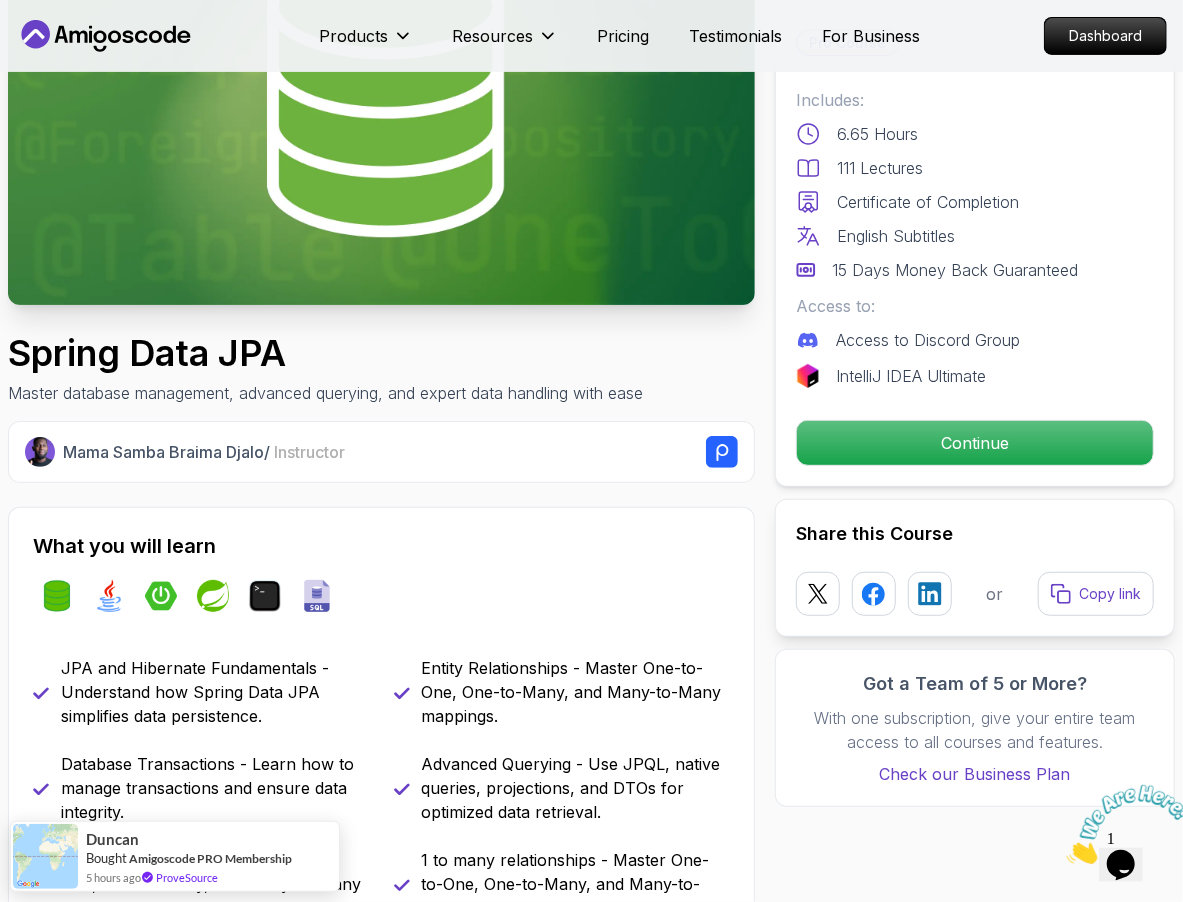 scroll, scrollTop: 237, scrollLeft: 0, axis: vertical 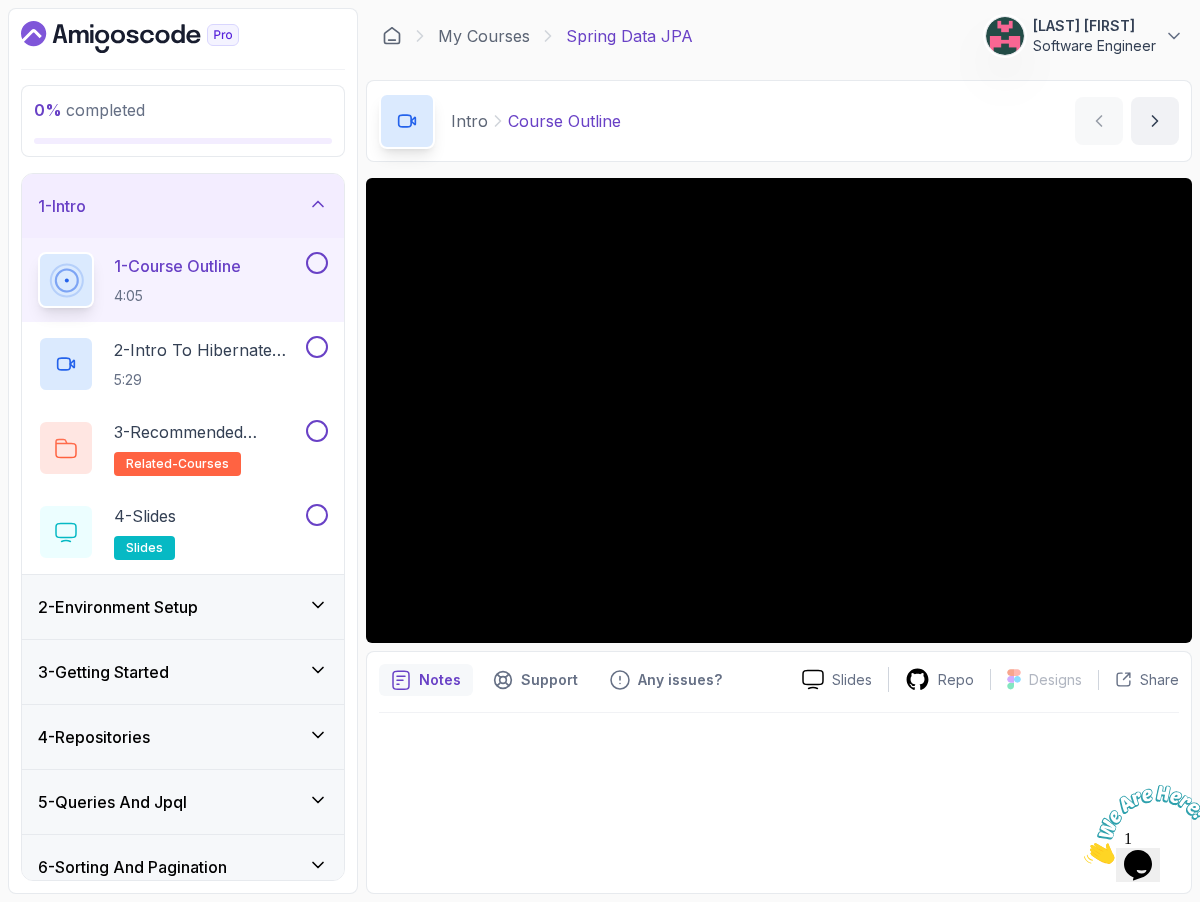 click at bounding box center (317, 263) 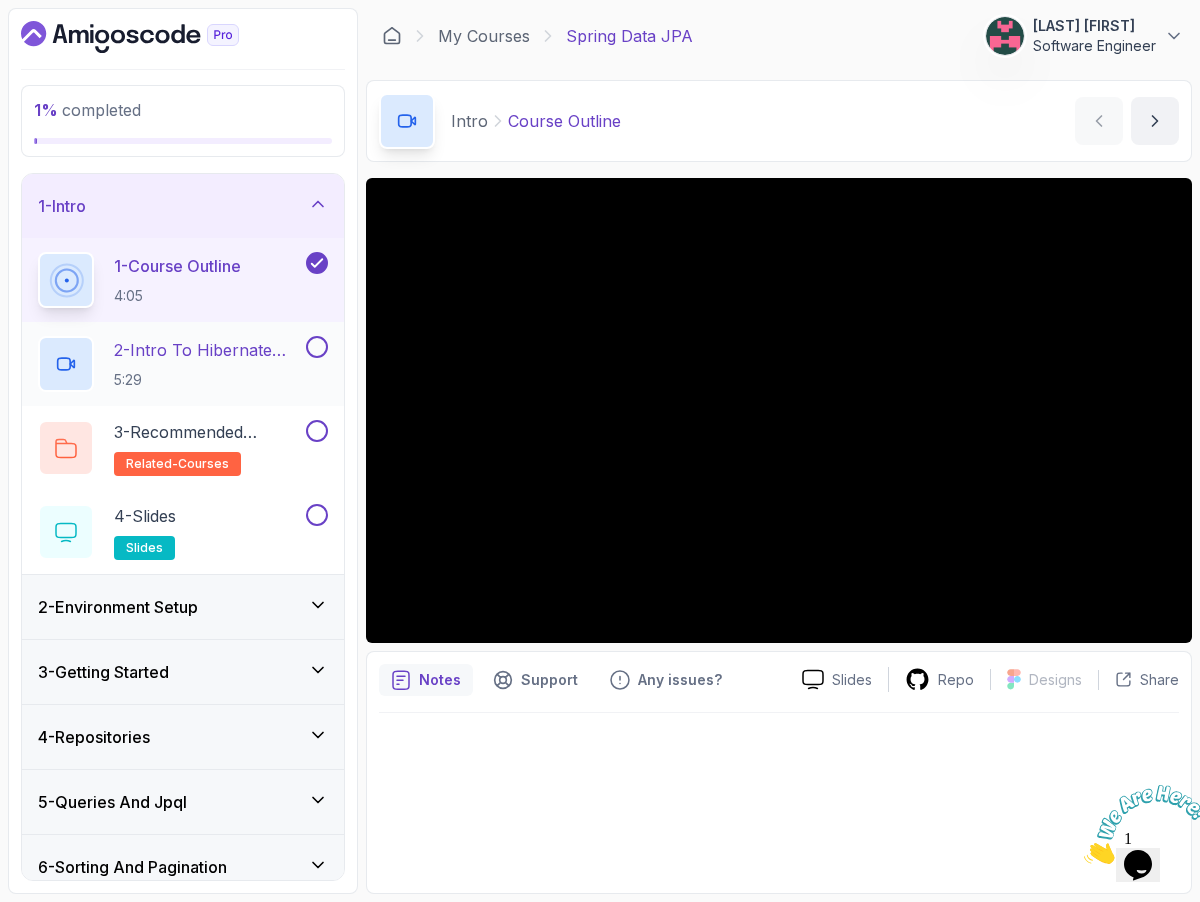 click on "5:29" at bounding box center (208, 380) 